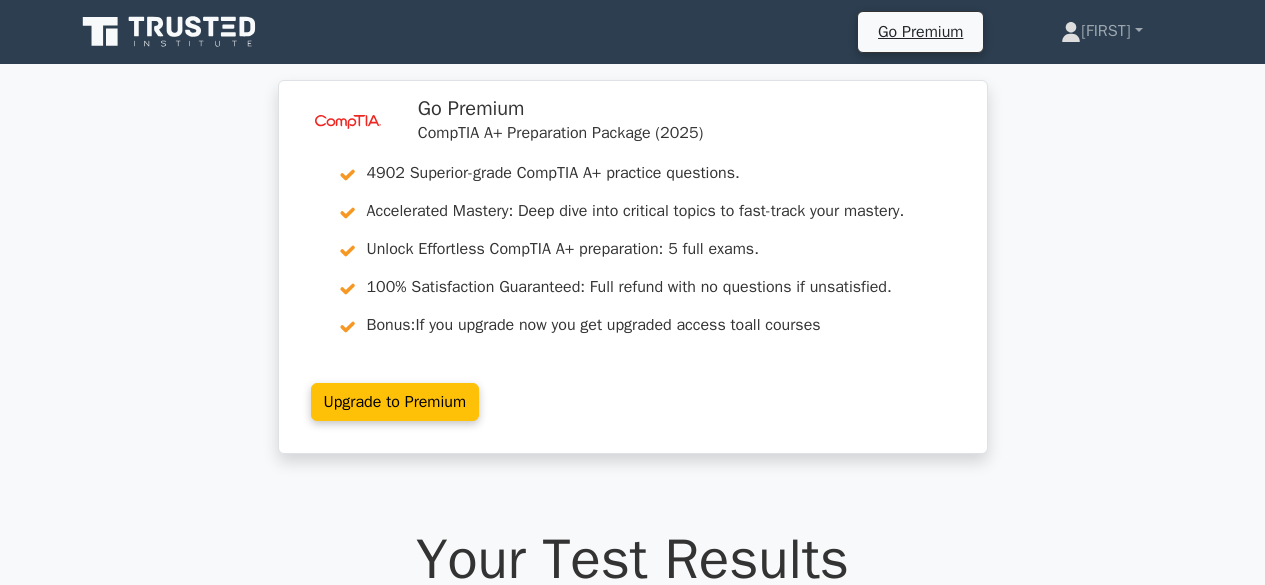 scroll, scrollTop: 0, scrollLeft: 0, axis: both 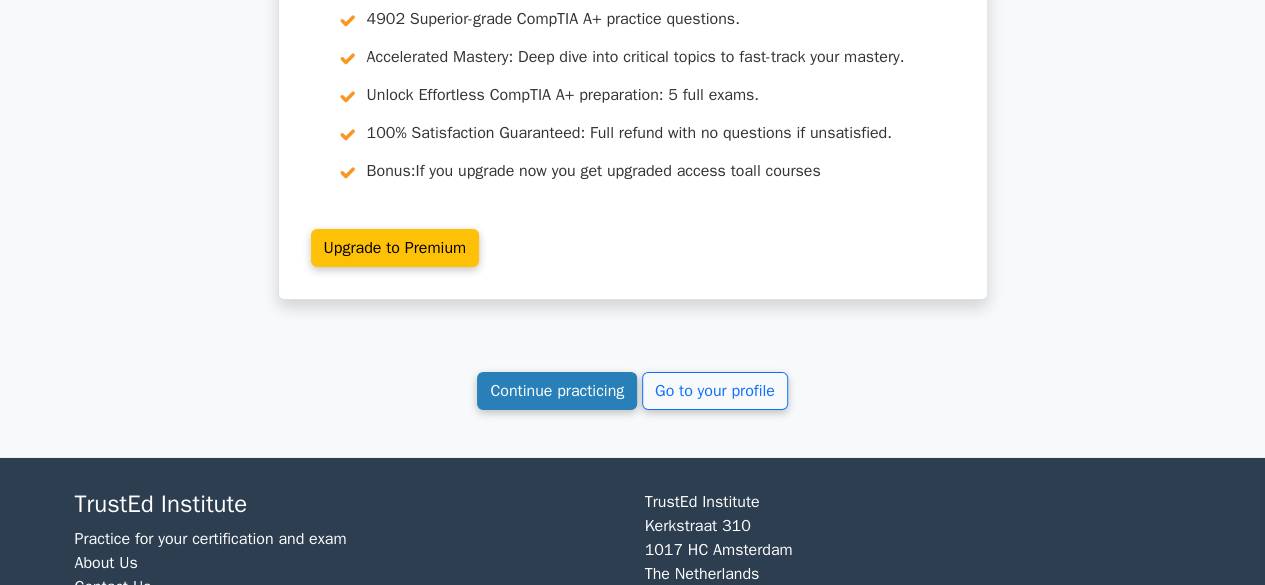 click on "Continue practicing" at bounding box center (557, 391) 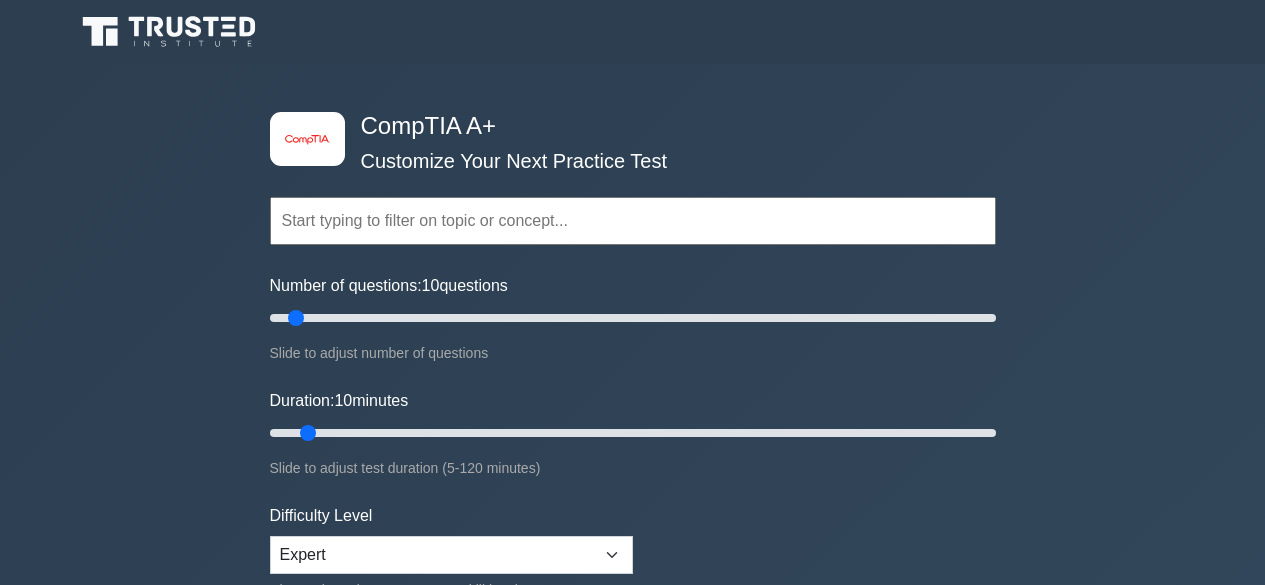 scroll, scrollTop: 0, scrollLeft: 0, axis: both 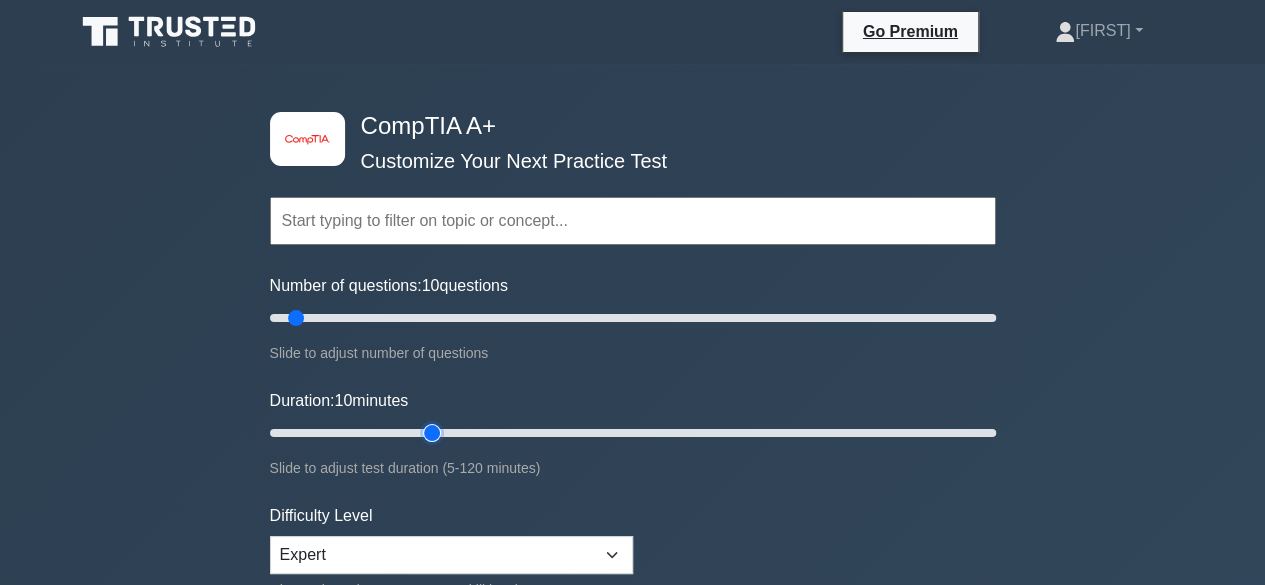 click on "Duration:  10  minutes" at bounding box center [633, 433] 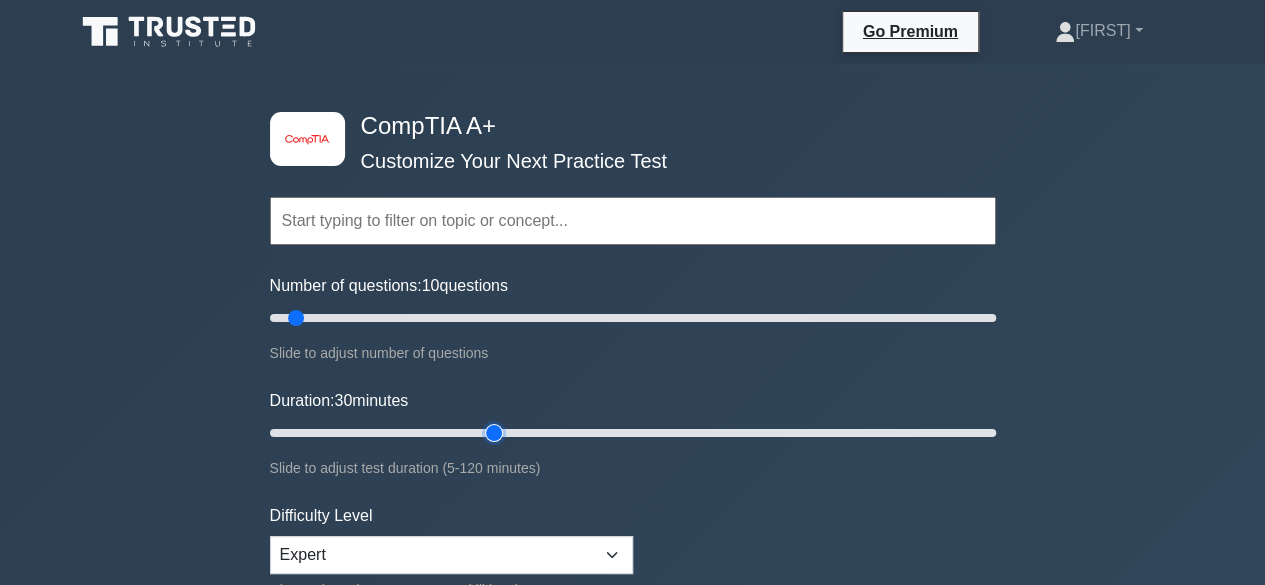 click on "Duration:  30  minutes" at bounding box center (633, 433) 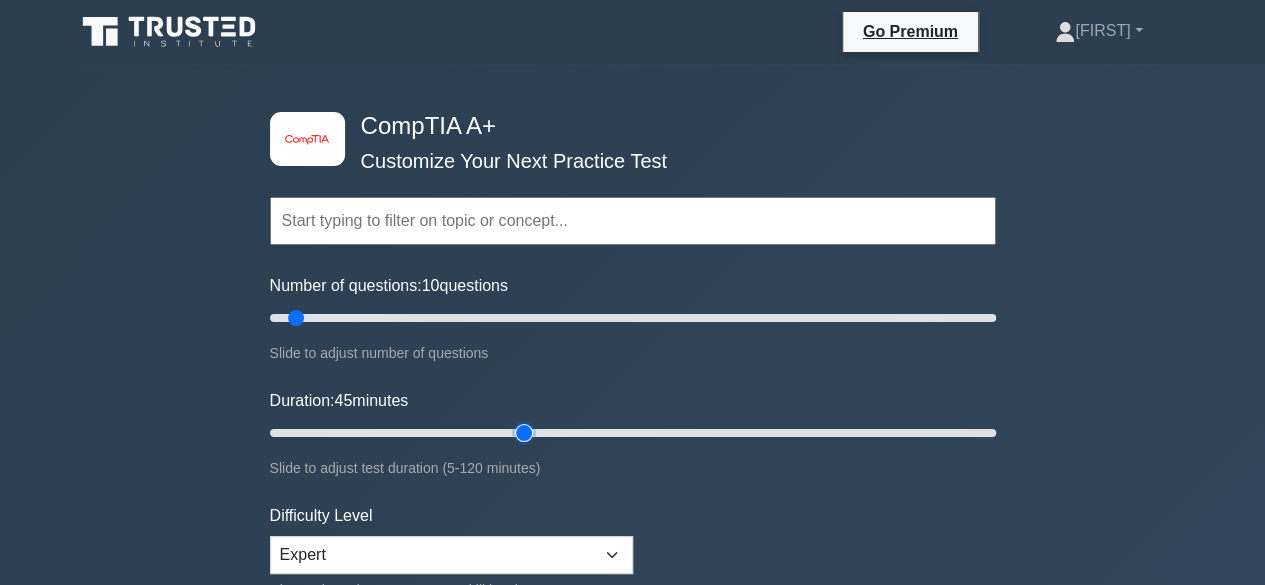 click on "Duration:  45  minutes" at bounding box center [633, 433] 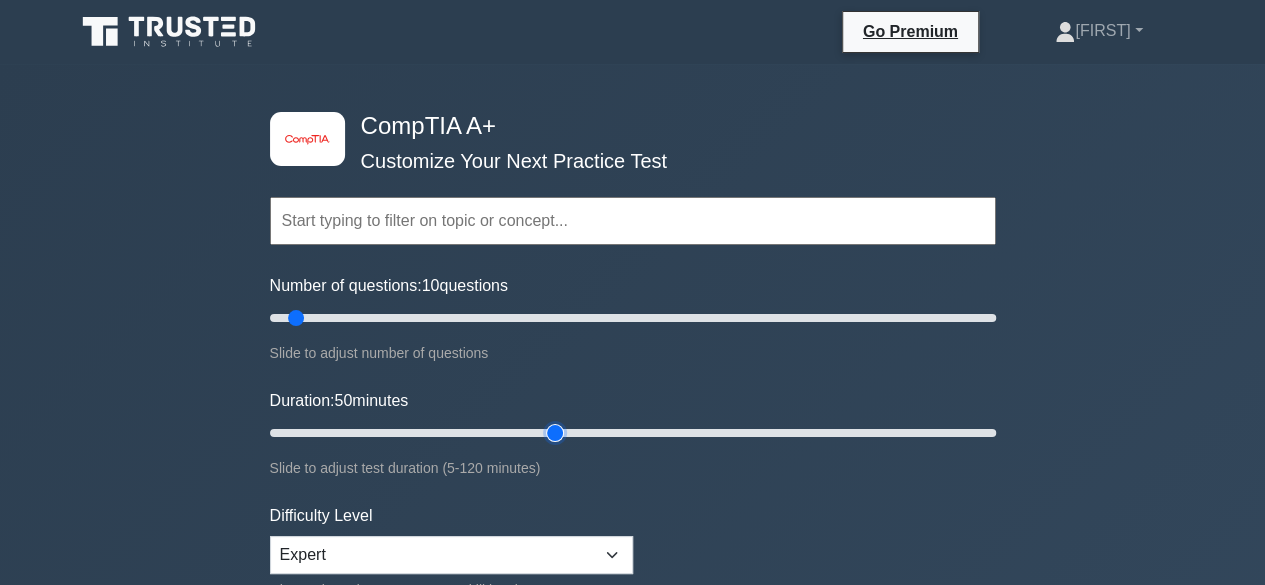click on "Duration:  50  minutes" at bounding box center (633, 433) 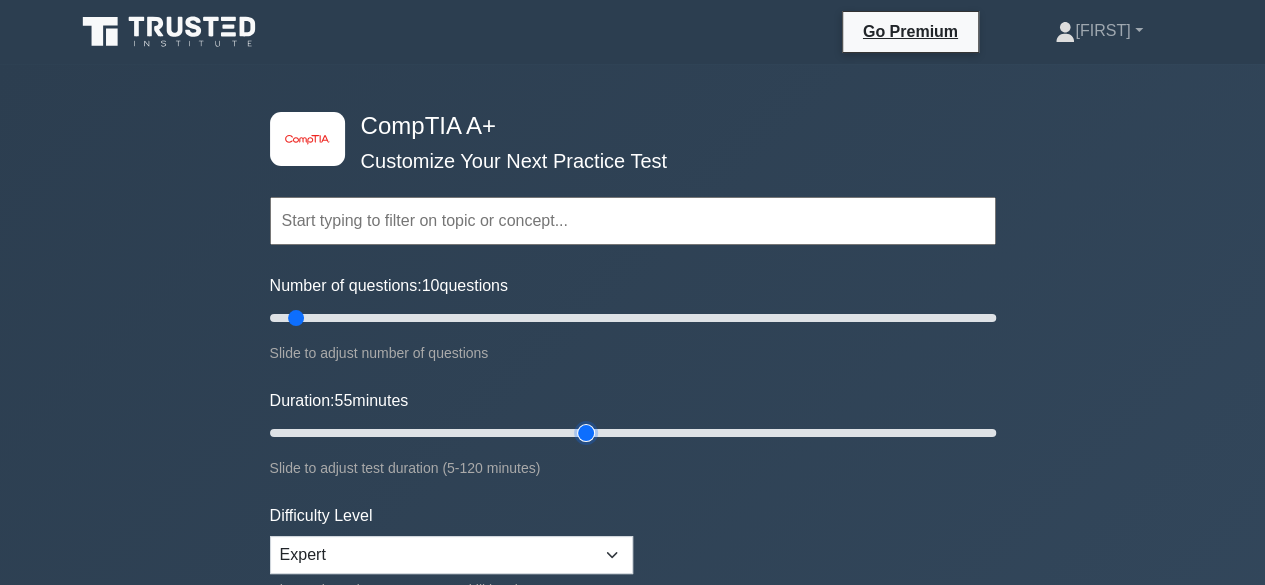 type on "55" 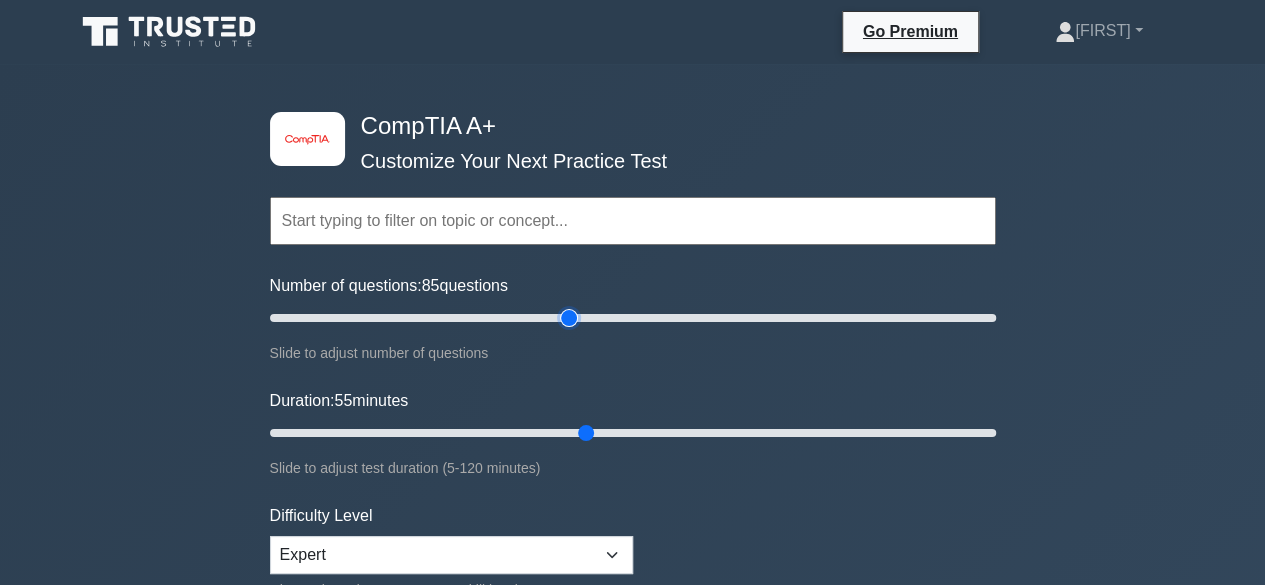 click on "Number of questions:  85  questions" at bounding box center (633, 318) 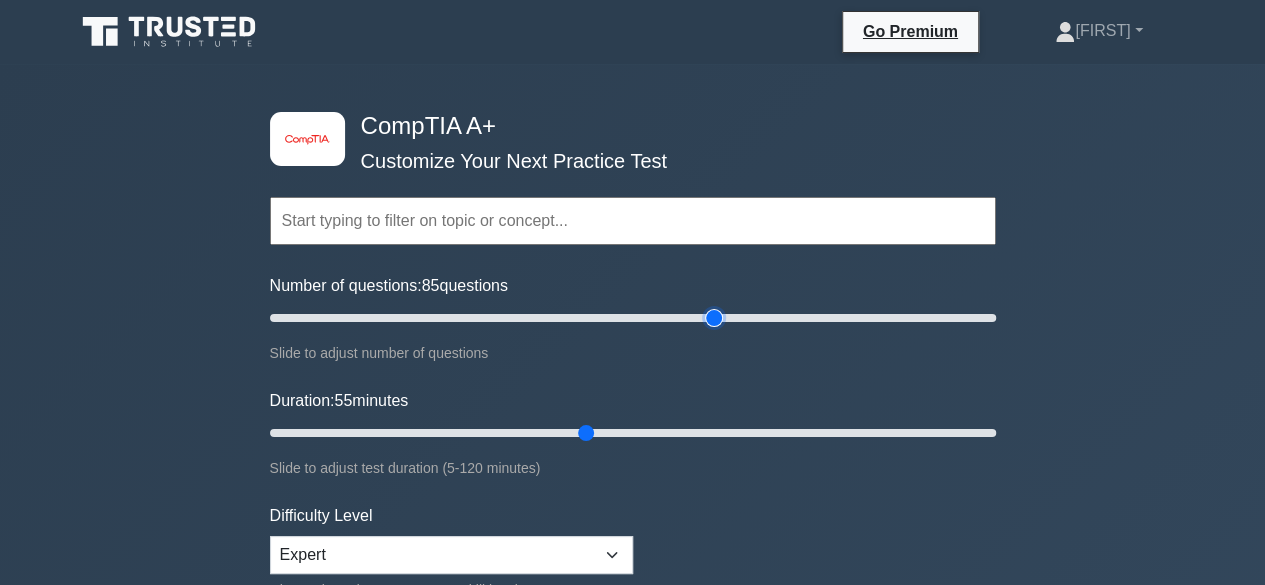 click on "Number of questions:  85  questions" at bounding box center [633, 318] 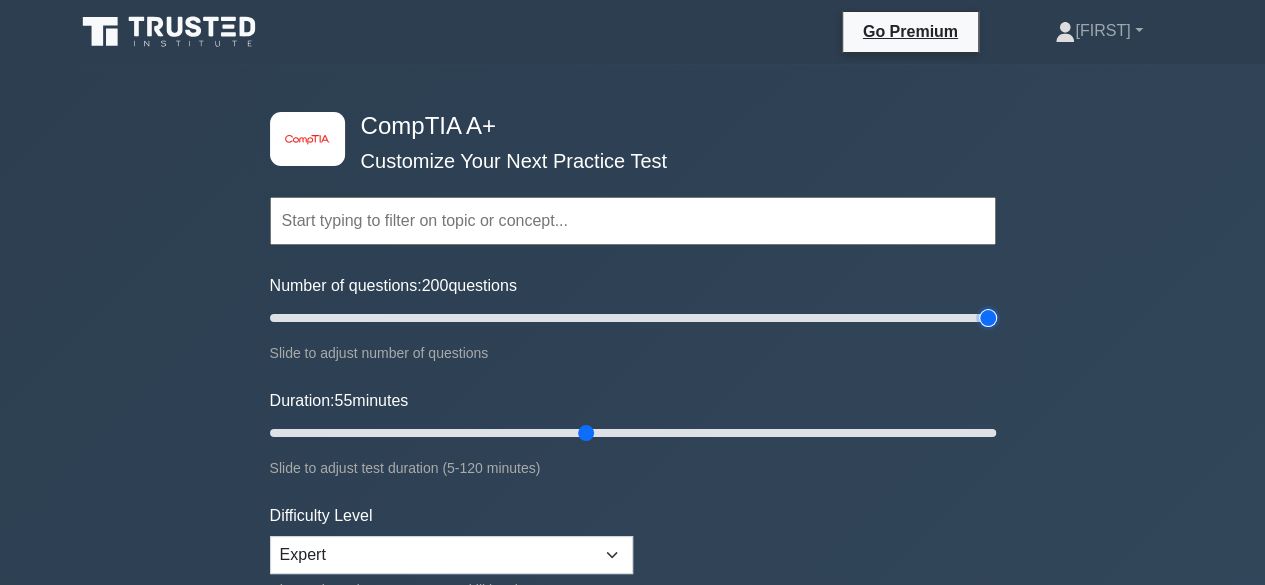 type on "200" 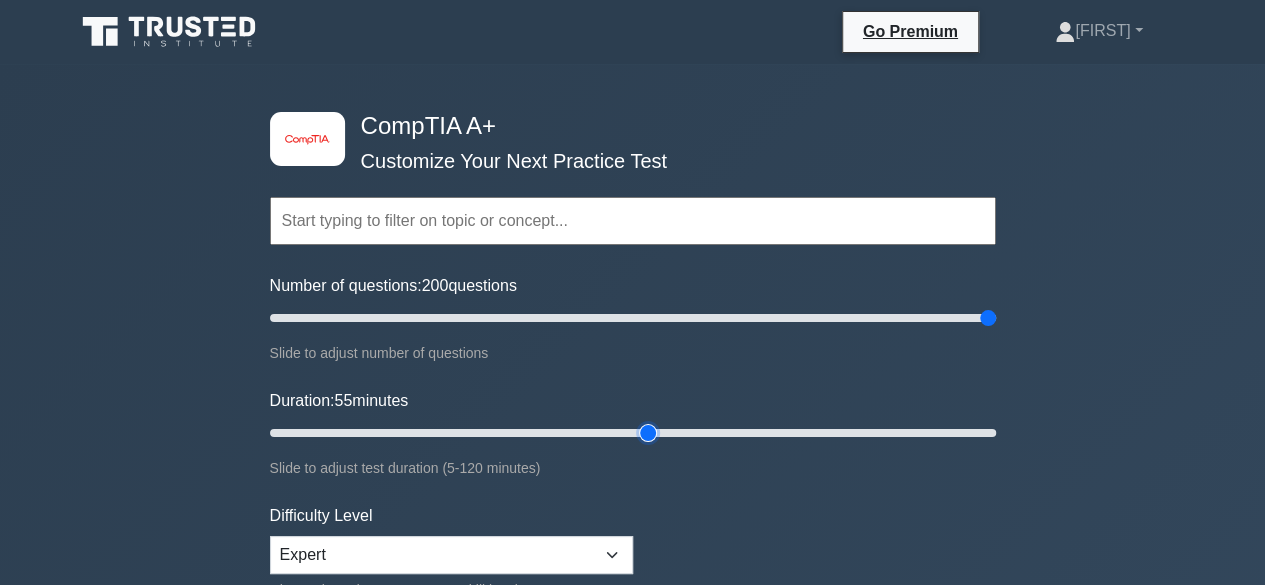 click on "Duration:  55  minutes" at bounding box center [633, 433] 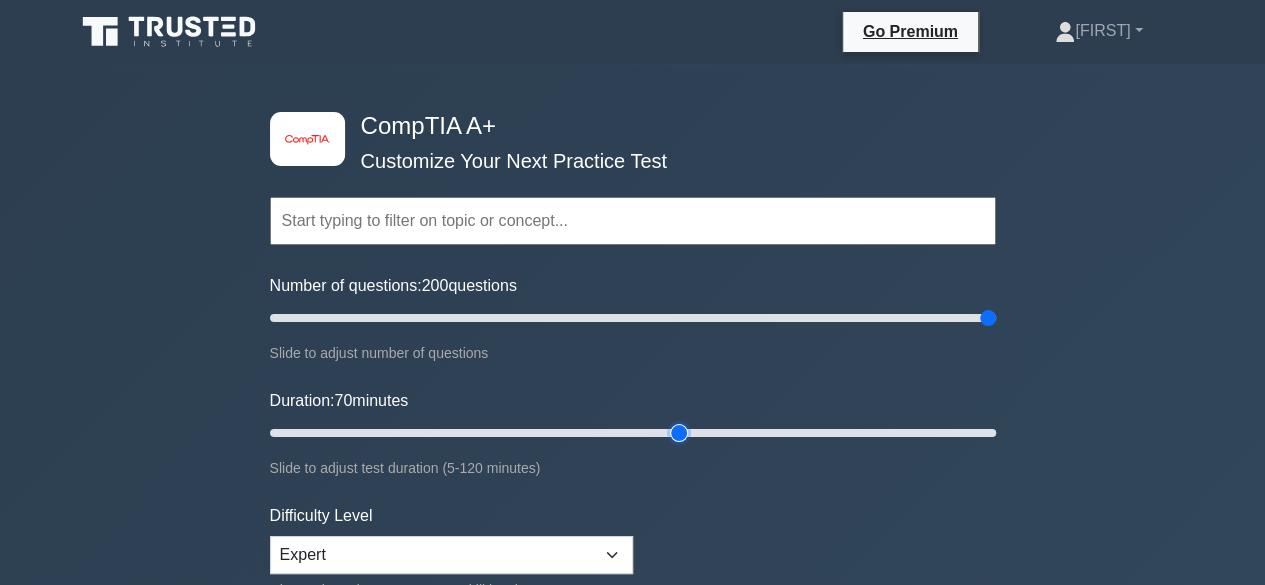 click on "Duration:  70  minutes" at bounding box center (633, 433) 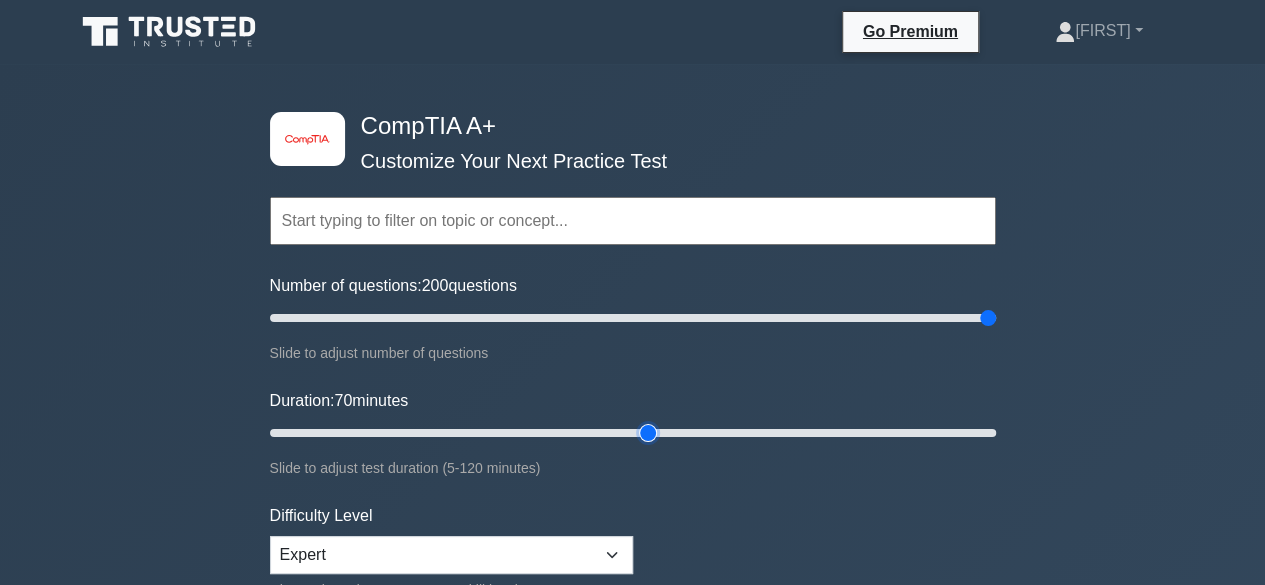 click on "Duration:  70  minutes" at bounding box center (633, 433) 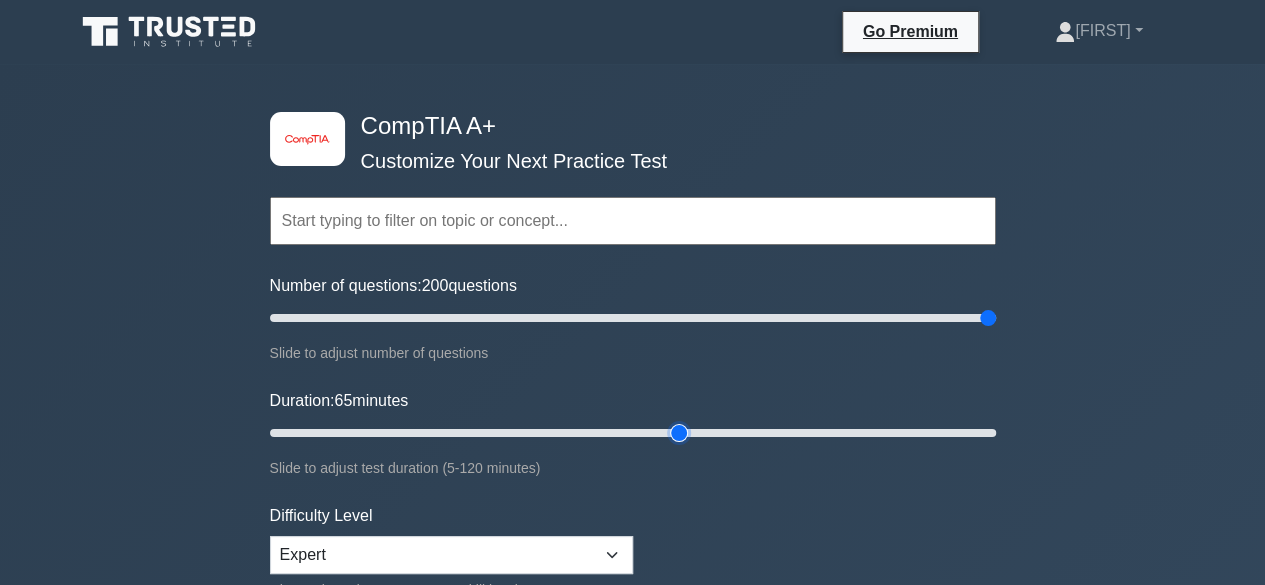 click on "Duration:  65  minutes" at bounding box center (633, 433) 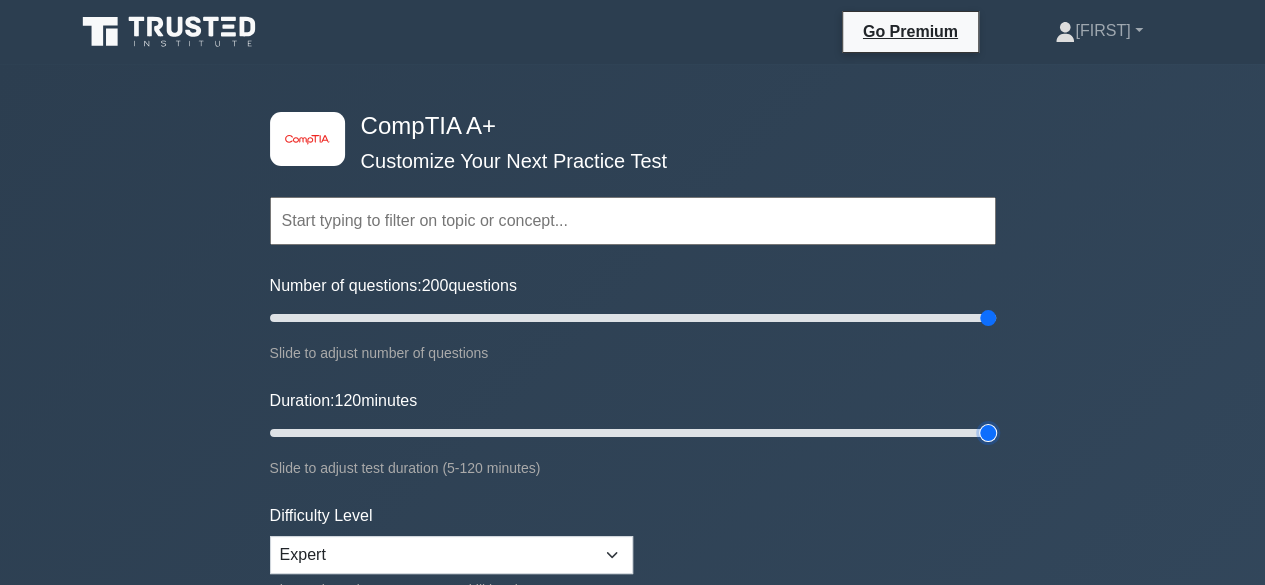 click on "Duration:  120  minutes" at bounding box center [633, 433] 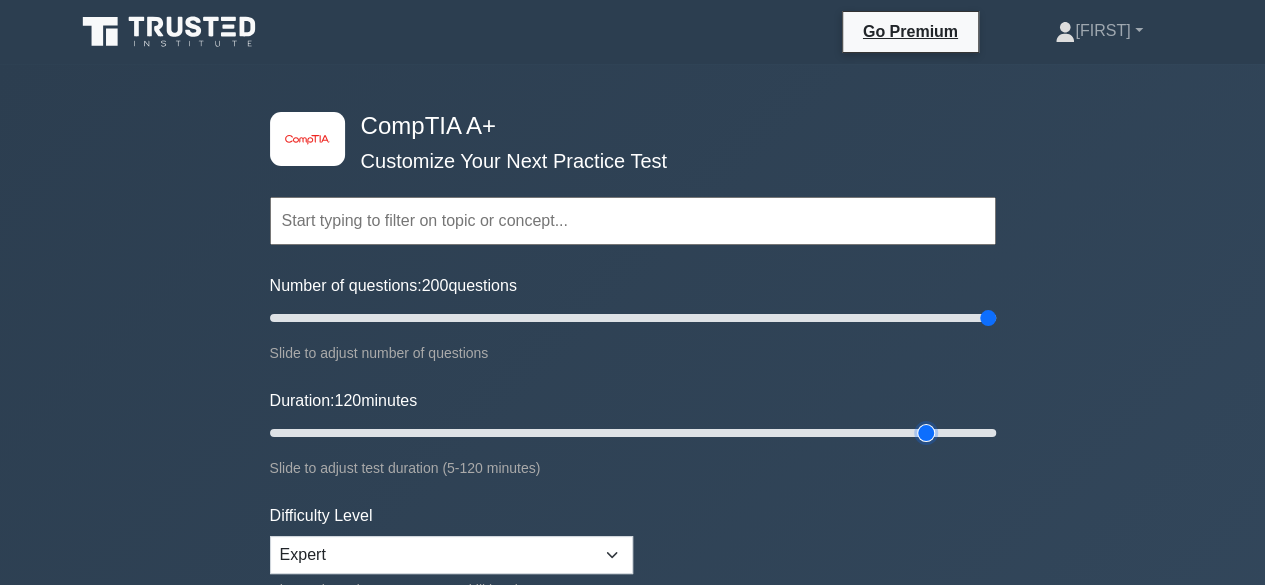 click on "Duration:  120  minutes" at bounding box center [633, 433] 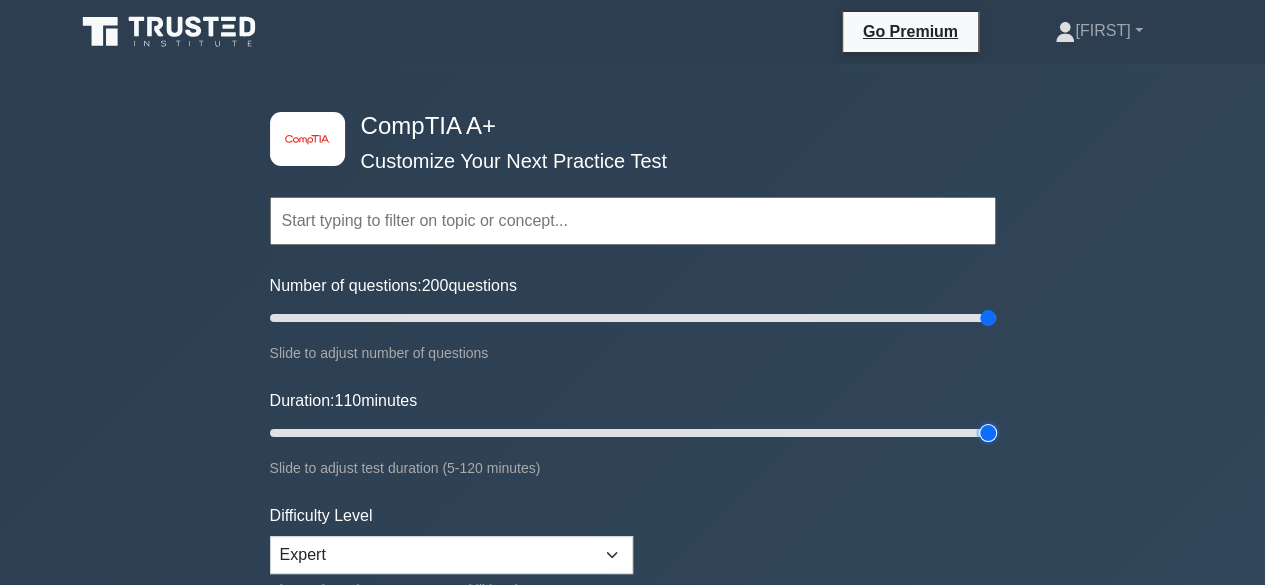 type on "120" 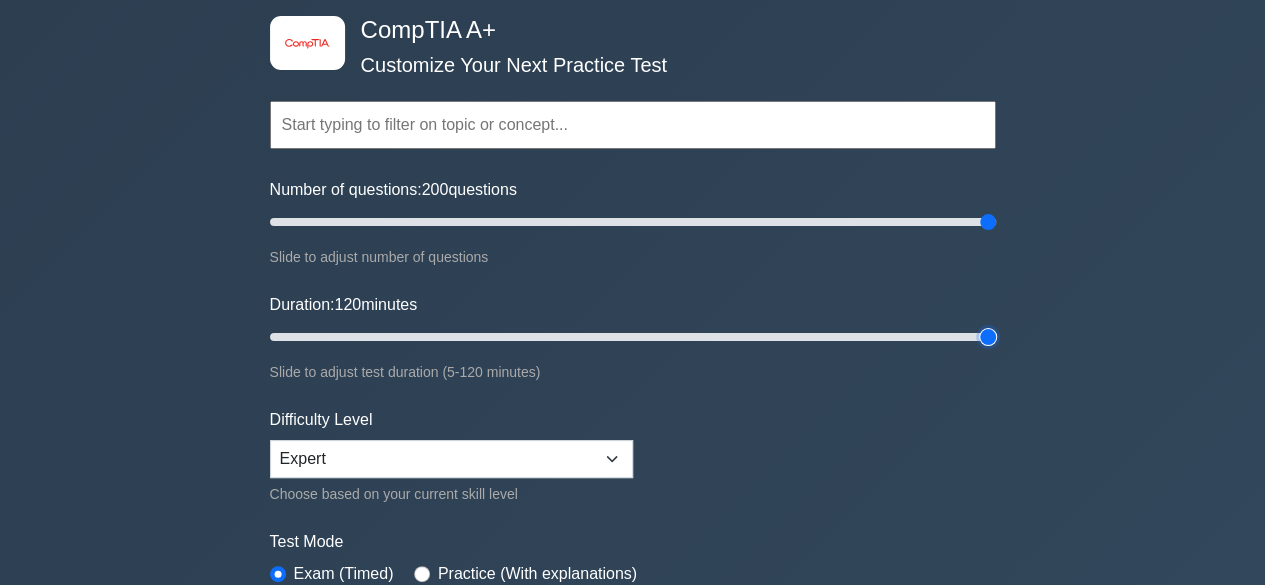 scroll, scrollTop: 300, scrollLeft: 0, axis: vertical 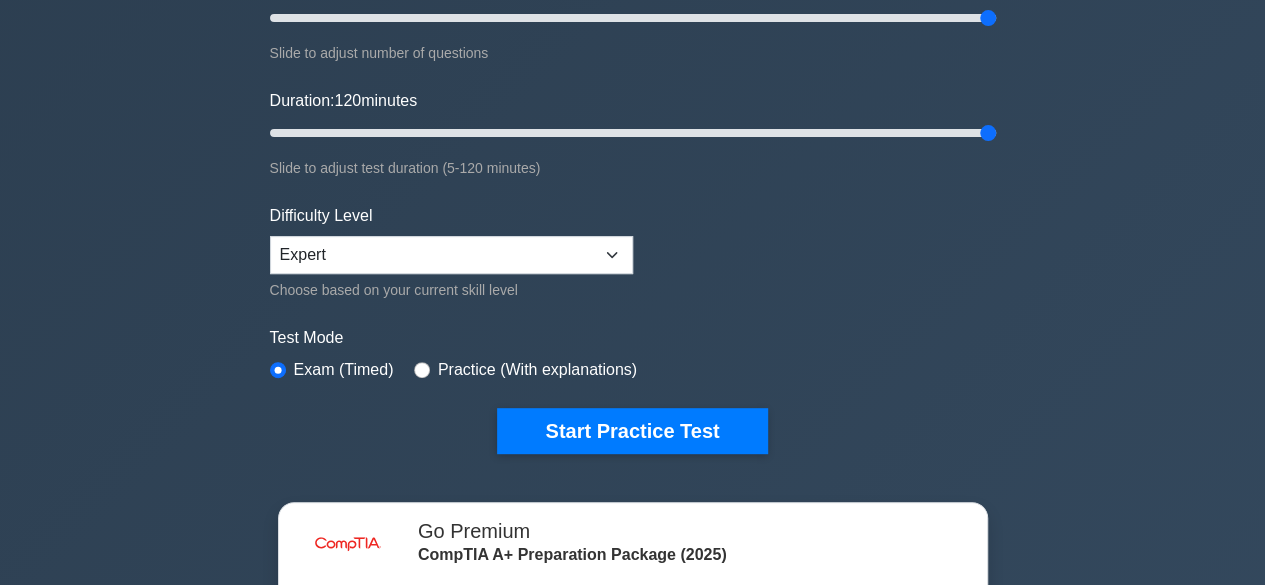 click on "Topics
Hardware
Operating Systems
Networking
Security
Troubleshooting
Mobile Devices
Virtualization and Cloud Computing
Hardware and Network Troubleshooting
Operational Procedures" at bounding box center [633, 145] 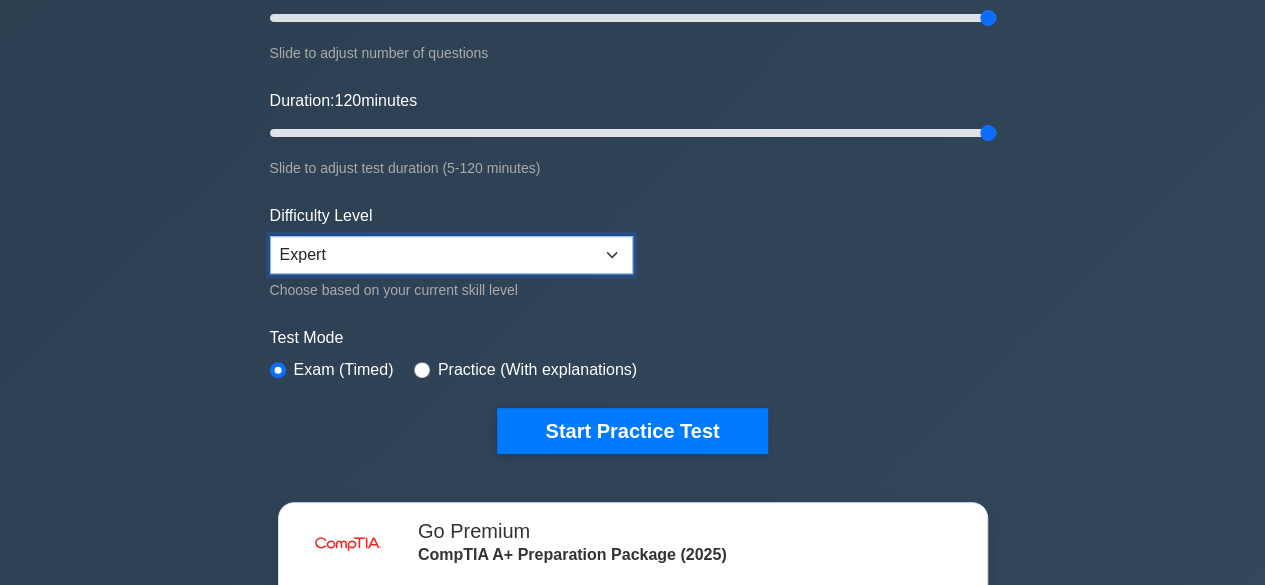 click on "Beginner
Intermediate
Expert" at bounding box center (451, 255) 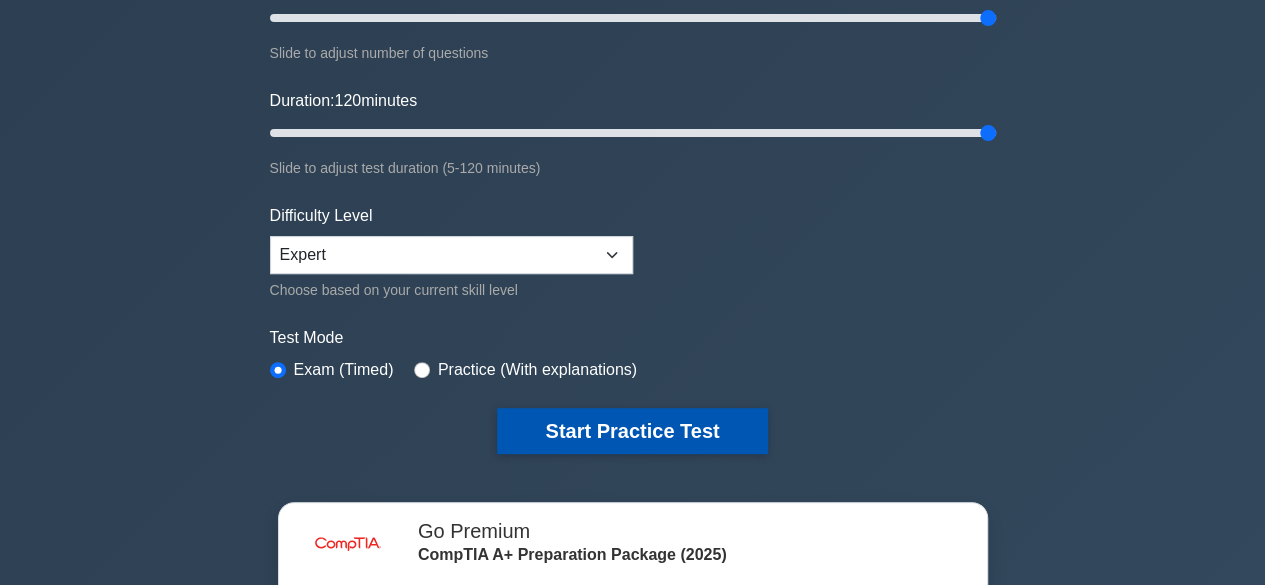 click on "Start Practice Test" at bounding box center [632, 431] 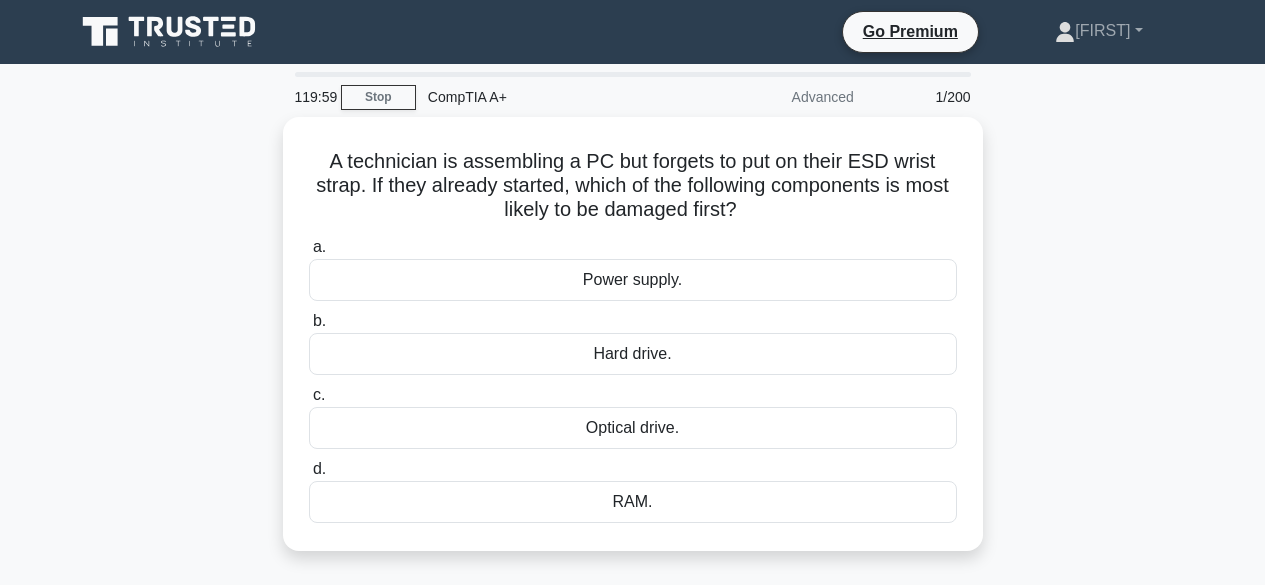 scroll, scrollTop: 0, scrollLeft: 0, axis: both 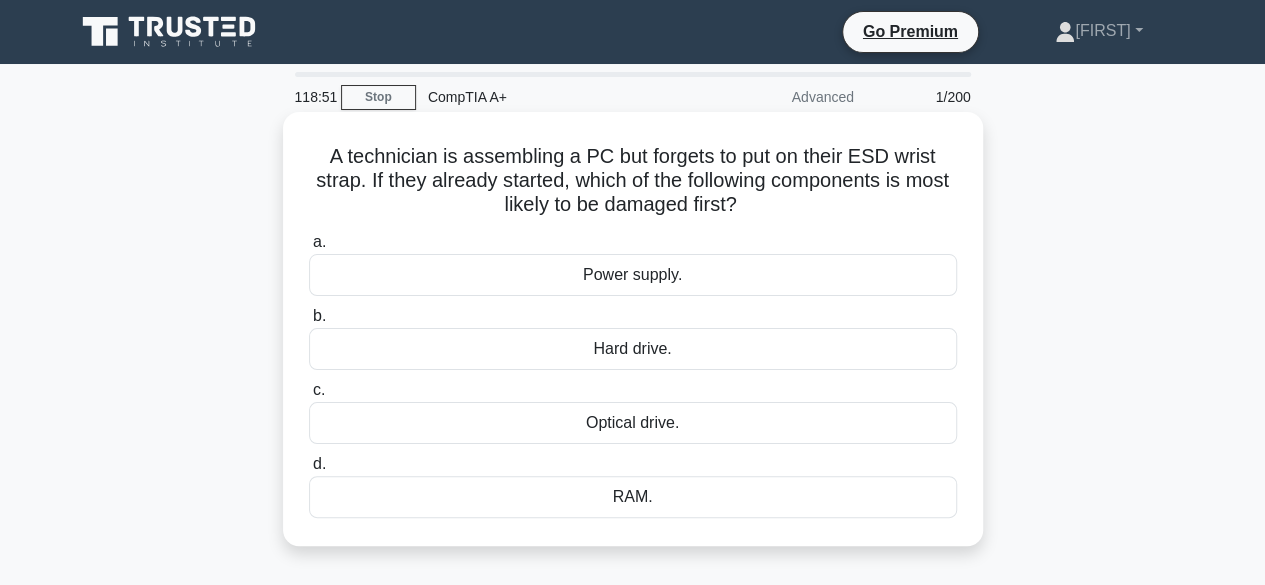 click on "Optical drive." at bounding box center (633, 423) 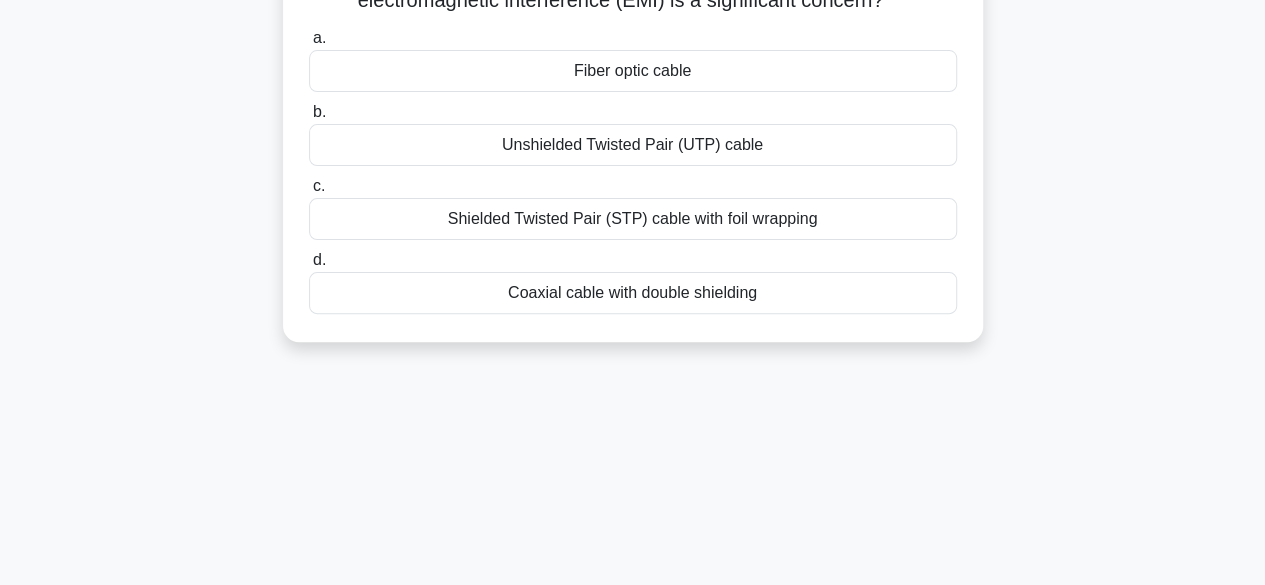 scroll, scrollTop: 0, scrollLeft: 0, axis: both 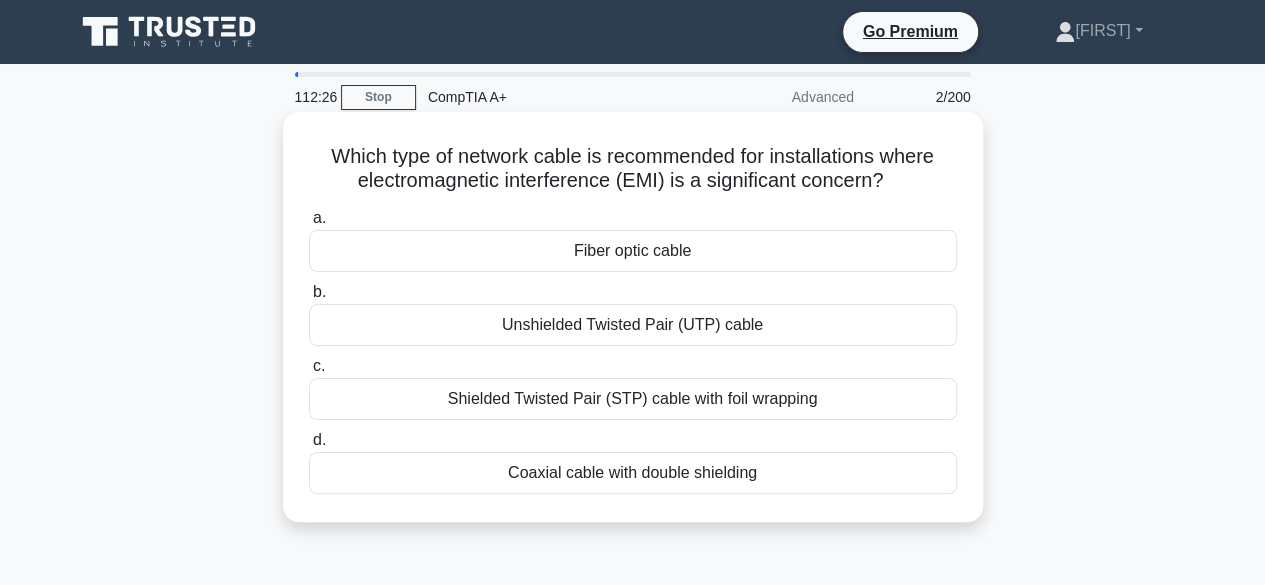 click on "Coaxial cable with double shielding" at bounding box center [633, 473] 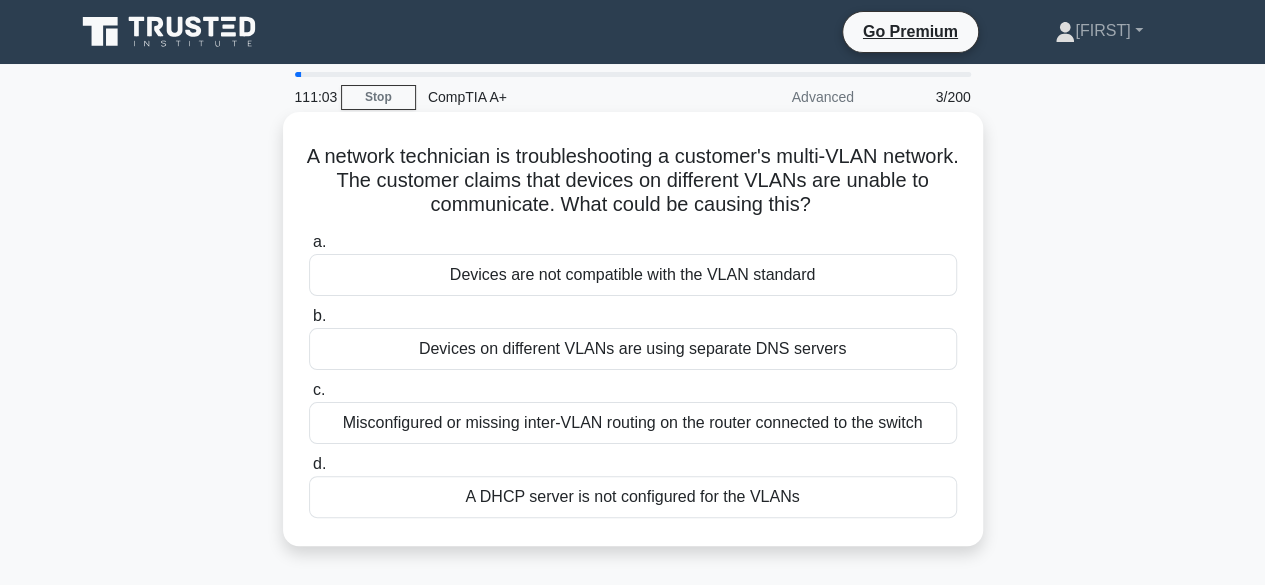 click on "Misconfigured or missing inter-VLAN routing on the router connected to the switch" at bounding box center [633, 423] 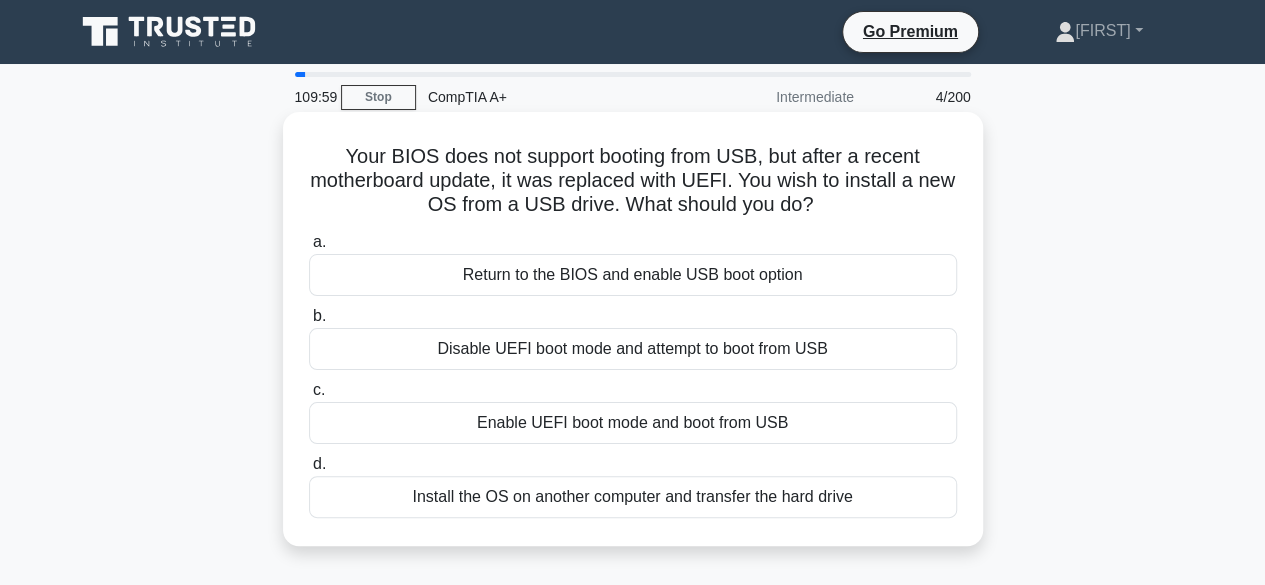 click on "Disable UEFI boot mode and attempt to boot from USB" at bounding box center [633, 349] 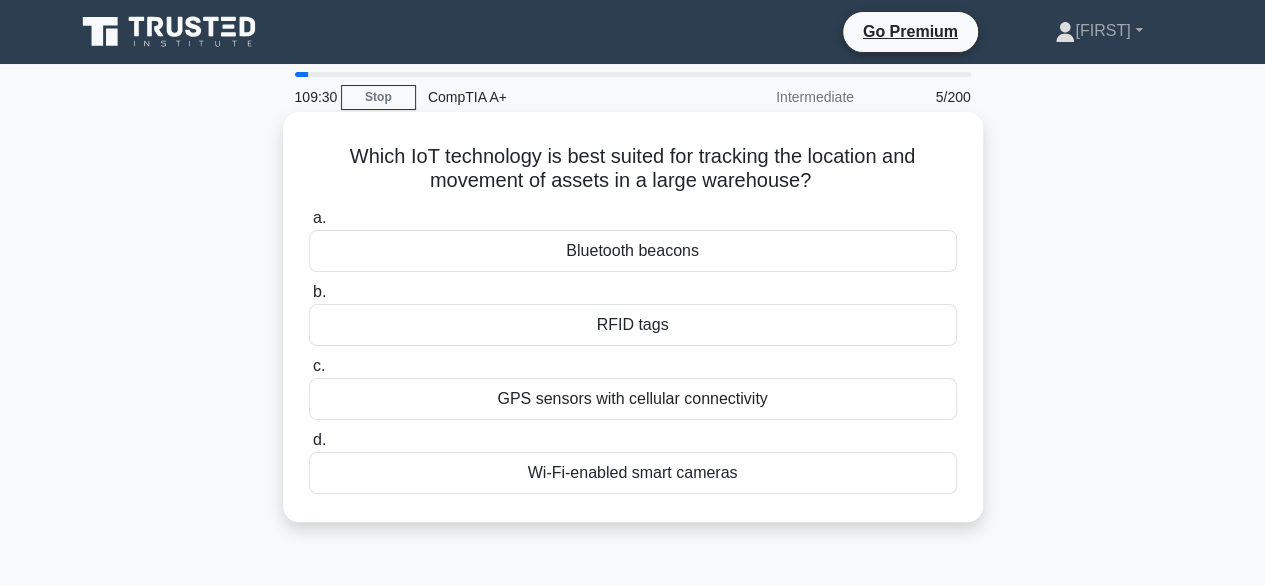 click on "RFID tags" at bounding box center (633, 325) 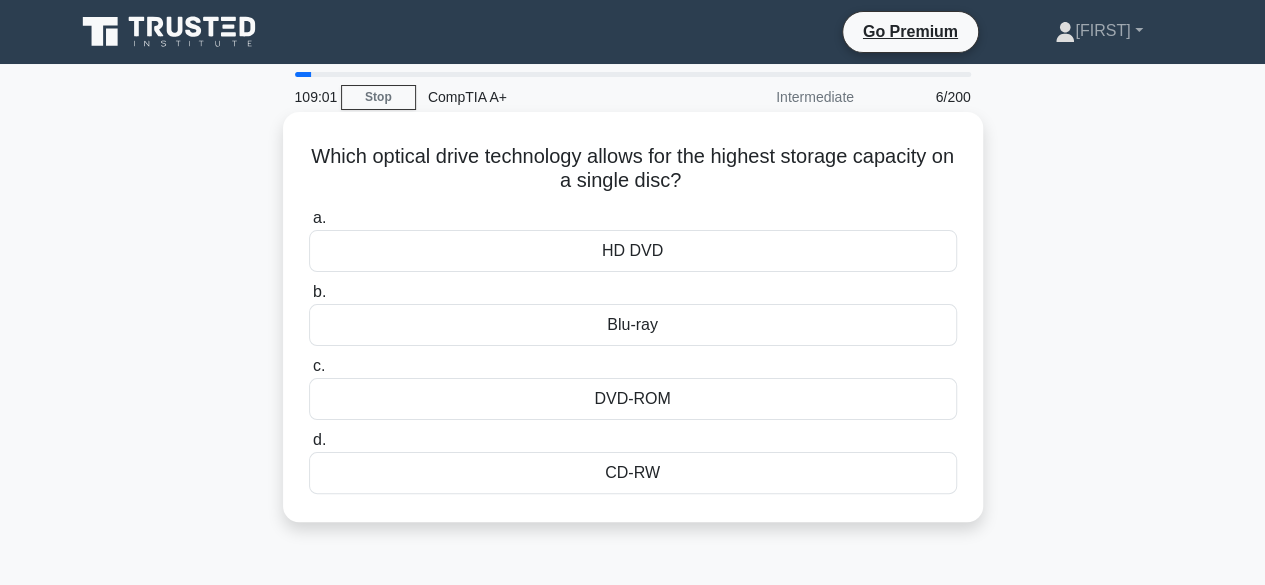 click on "CD-RW" at bounding box center (633, 473) 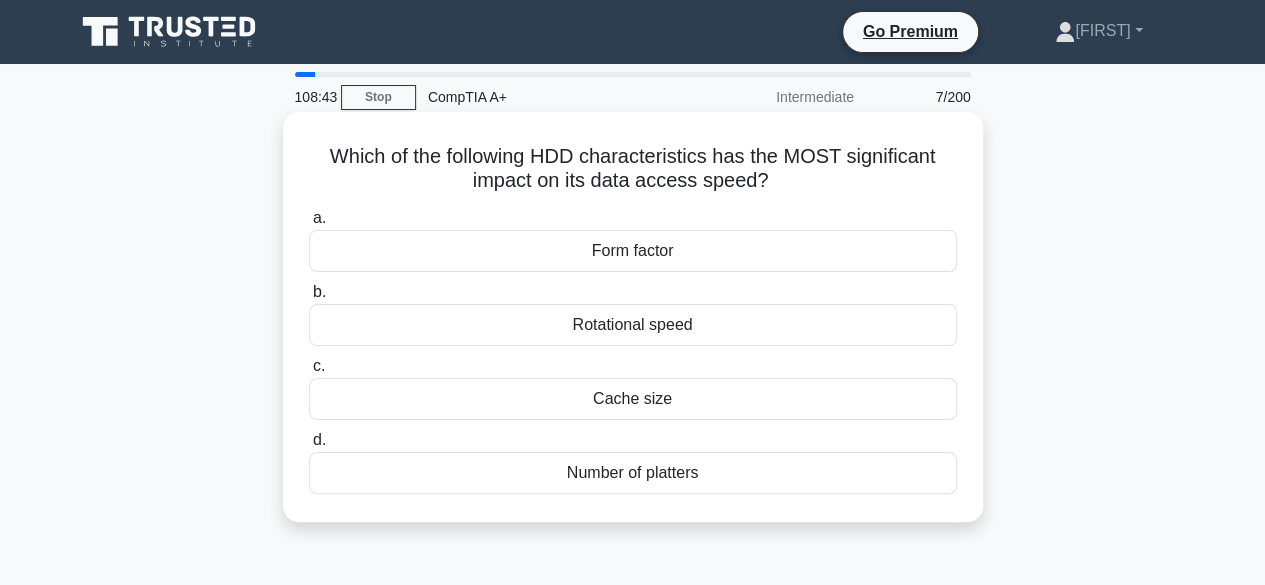 click on "Cache size" at bounding box center [633, 399] 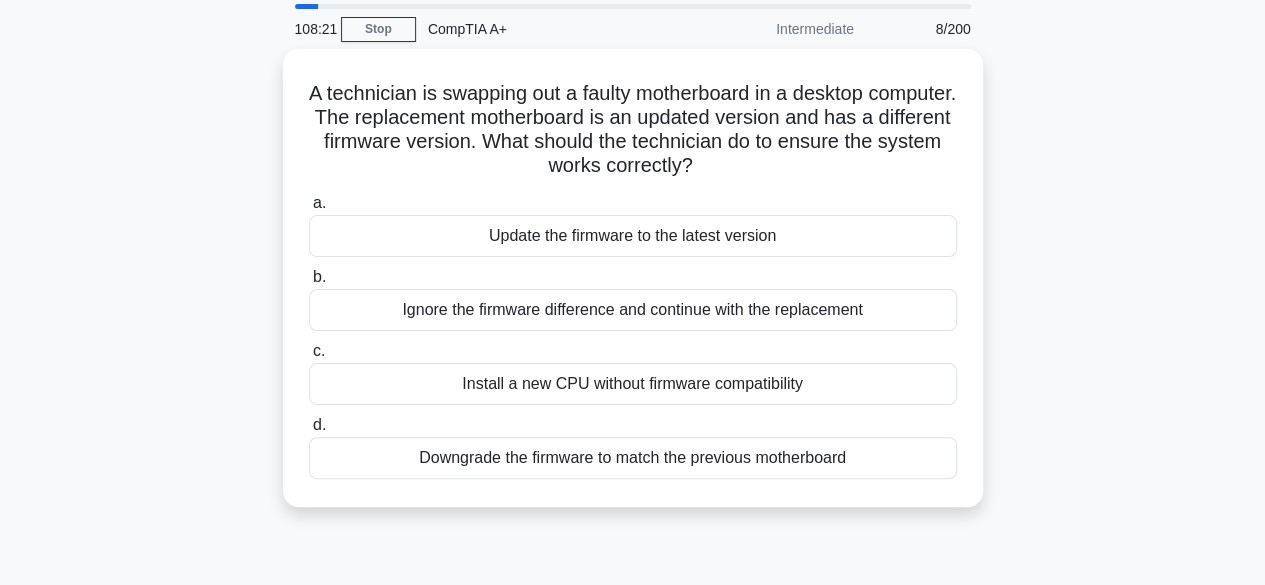 scroll, scrollTop: 100, scrollLeft: 0, axis: vertical 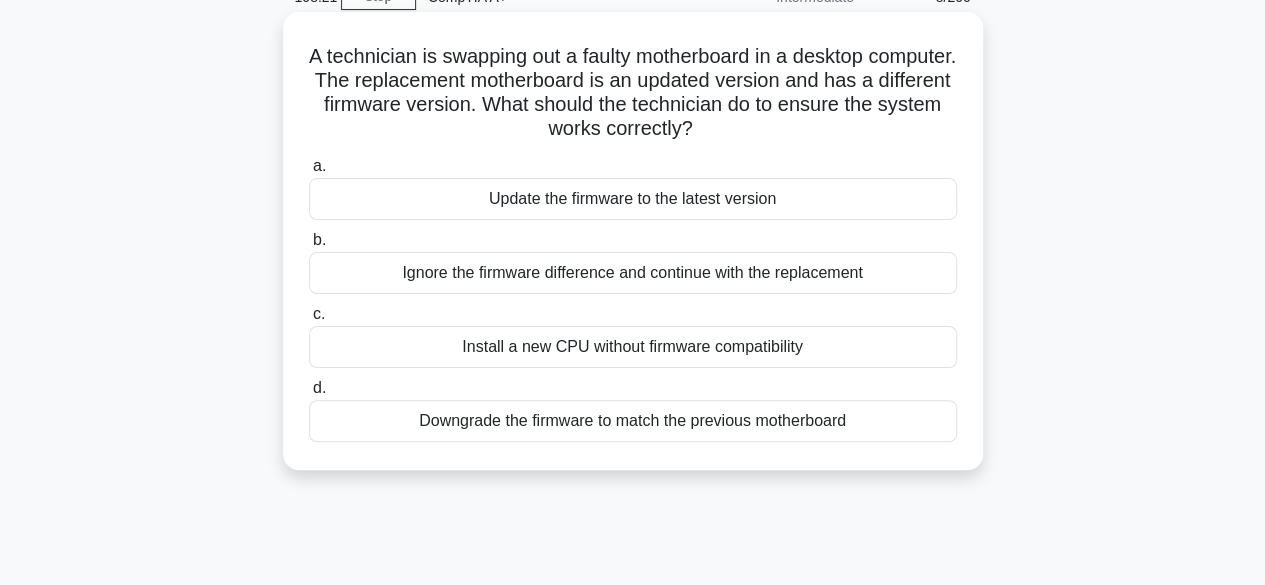 click on "a.
Update the firmware to the latest version" at bounding box center (633, 187) 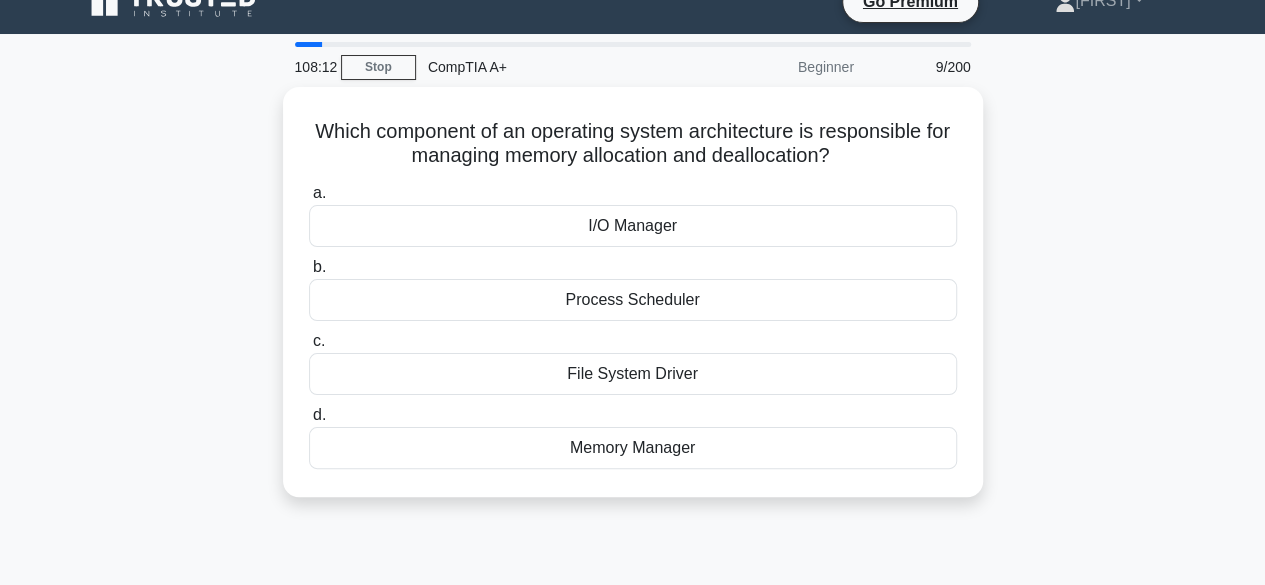 scroll, scrollTop: 0, scrollLeft: 0, axis: both 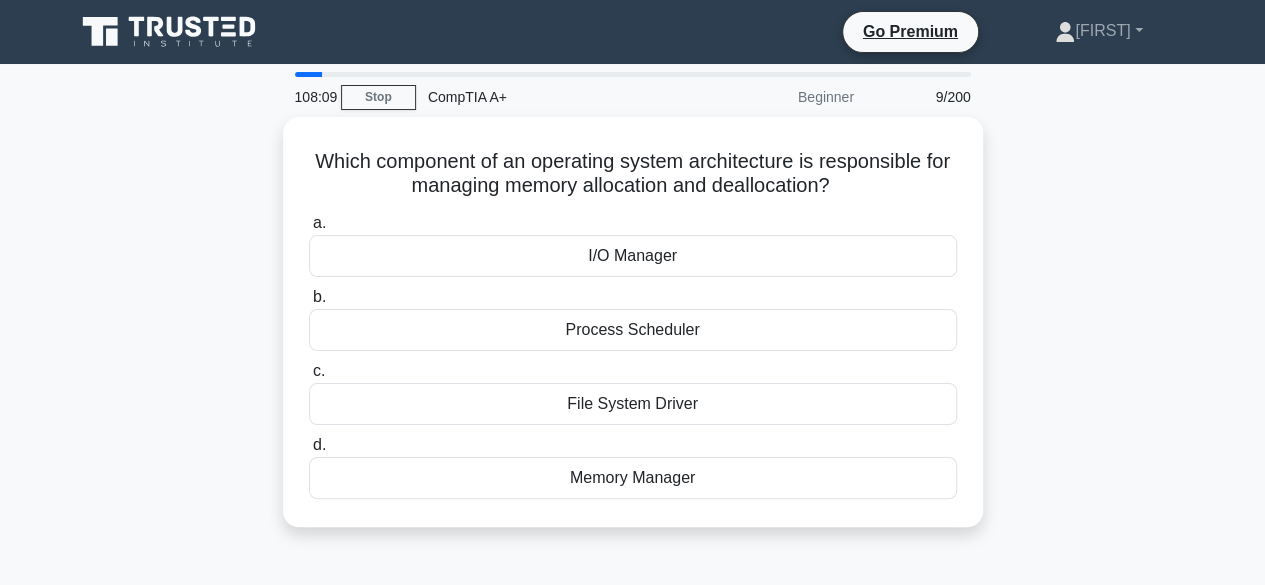 click on "108:09" at bounding box center (312, 97) 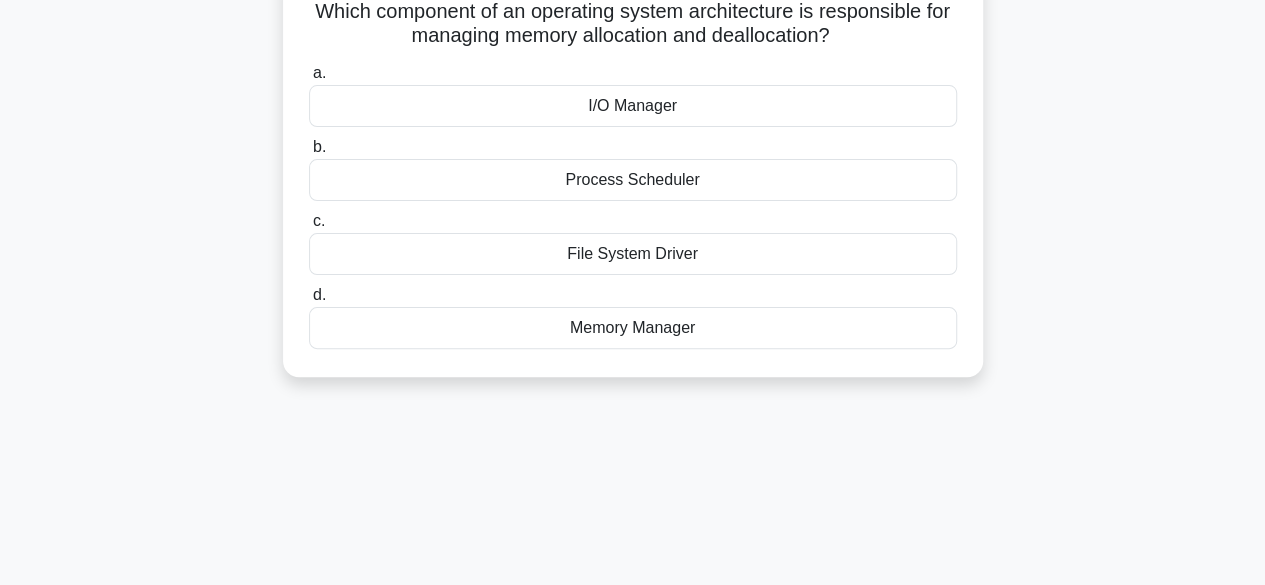 scroll, scrollTop: 0, scrollLeft: 0, axis: both 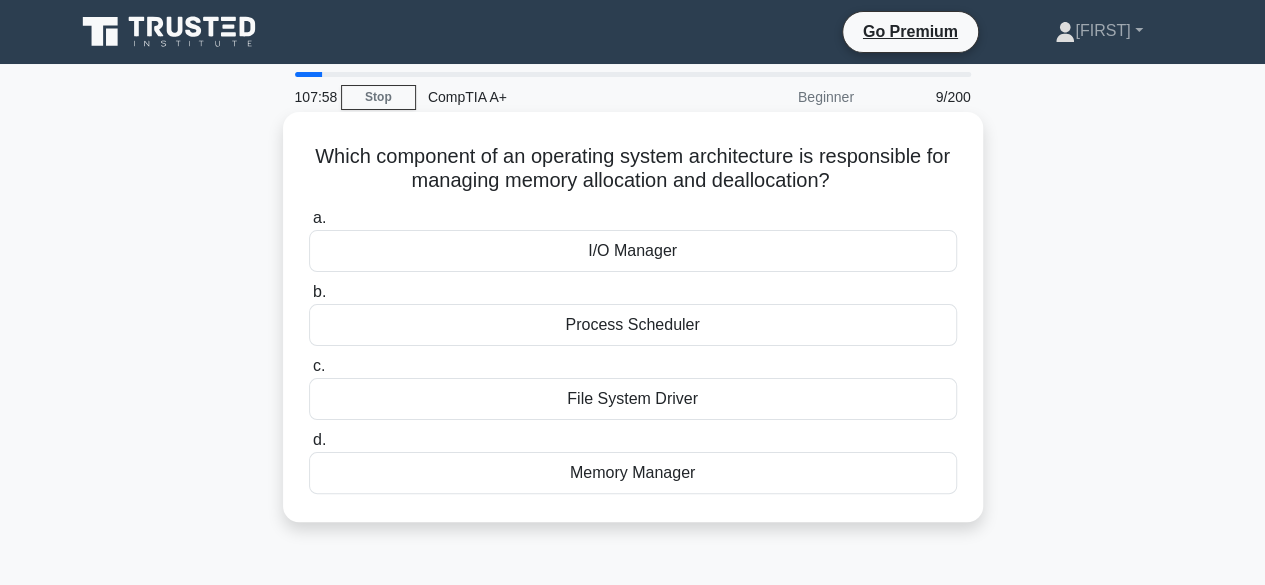 click on "b.
Process Scheduler" at bounding box center [633, 313] 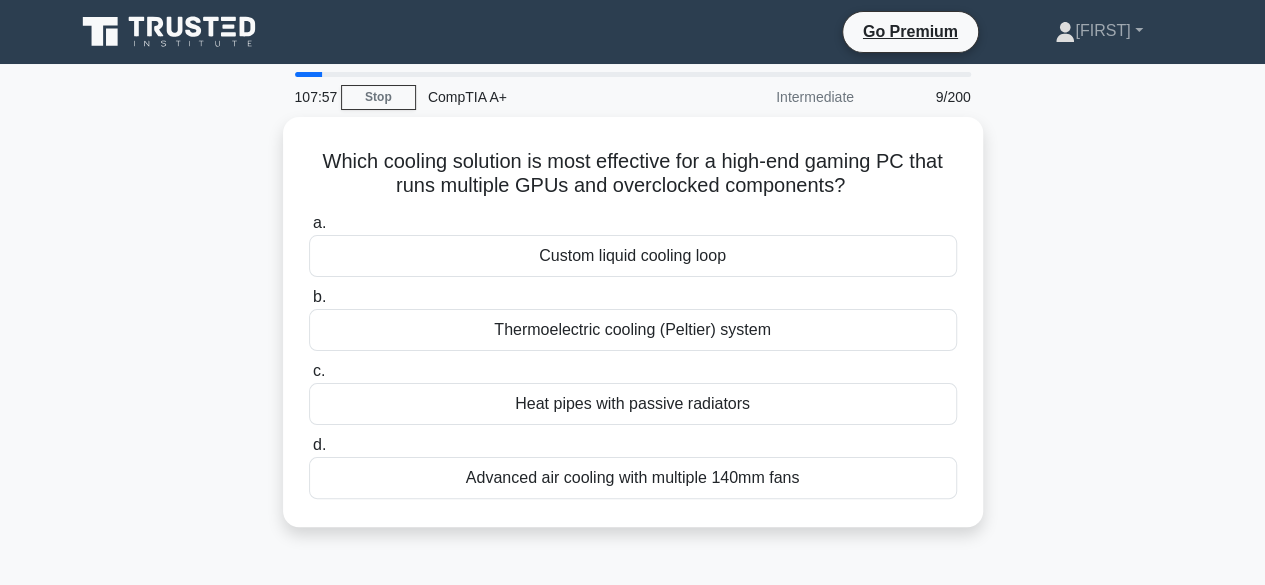 click on "107:57" at bounding box center (312, 97) 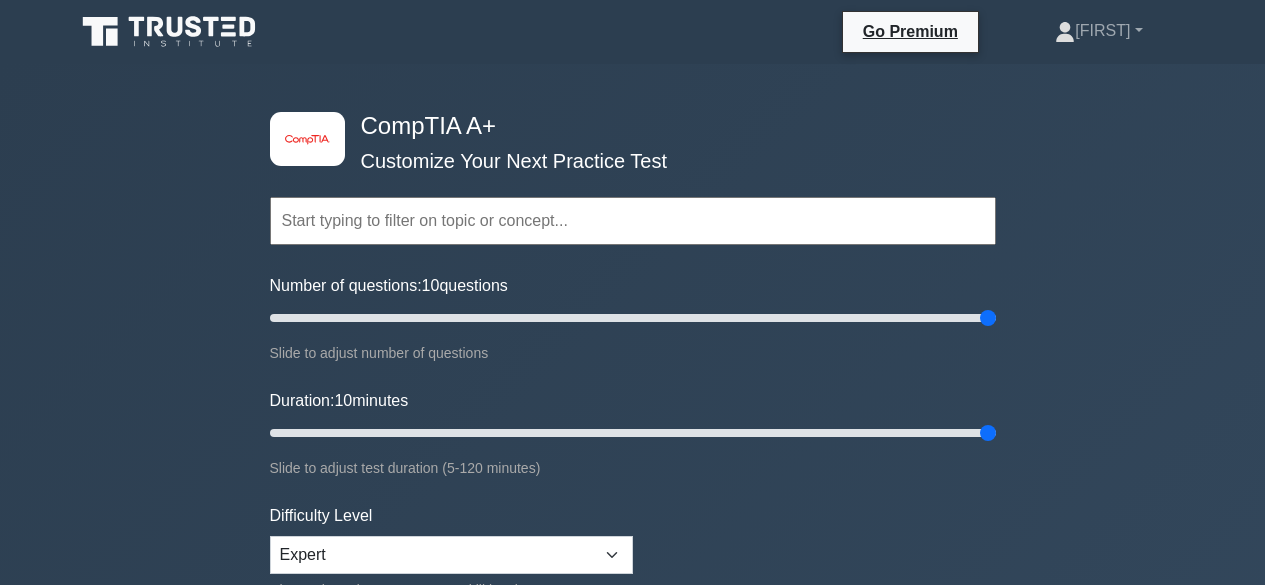 scroll, scrollTop: 300, scrollLeft: 0, axis: vertical 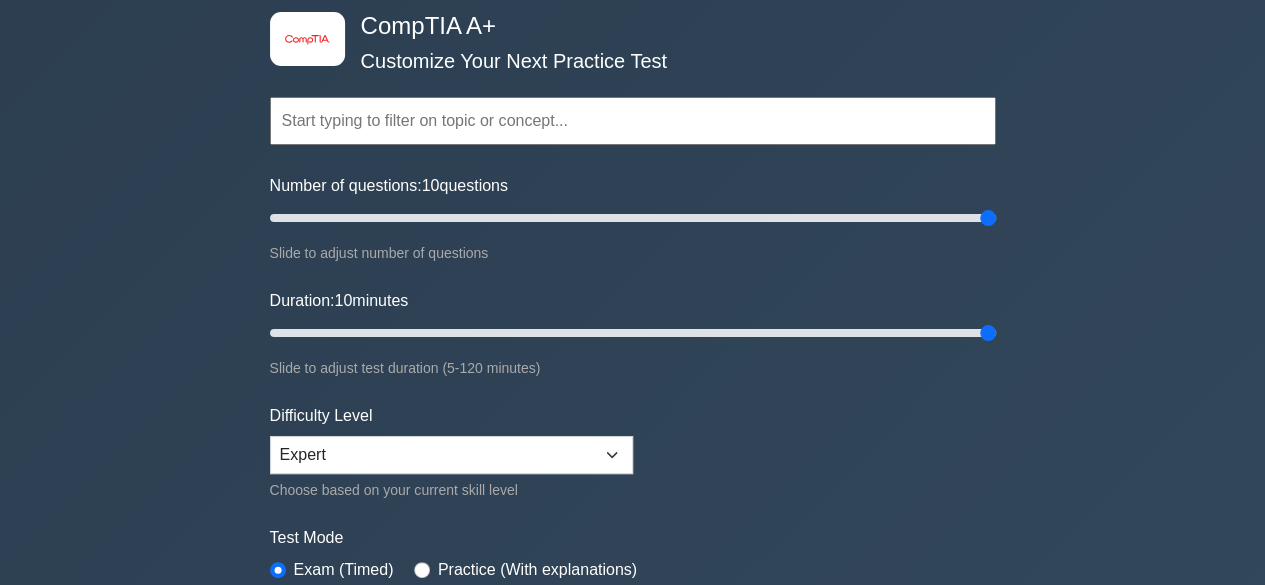 drag, startPoint x: 1014, startPoint y: 213, endPoint x: 716, endPoint y: 203, distance: 298.16772 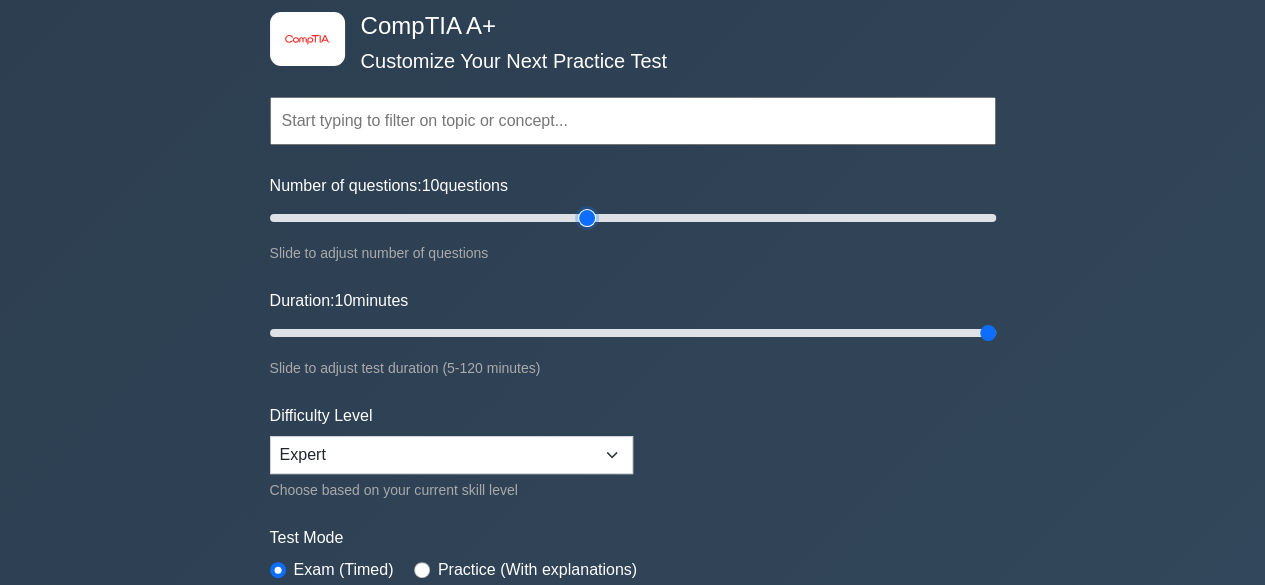 click on "Number of questions:  10  questions" at bounding box center (633, 218) 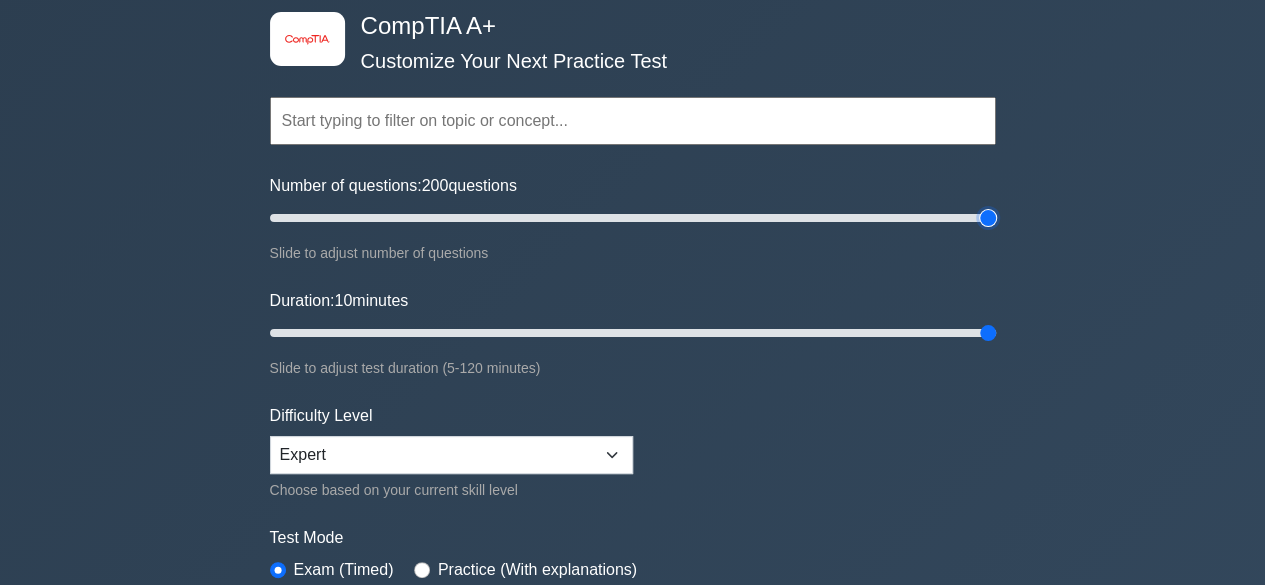 type on "200" 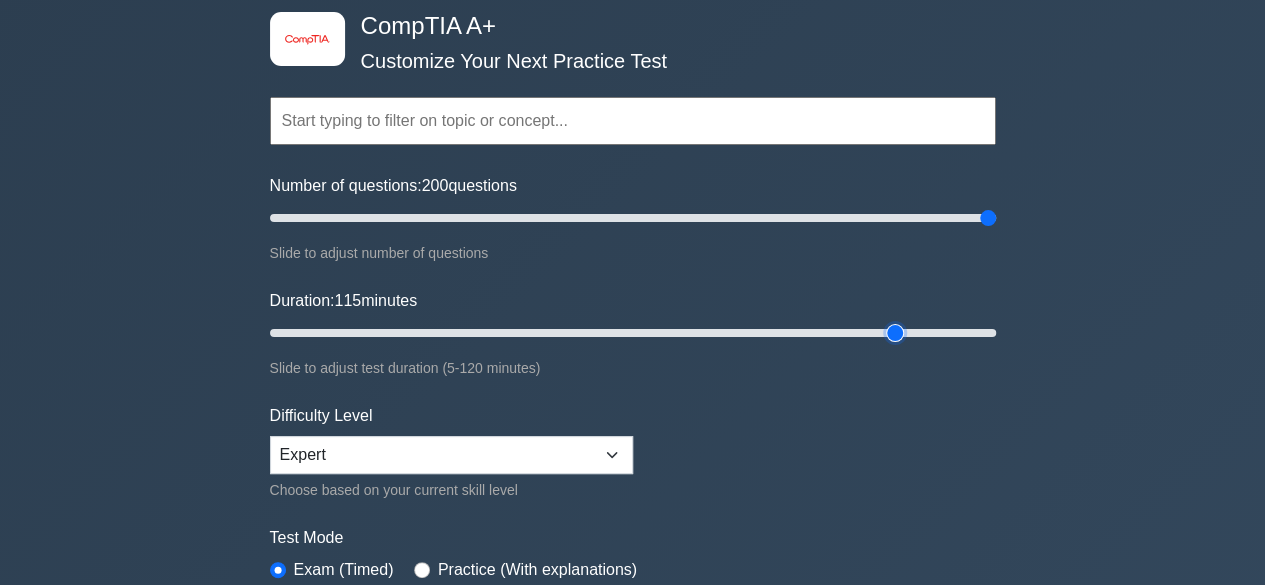 drag, startPoint x: 968, startPoint y: 329, endPoint x: 929, endPoint y: 337, distance: 39.812057 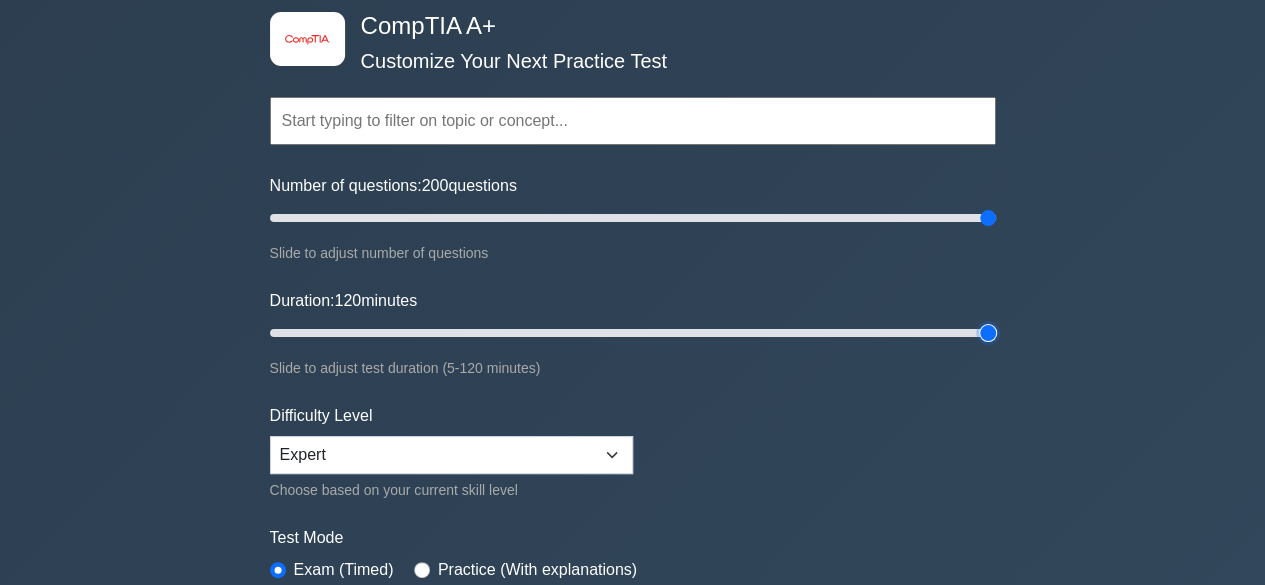 type on "120" 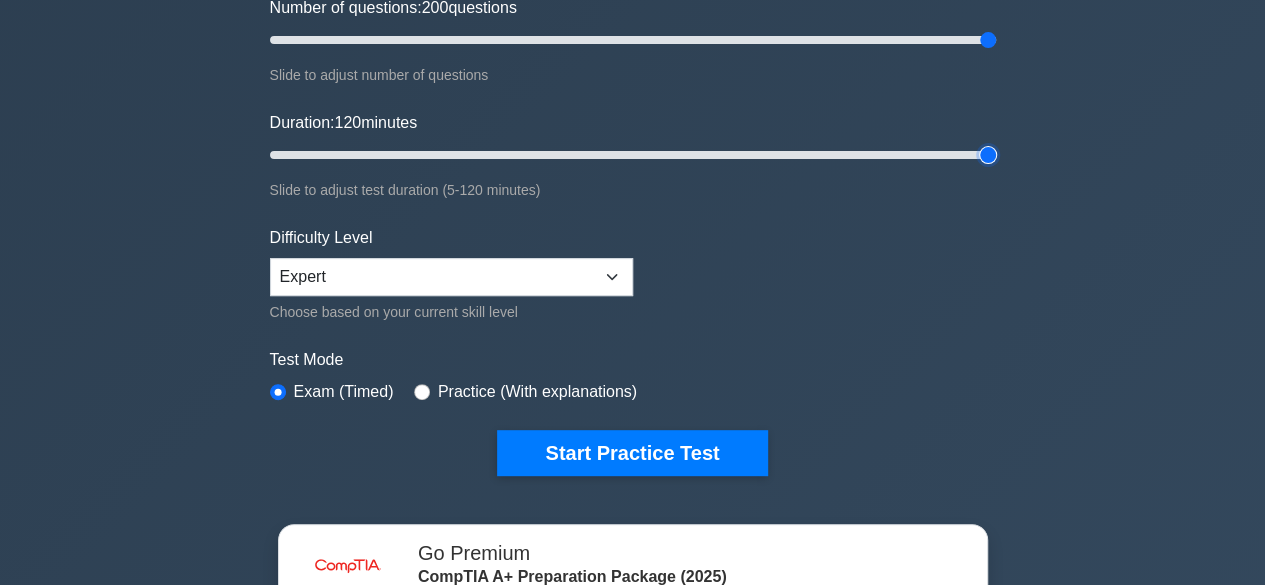 scroll, scrollTop: 300, scrollLeft: 0, axis: vertical 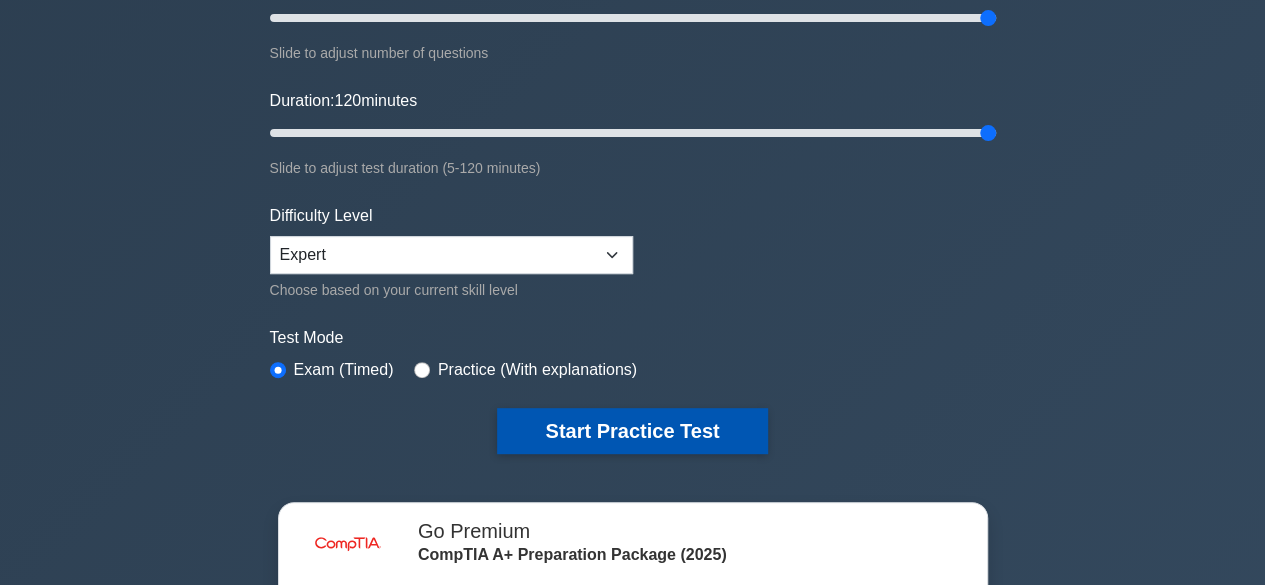 click on "Start Practice Test" at bounding box center [632, 431] 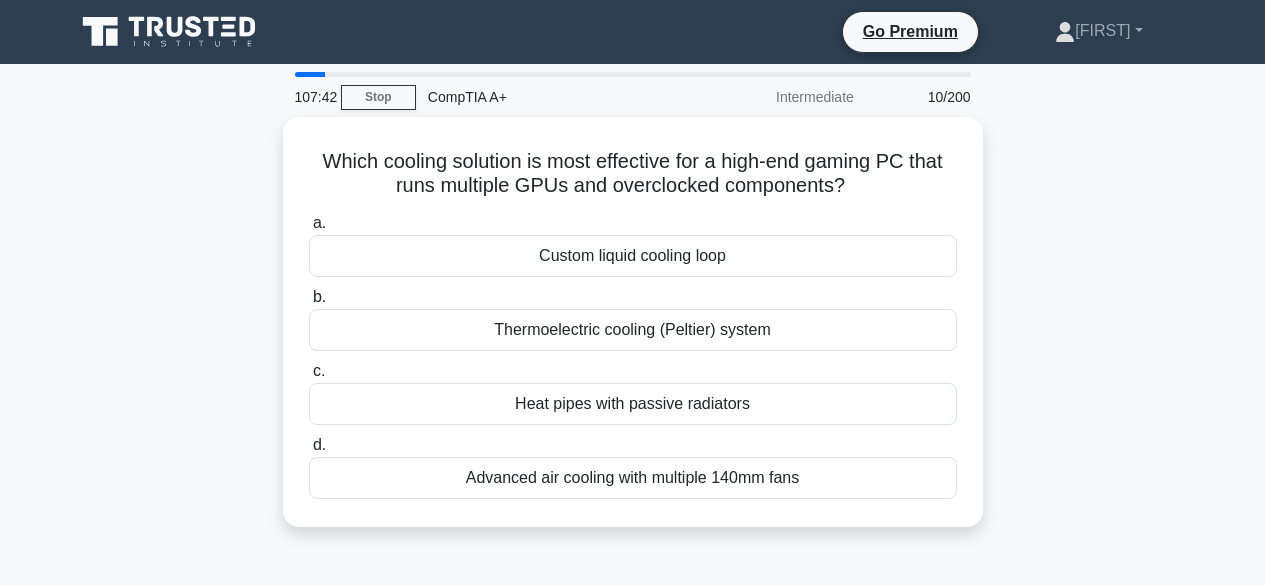 scroll, scrollTop: 0, scrollLeft: 0, axis: both 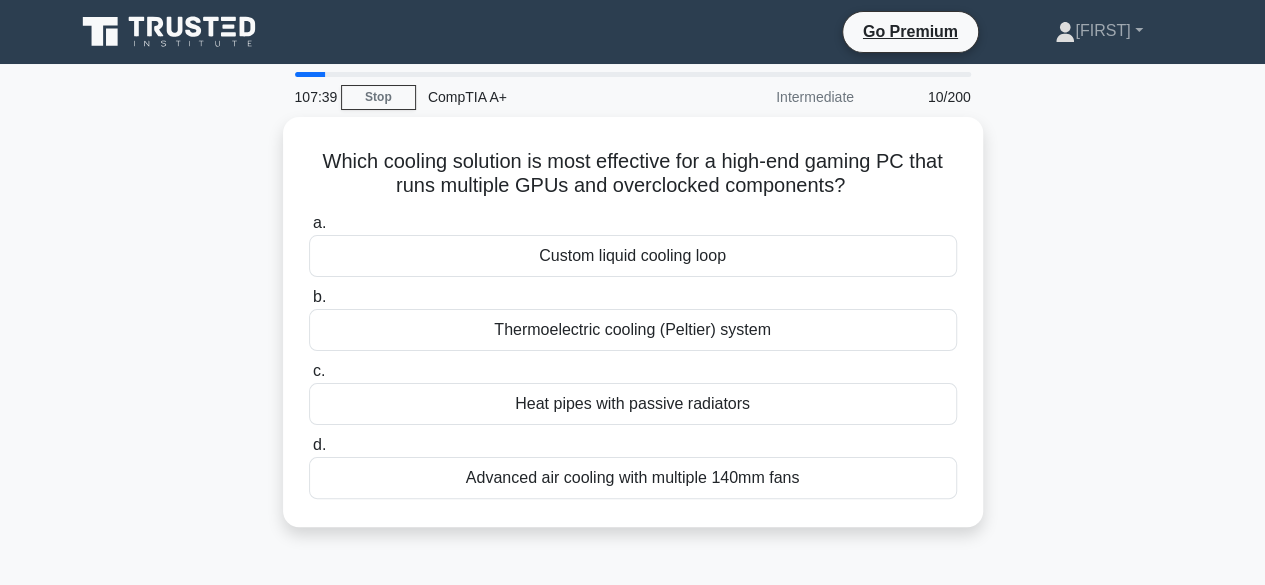click on "Intermediate" at bounding box center (778, 97) 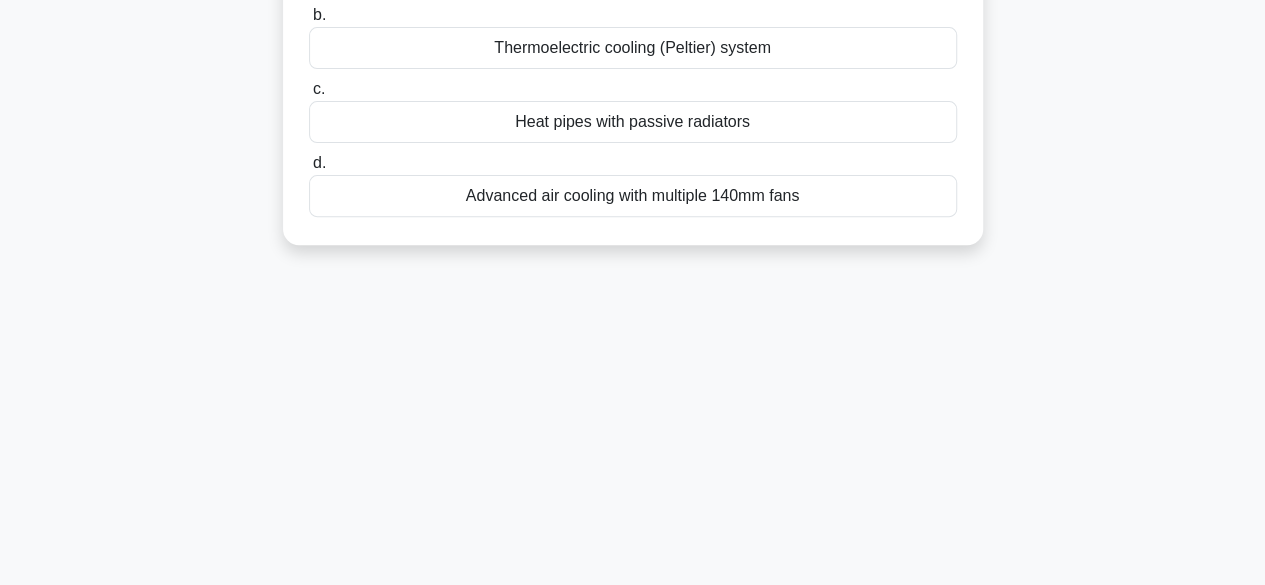 scroll, scrollTop: 0, scrollLeft: 0, axis: both 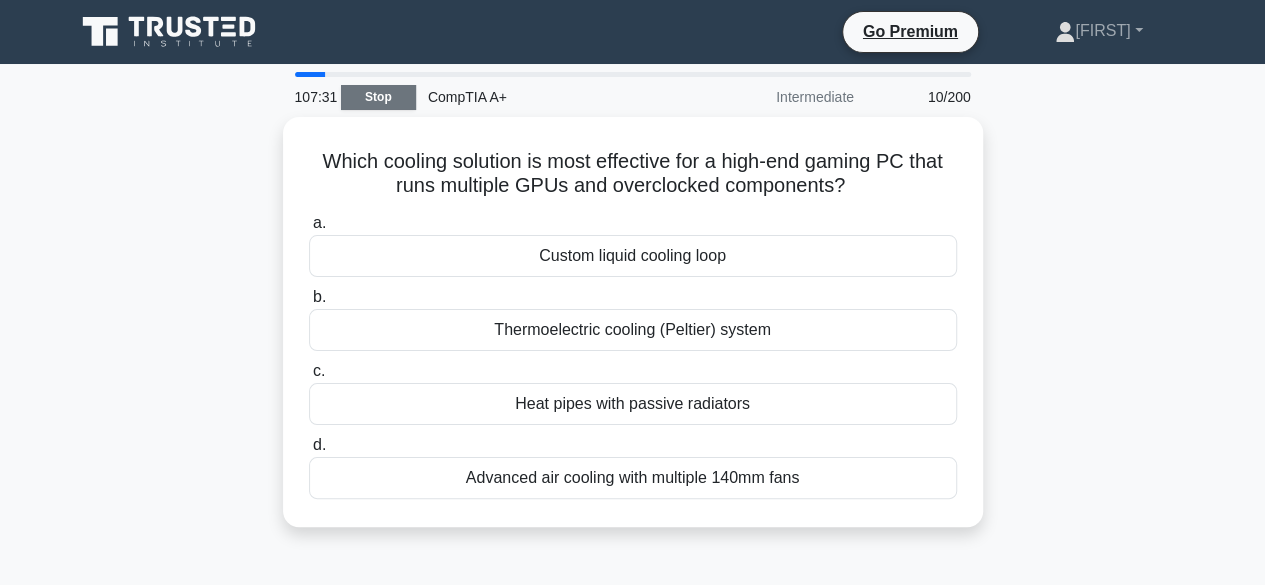 click on "Stop" at bounding box center (378, 97) 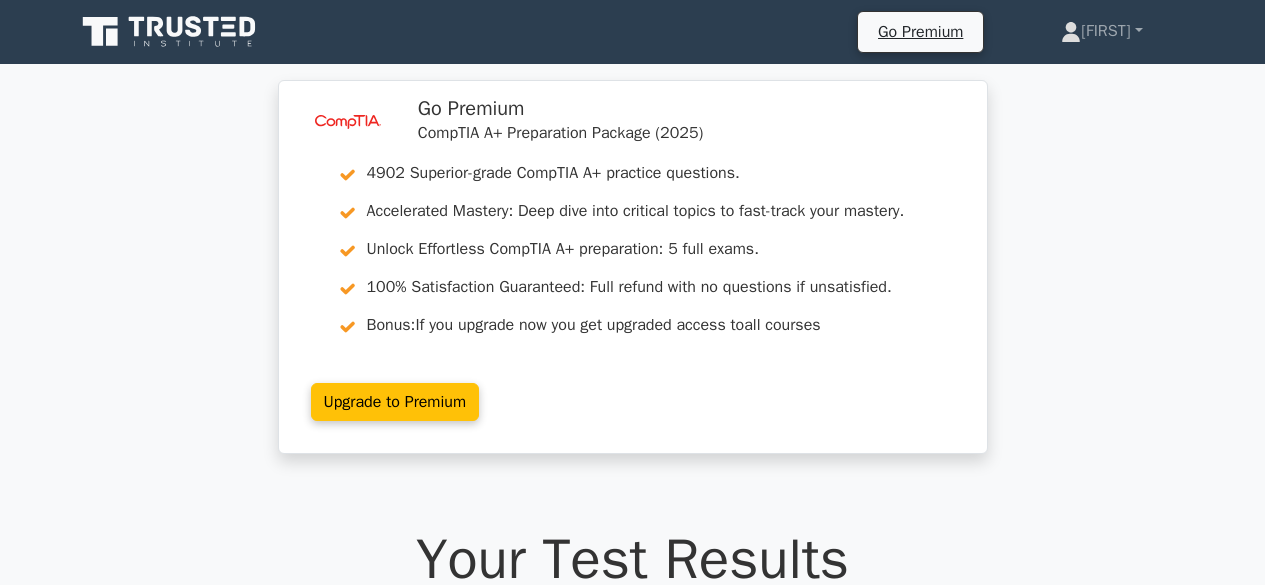 scroll, scrollTop: 0, scrollLeft: 0, axis: both 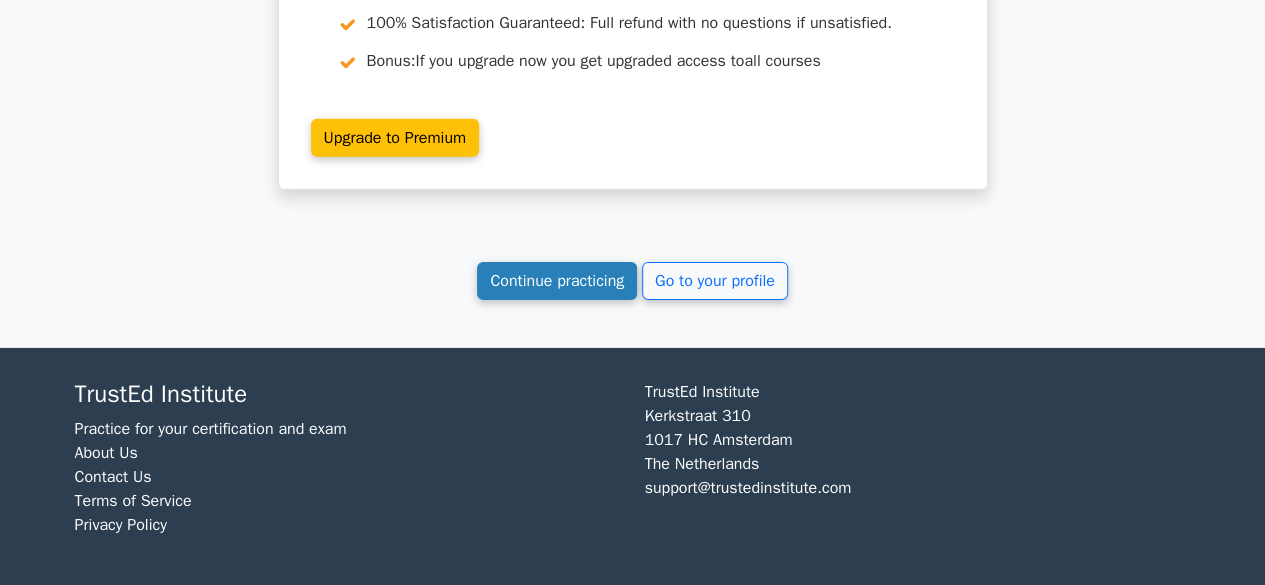 click on "Continue practicing" at bounding box center (557, 281) 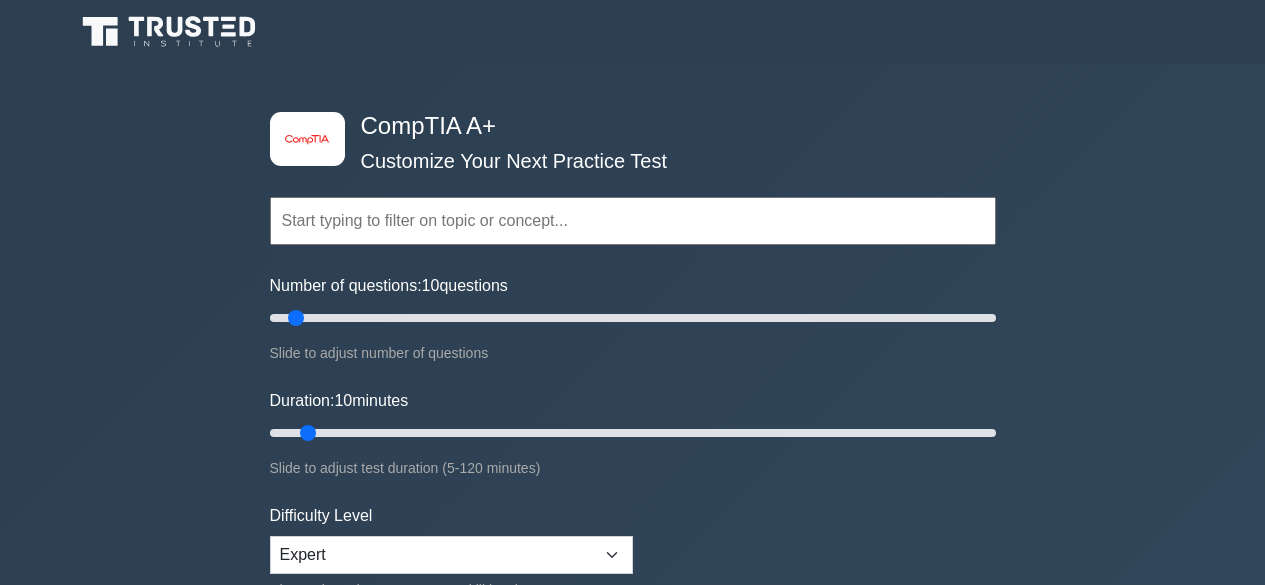 scroll, scrollTop: 0, scrollLeft: 0, axis: both 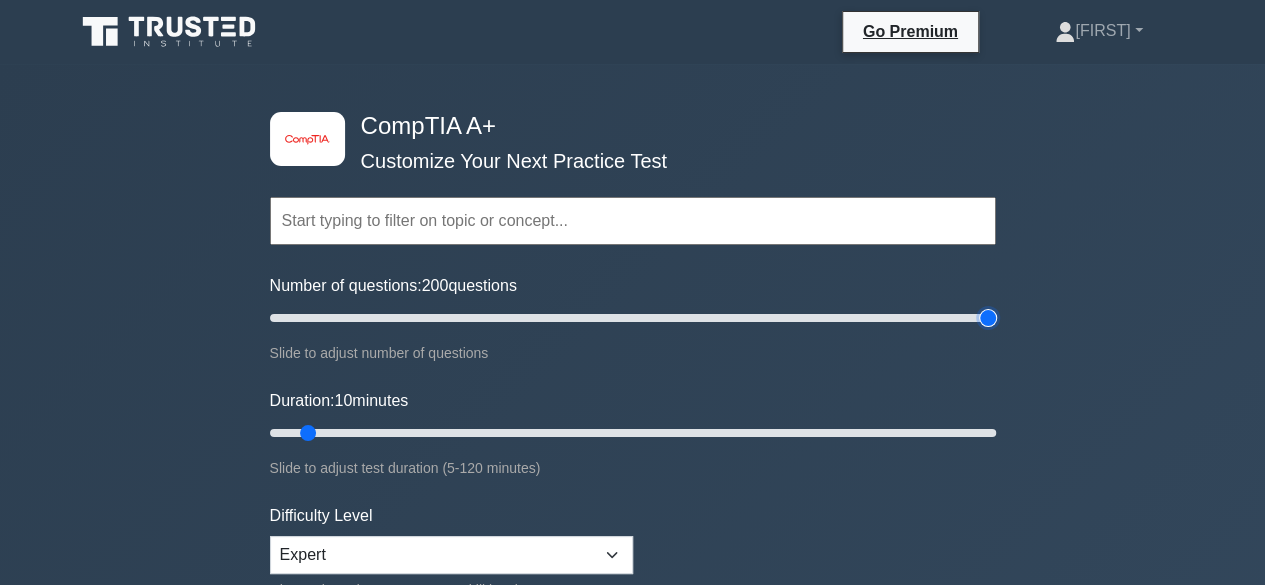 drag, startPoint x: 302, startPoint y: 314, endPoint x: 1034, endPoint y: 342, distance: 732.53534 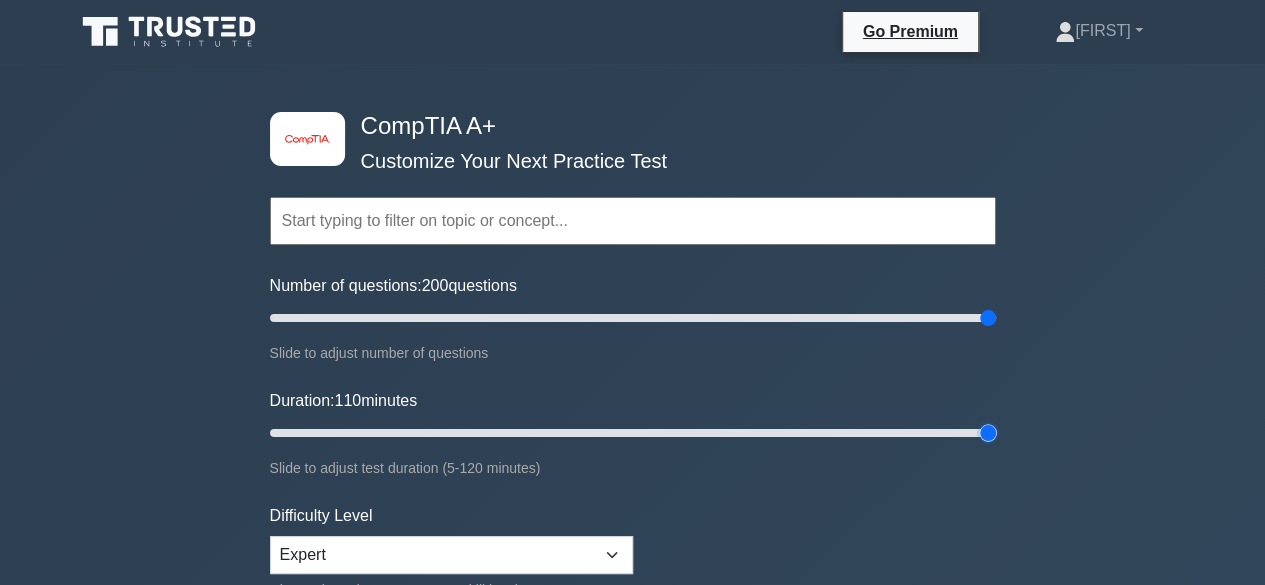 drag, startPoint x: 316, startPoint y: 439, endPoint x: 999, endPoint y: 449, distance: 683.0732 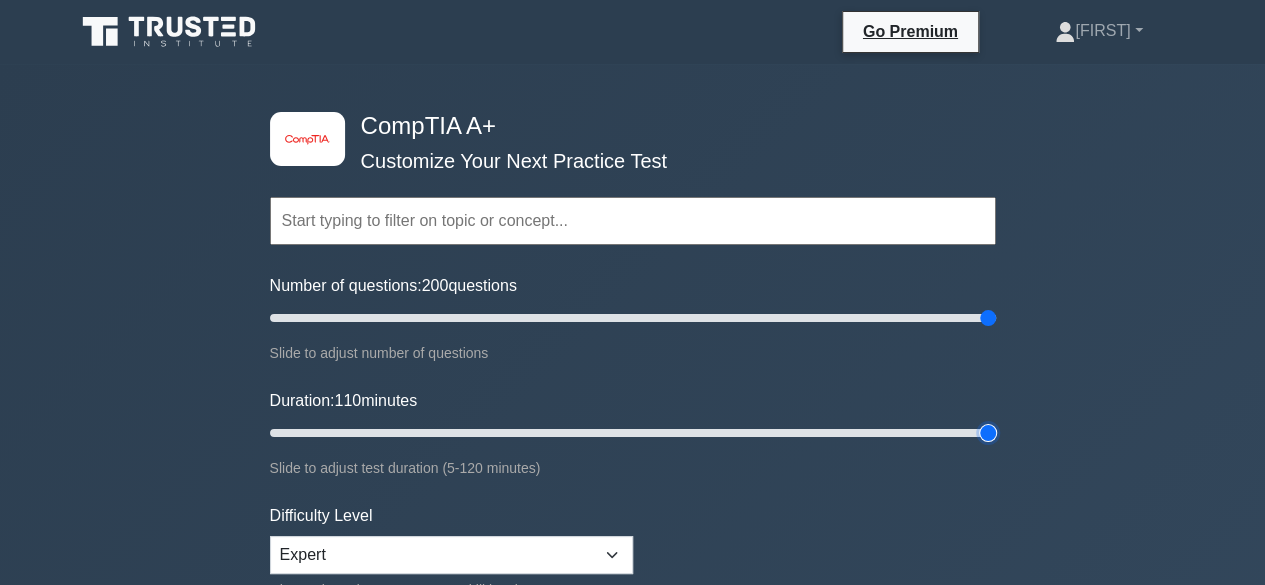 type on "120" 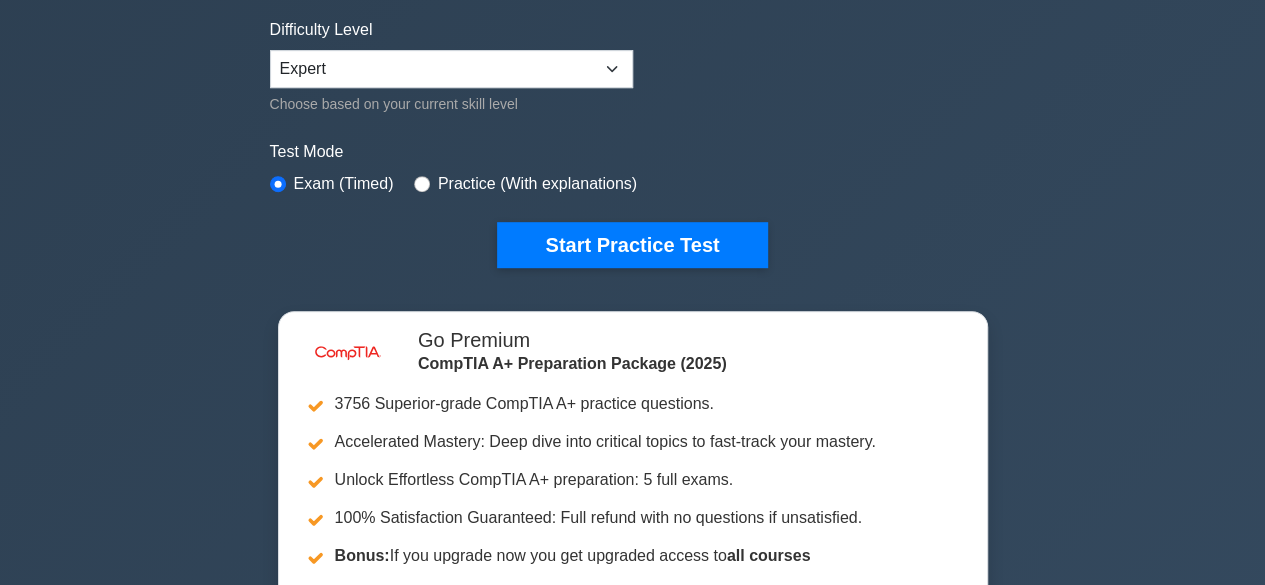 scroll, scrollTop: 500, scrollLeft: 0, axis: vertical 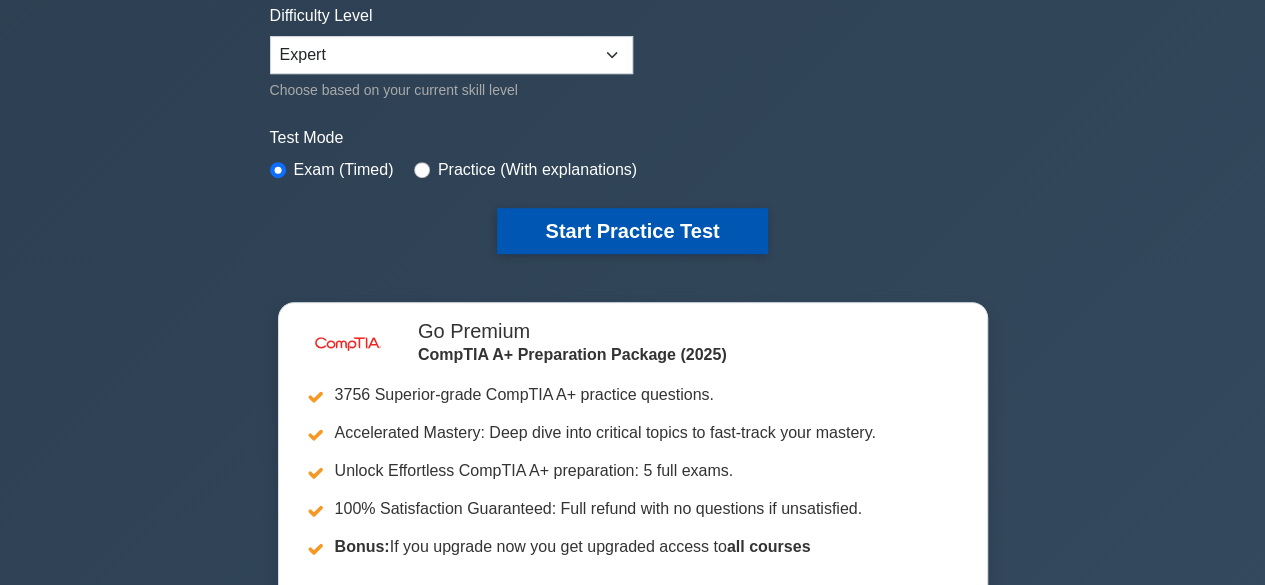 click on "Start Practice Test" at bounding box center (632, 231) 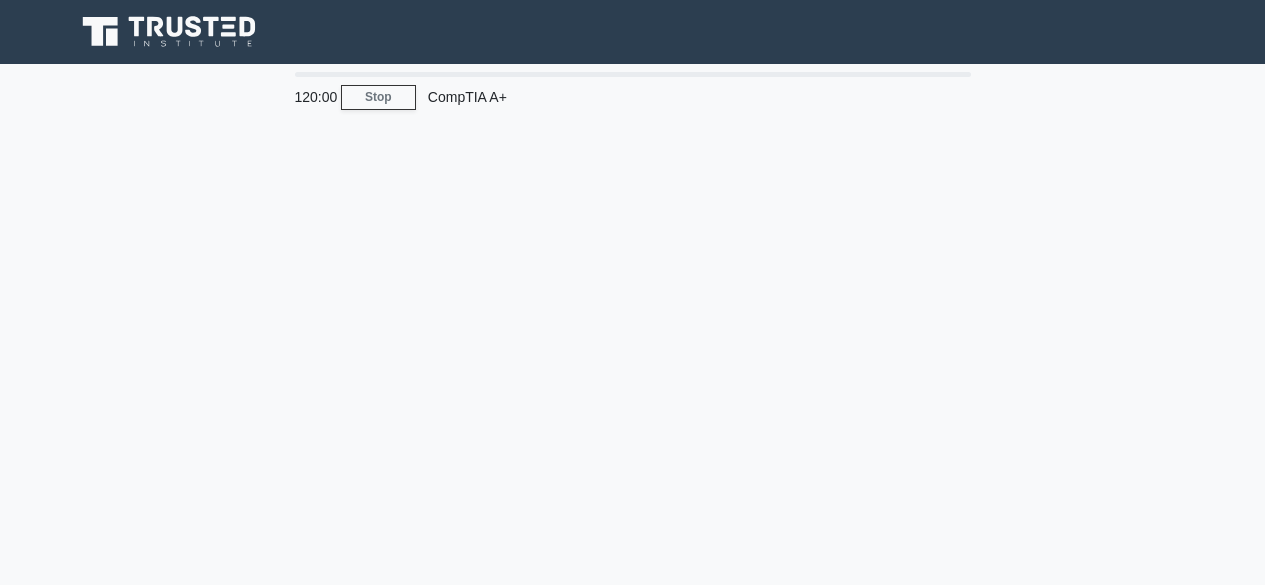 scroll, scrollTop: 0, scrollLeft: 0, axis: both 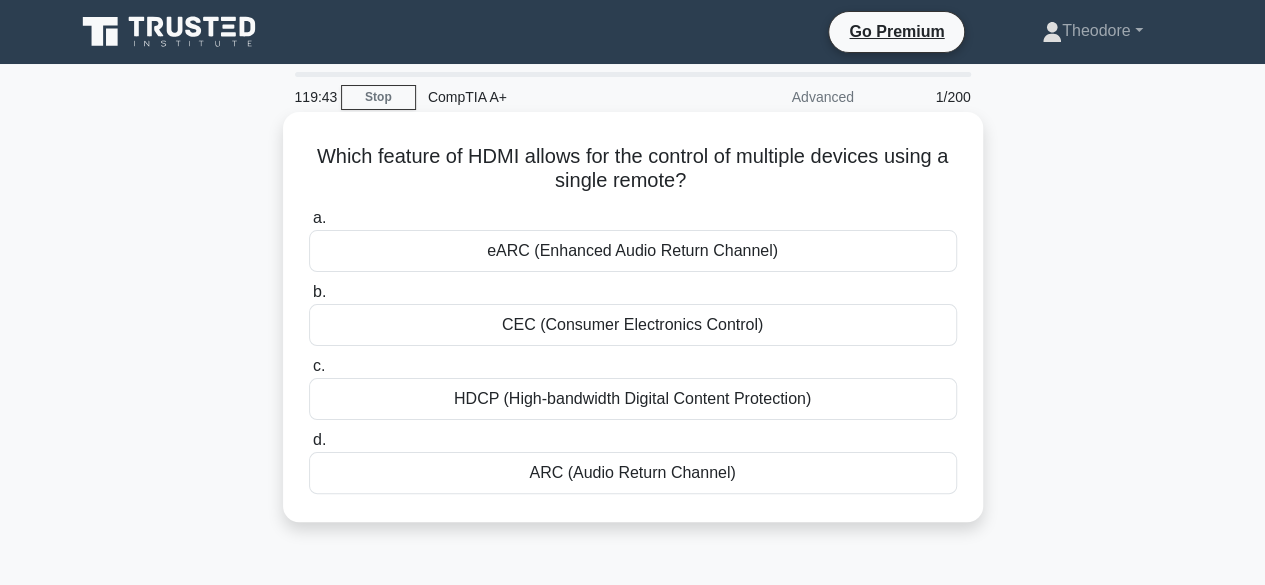 click on "HDCP (High-bandwidth Digital Content Protection)" at bounding box center [633, 399] 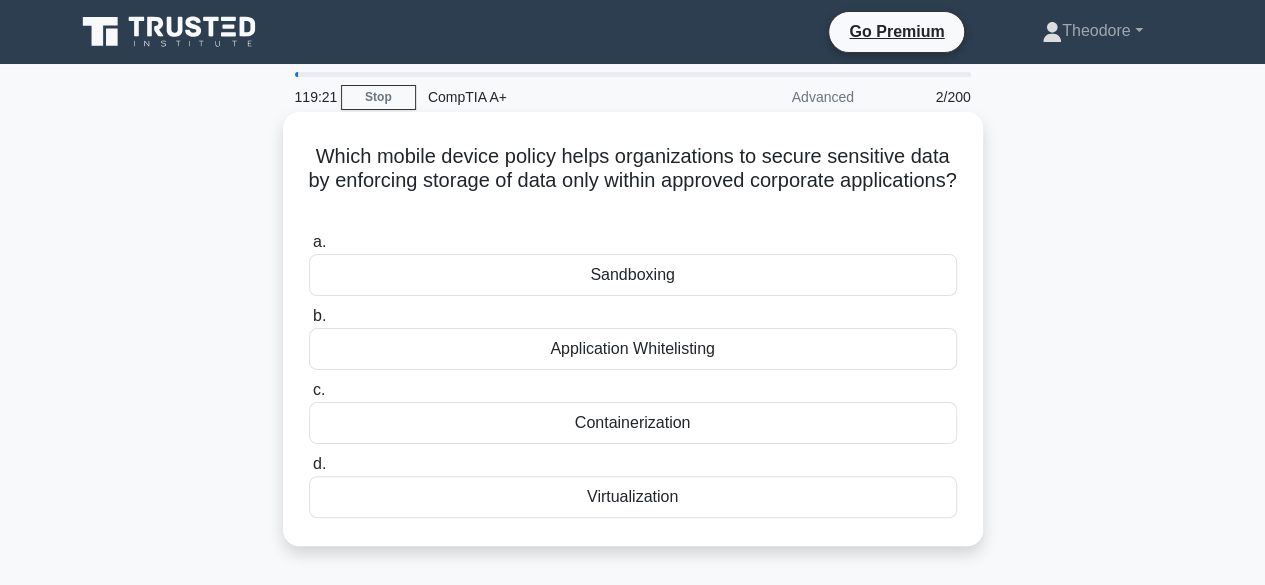 click on "a.
Sandboxing
b.
Application Whitelisting
c. d." at bounding box center (633, 374) 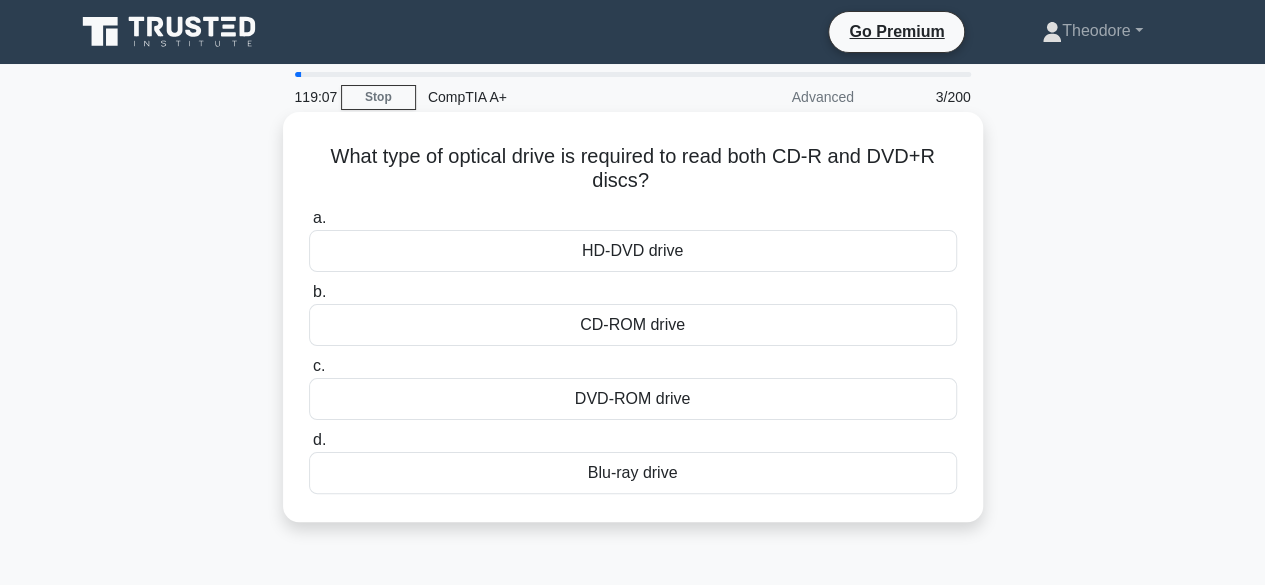 click on "HD-DVD drive" at bounding box center [633, 251] 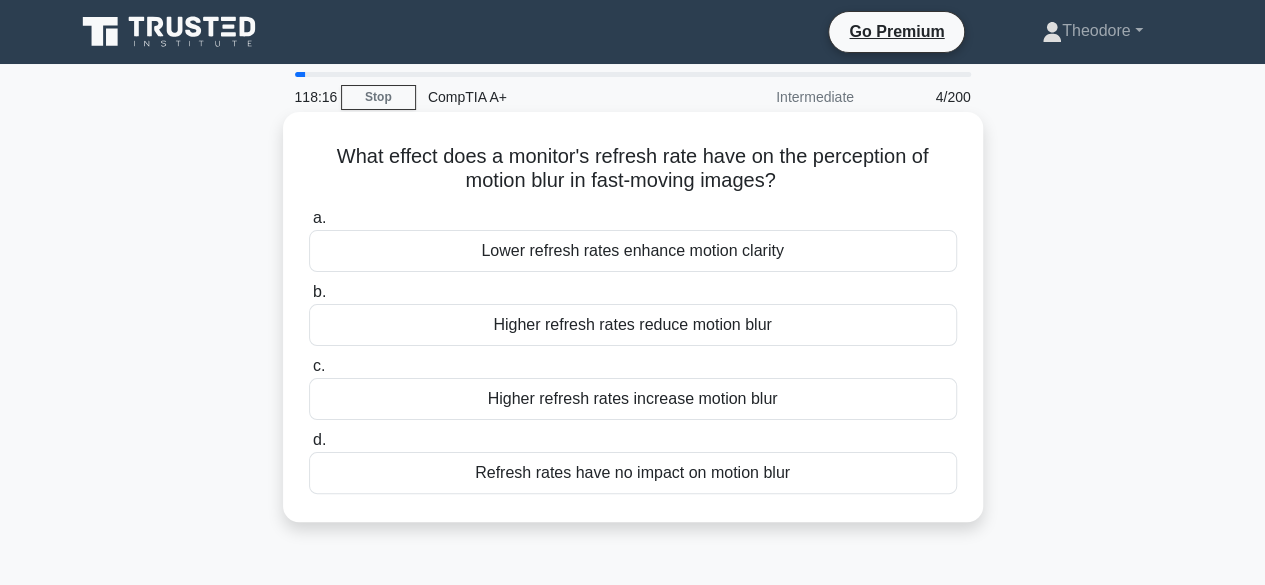 click on "Higher refresh rates increase motion blur" at bounding box center [633, 399] 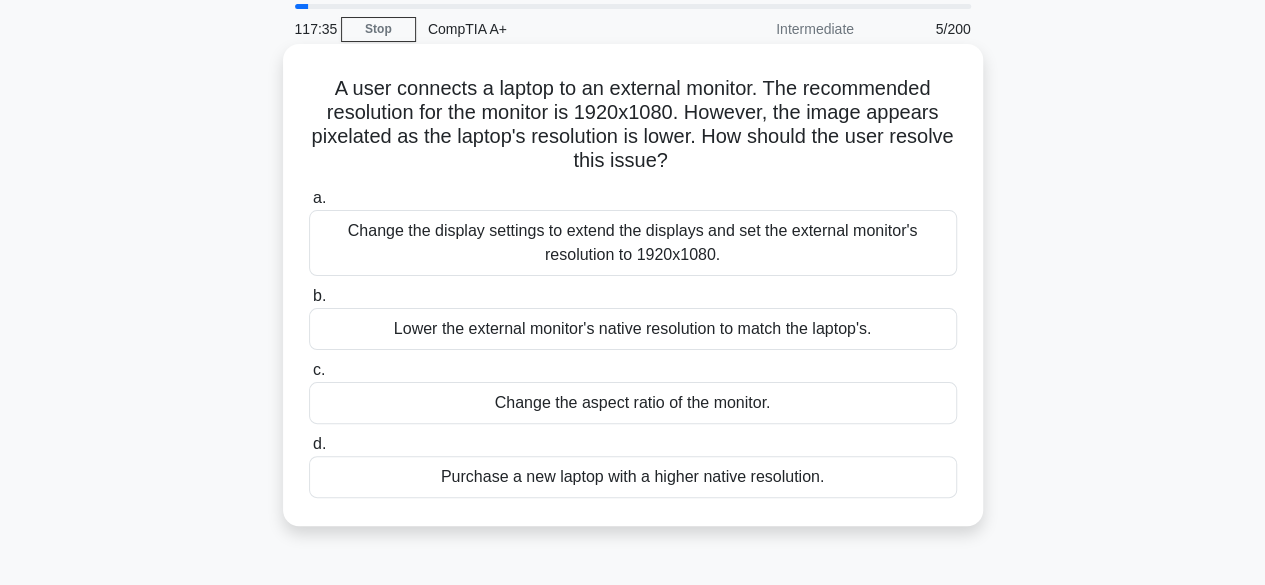 scroll, scrollTop: 100, scrollLeft: 0, axis: vertical 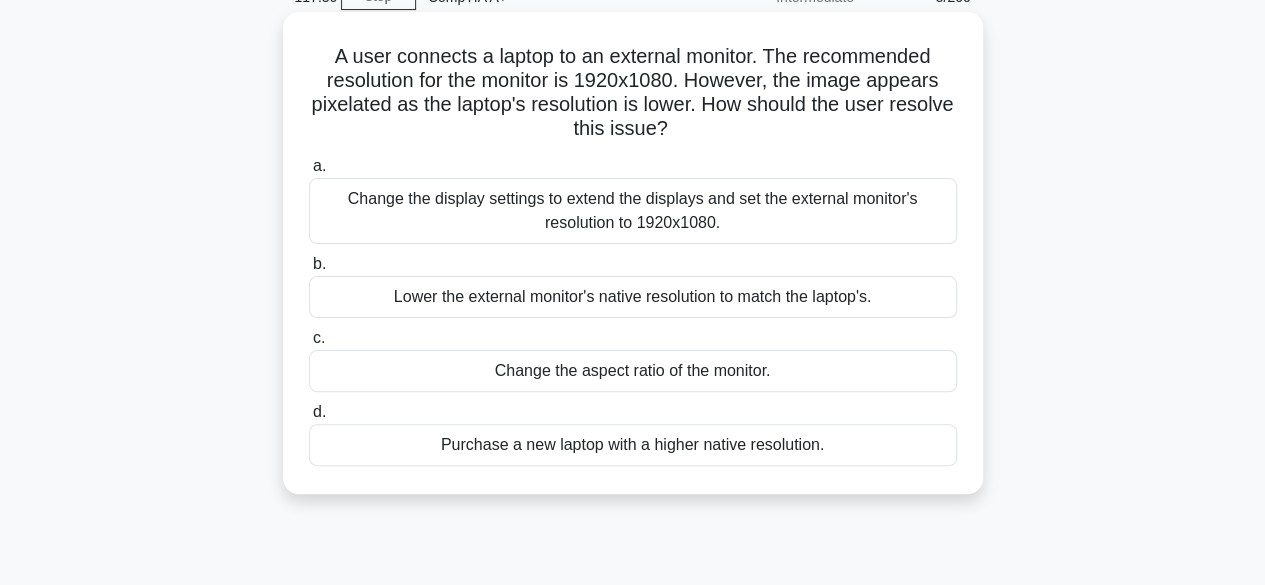 click on "Change the display settings to extend the displays and set the external monitor's resolution to 1920x1080." at bounding box center [633, 211] 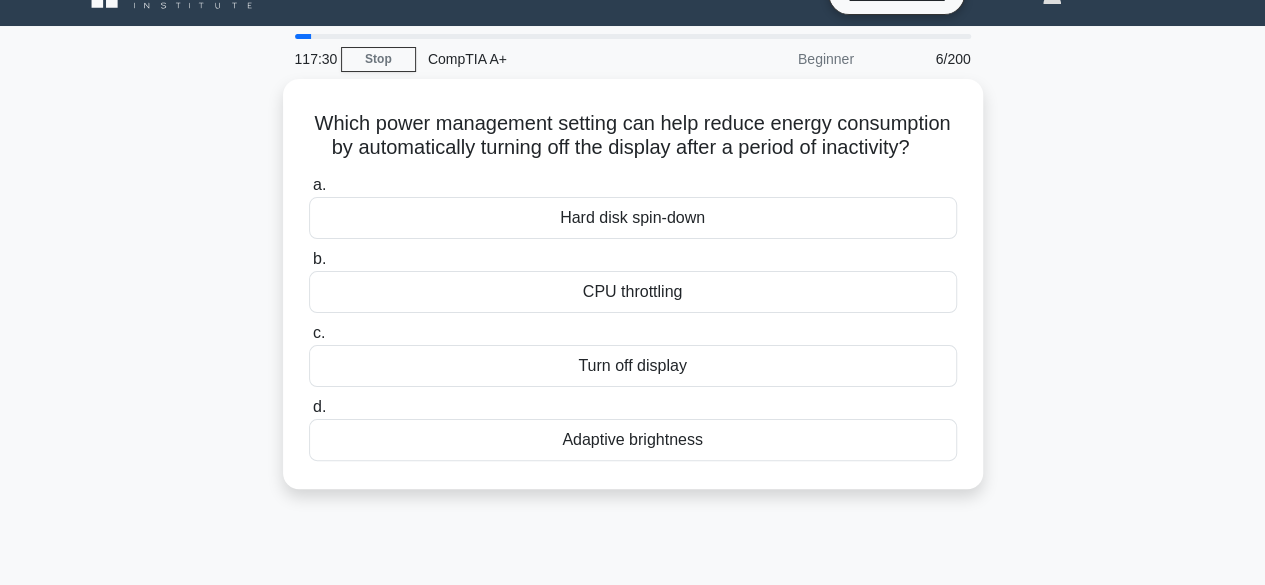 scroll, scrollTop: 0, scrollLeft: 0, axis: both 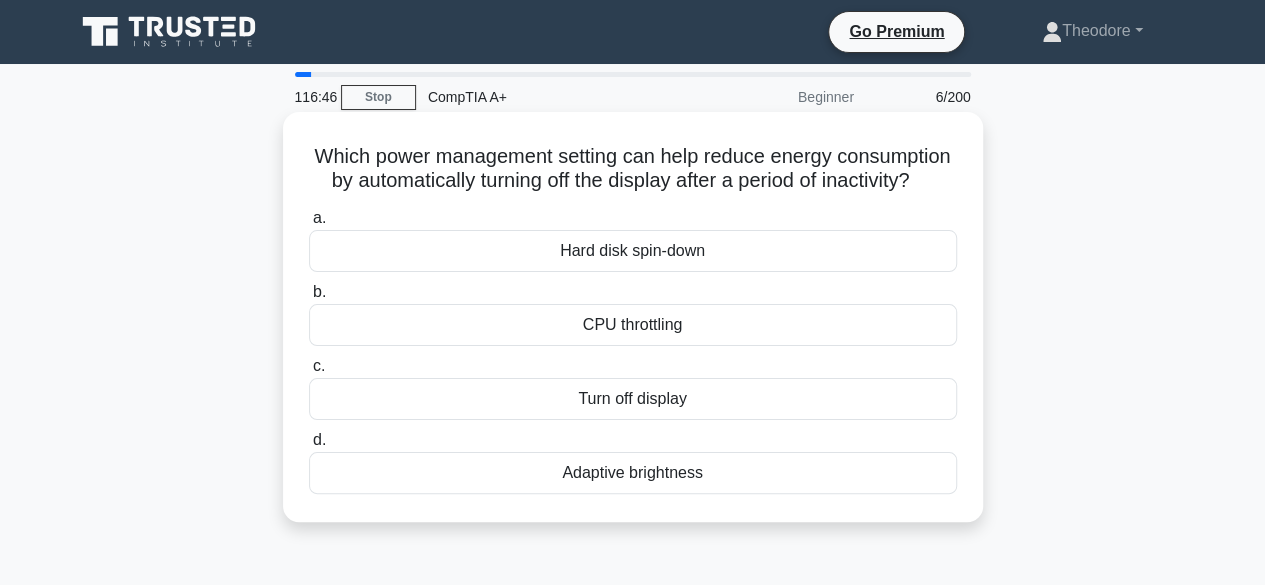 click on "Turn off display" at bounding box center [633, 399] 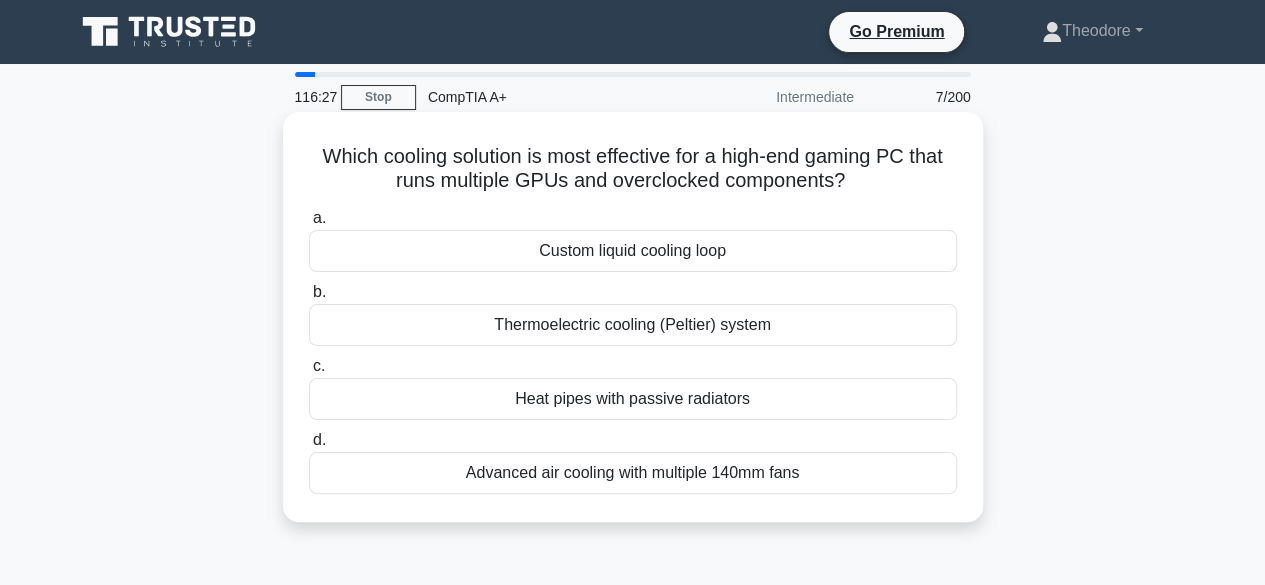 click on "Custom liquid cooling loop" at bounding box center [633, 251] 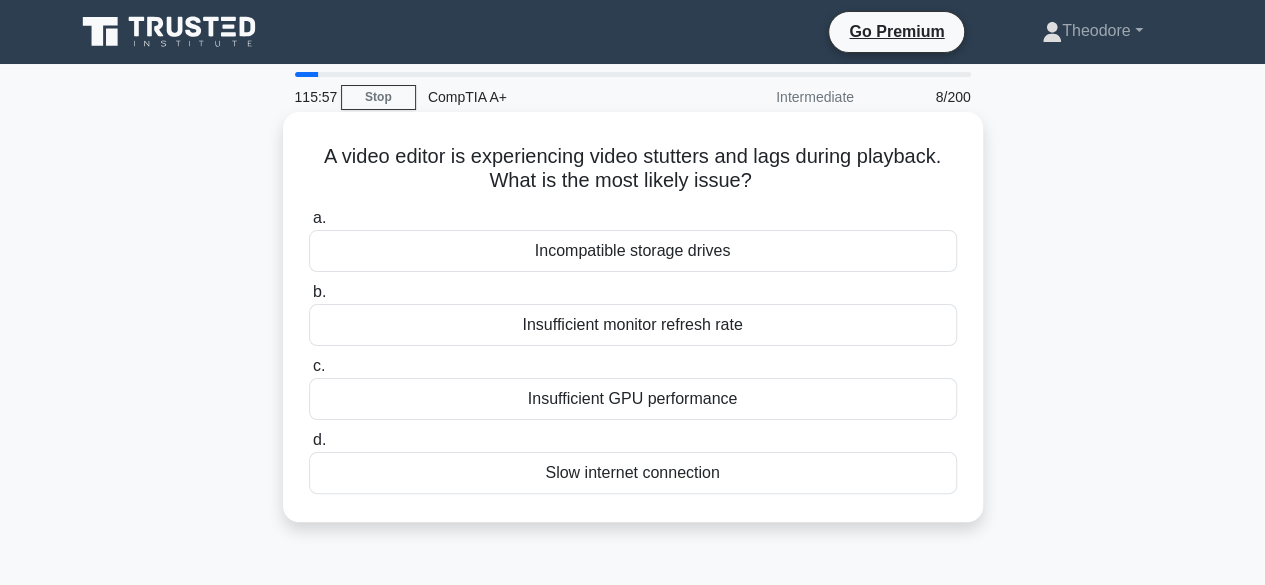 click on "Incompatible storage drives" at bounding box center [633, 251] 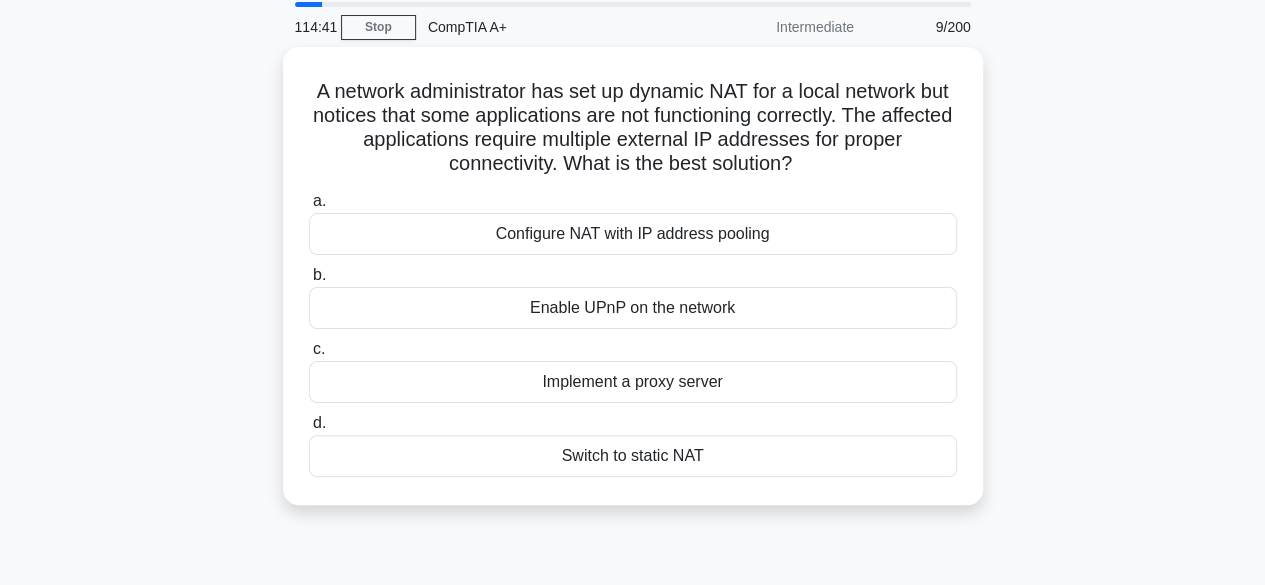 scroll, scrollTop: 100, scrollLeft: 0, axis: vertical 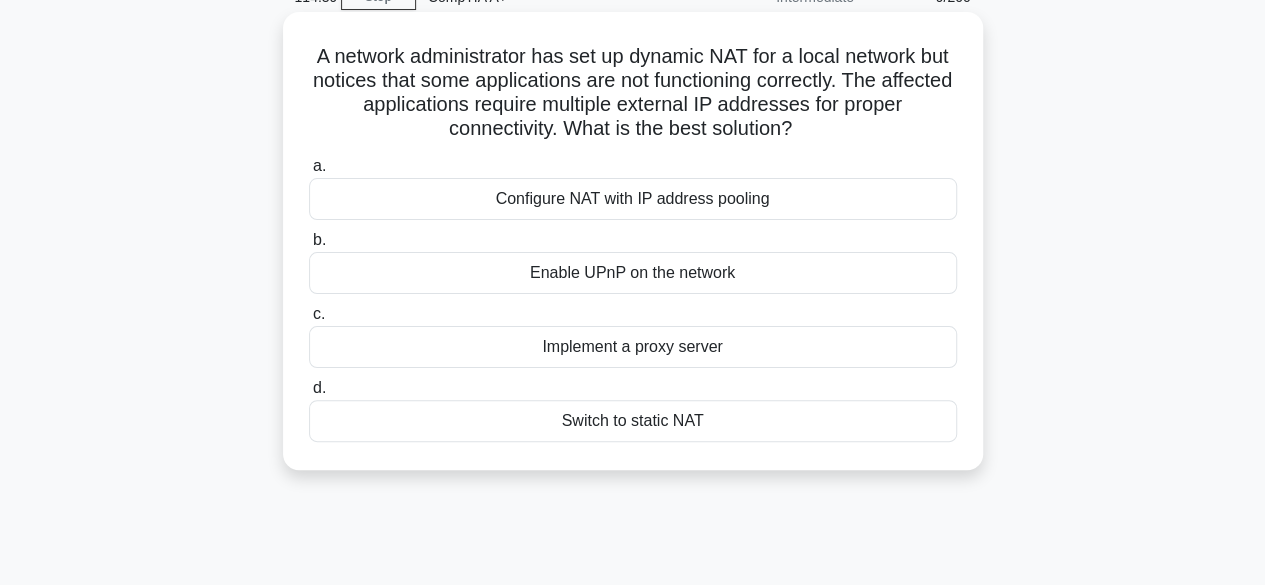 click on "Configure NAT with IP address pooling" at bounding box center [633, 199] 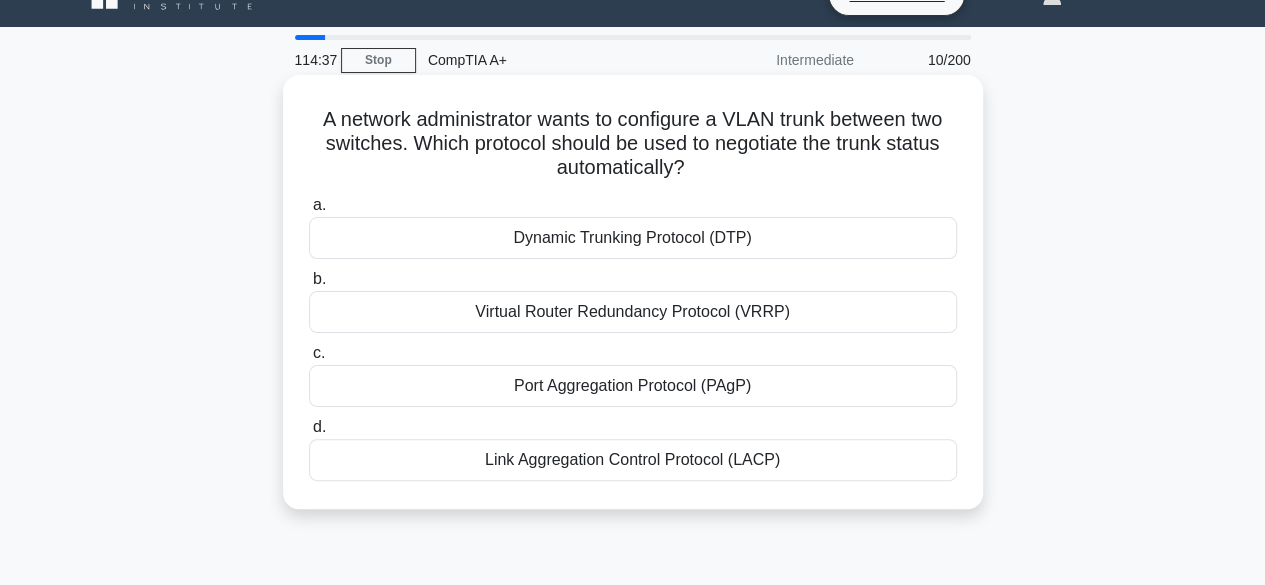scroll, scrollTop: 0, scrollLeft: 0, axis: both 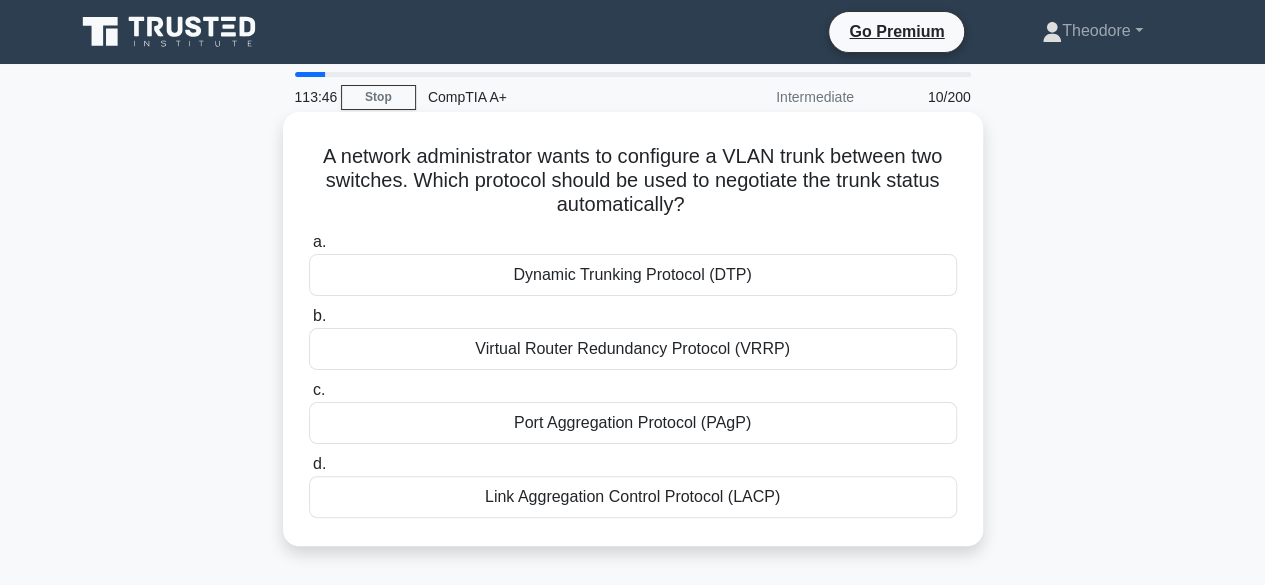click on "Link Aggregation Control Protocol (LACP)" at bounding box center [633, 497] 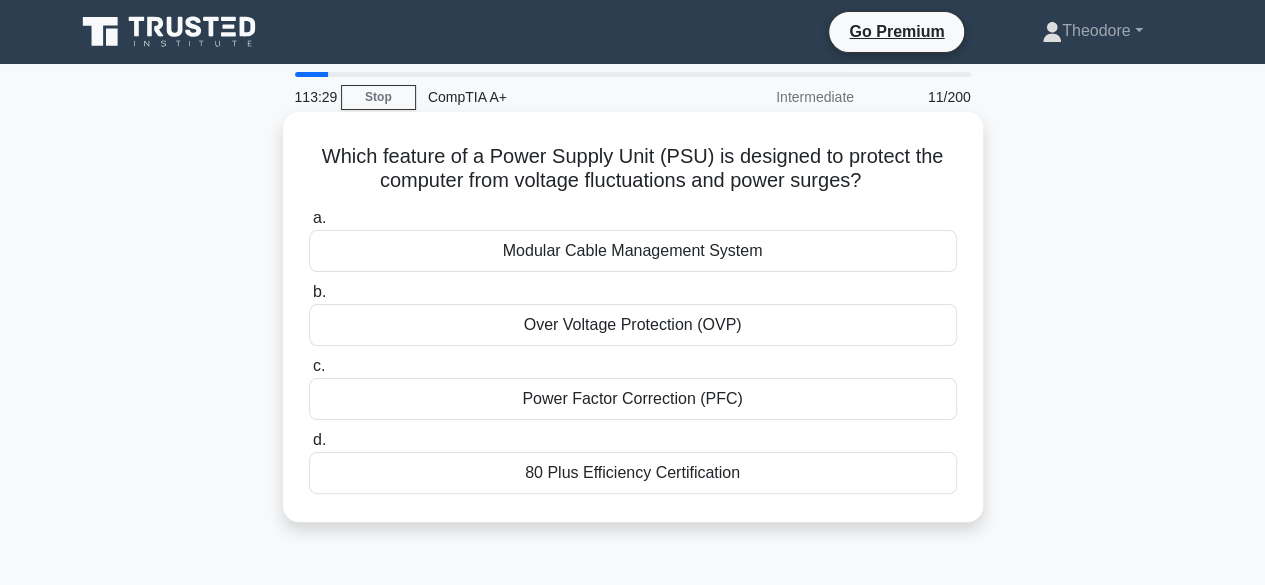 click on "Over Voltage Protection (OVP)" at bounding box center [633, 325] 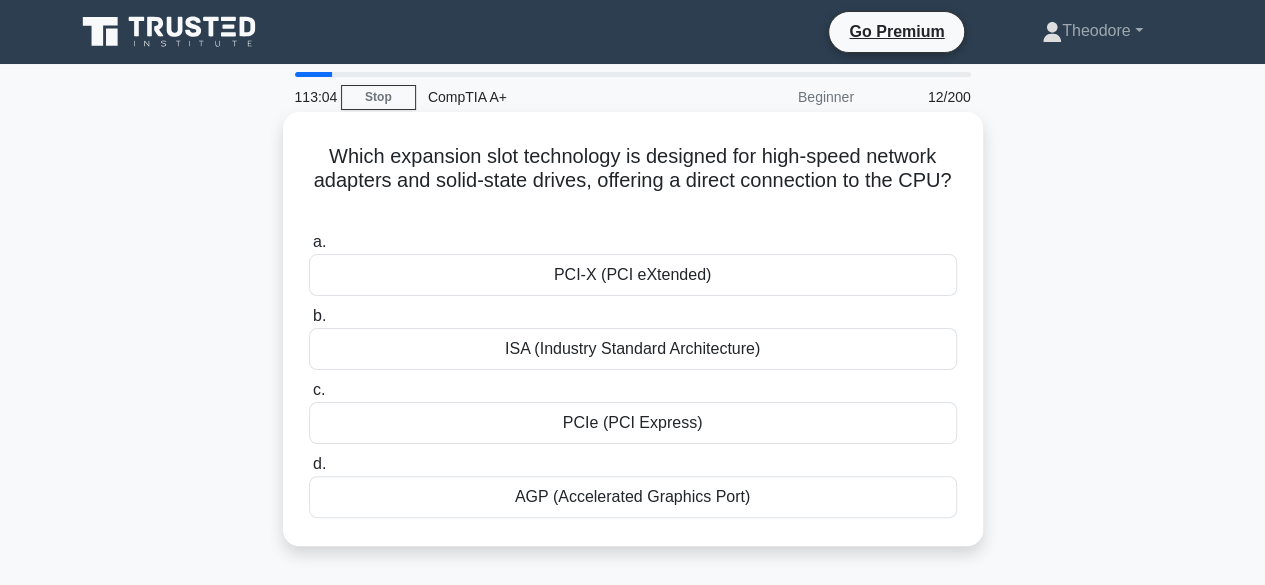 click on "PCIe (PCI Express)" at bounding box center (633, 423) 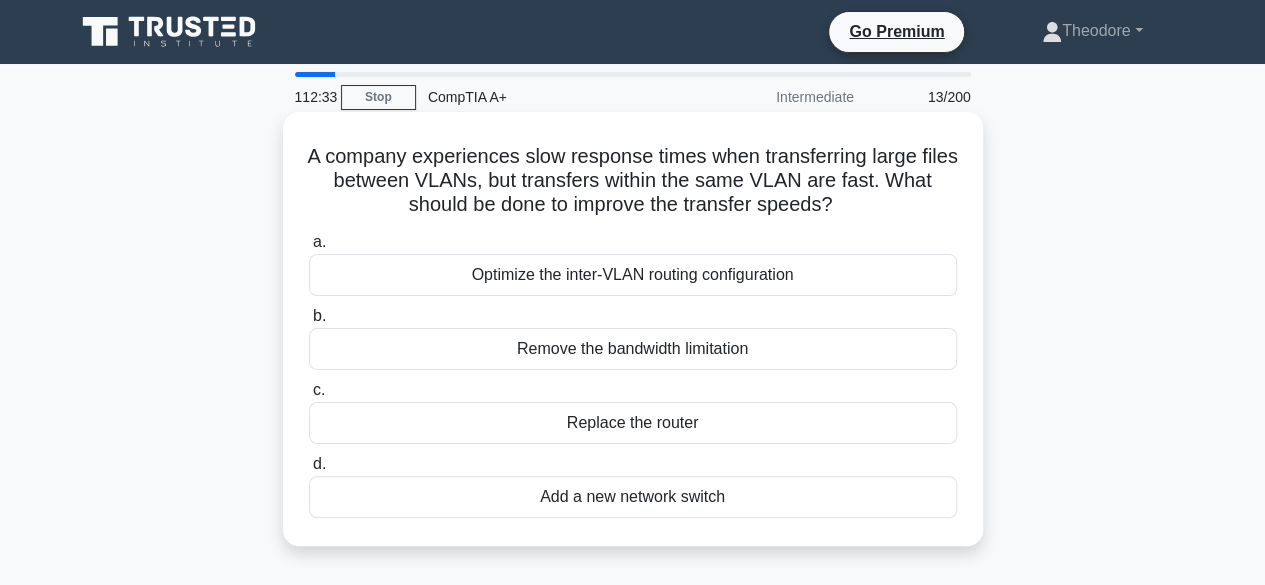 click on "Optimize the inter-VLAN routing configuration" at bounding box center [633, 275] 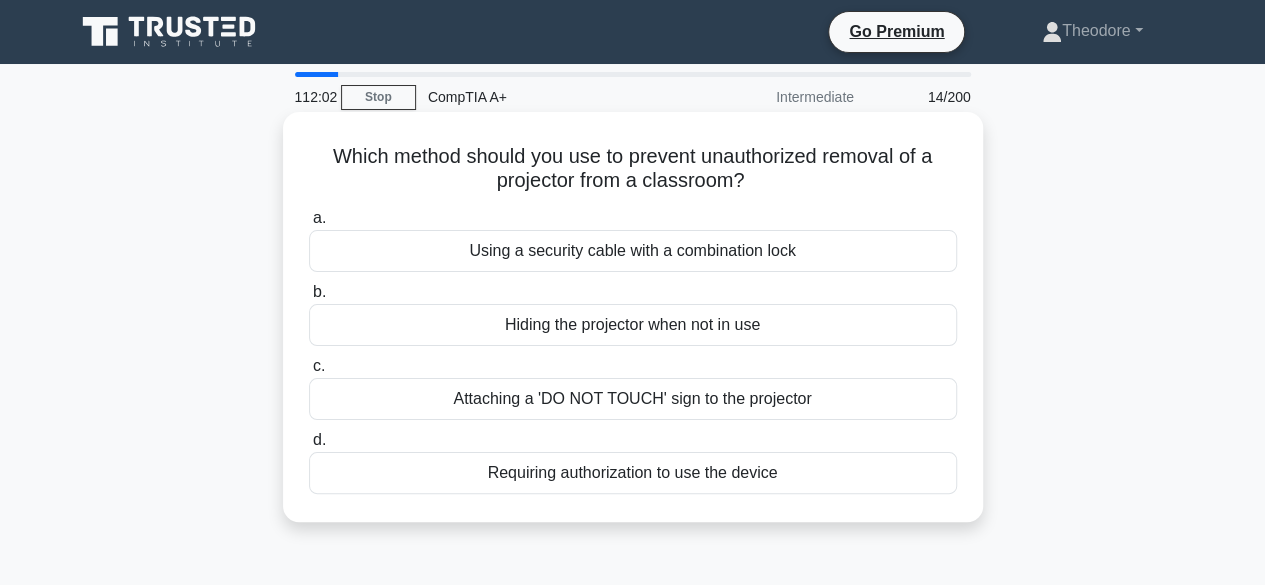 click on "Requiring authorization to use the device" at bounding box center [633, 473] 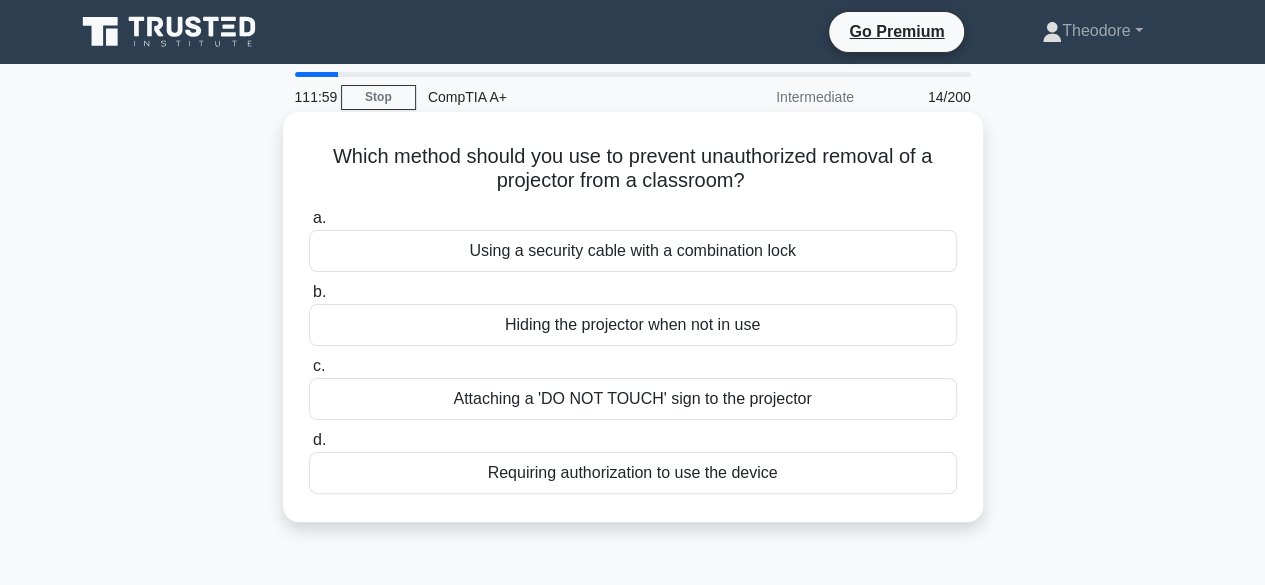 click on "Requiring authorization to use the device" at bounding box center (633, 473) 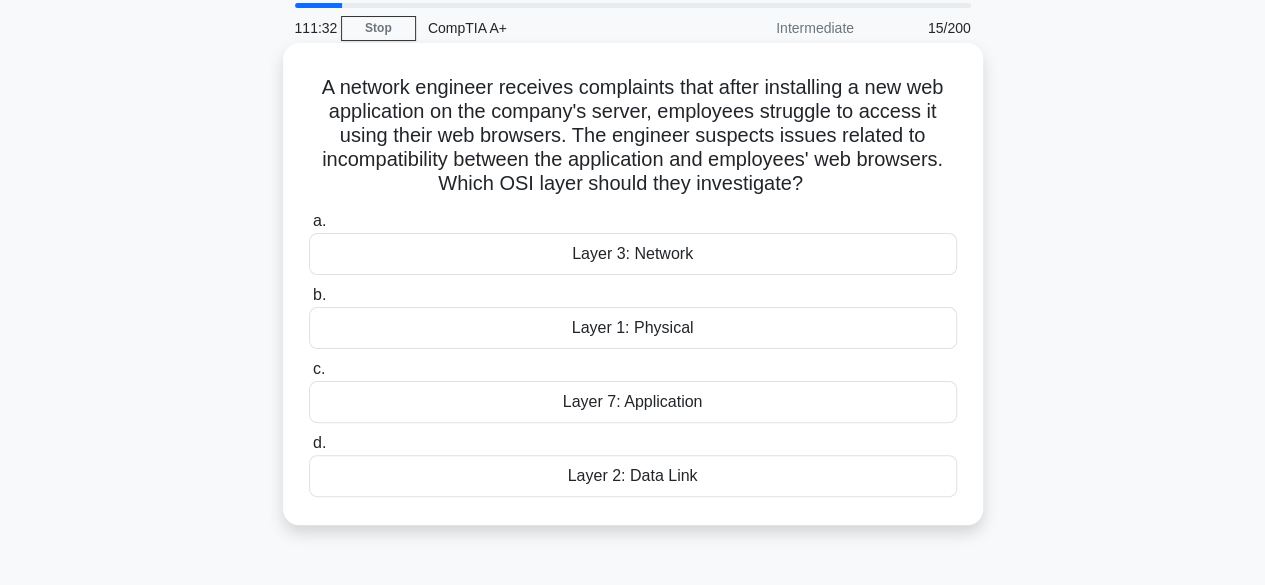 scroll, scrollTop: 100, scrollLeft: 0, axis: vertical 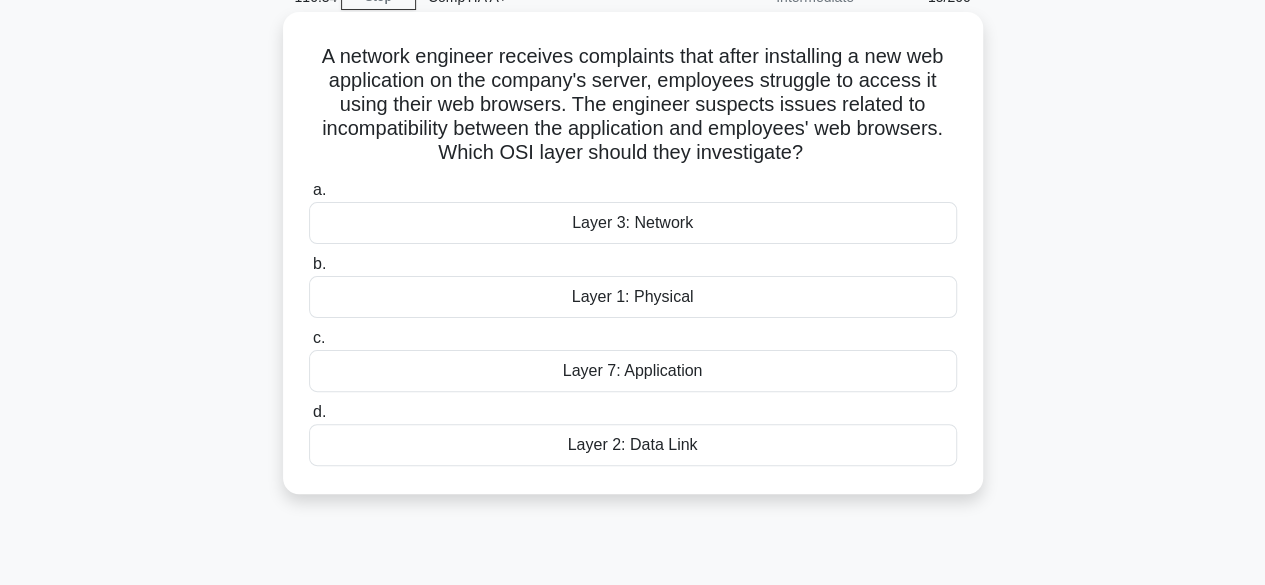 click on "Layer 7: Application" at bounding box center (633, 371) 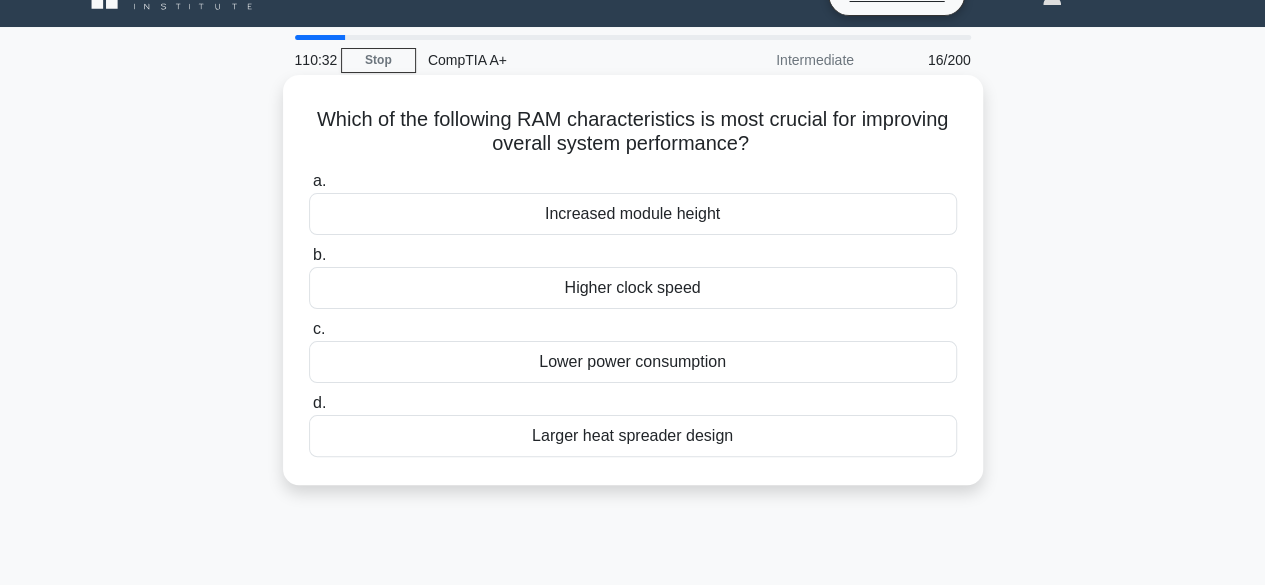scroll, scrollTop: 0, scrollLeft: 0, axis: both 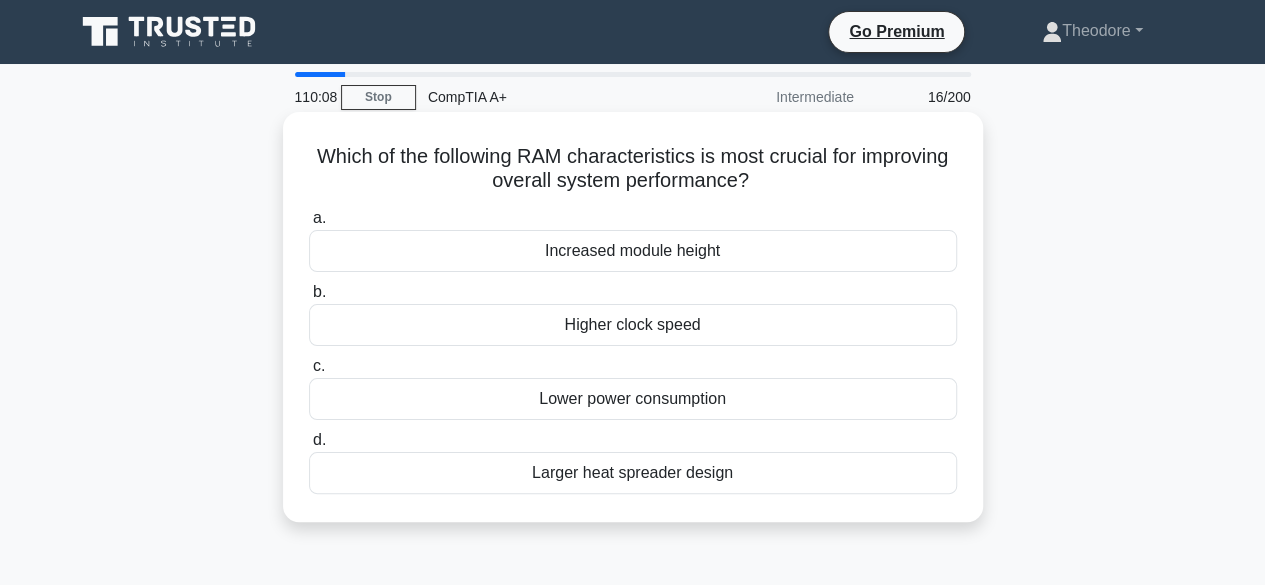 click on "Increased module height" at bounding box center [633, 251] 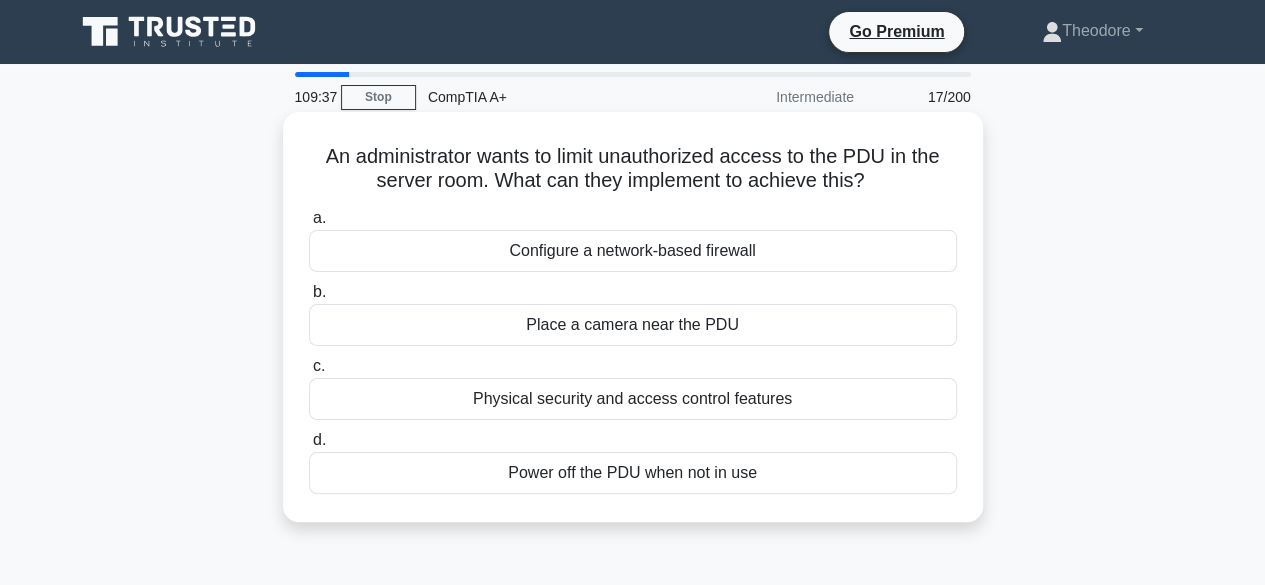 click on "Physical security and access control features" at bounding box center (633, 399) 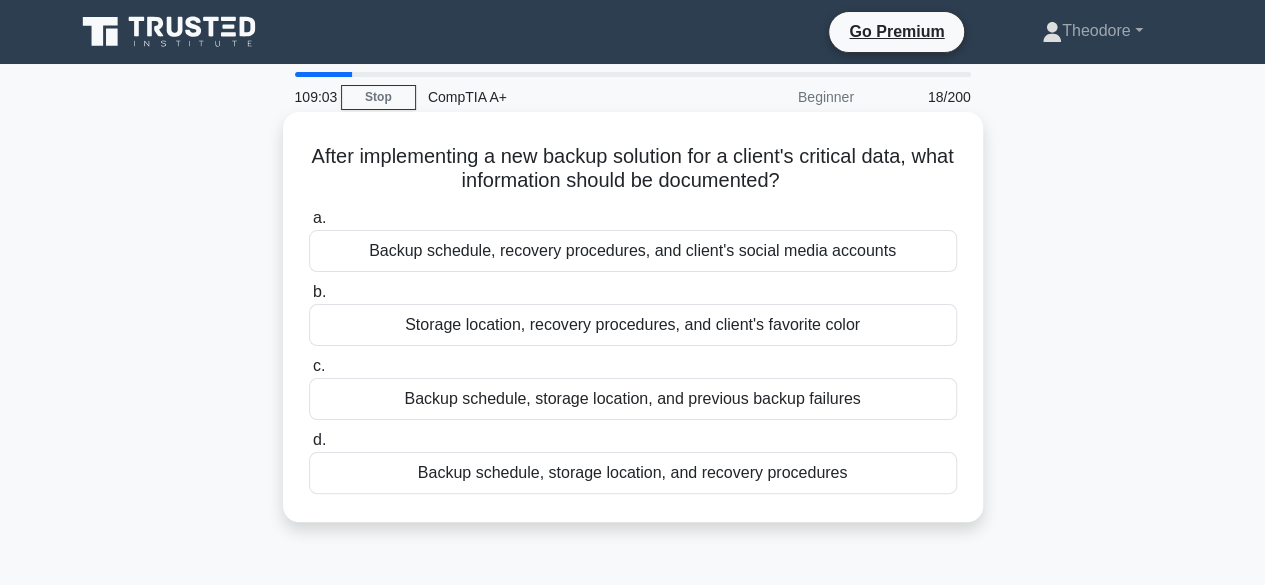 click on "Backup schedule, storage location, and recovery procedures" at bounding box center [633, 473] 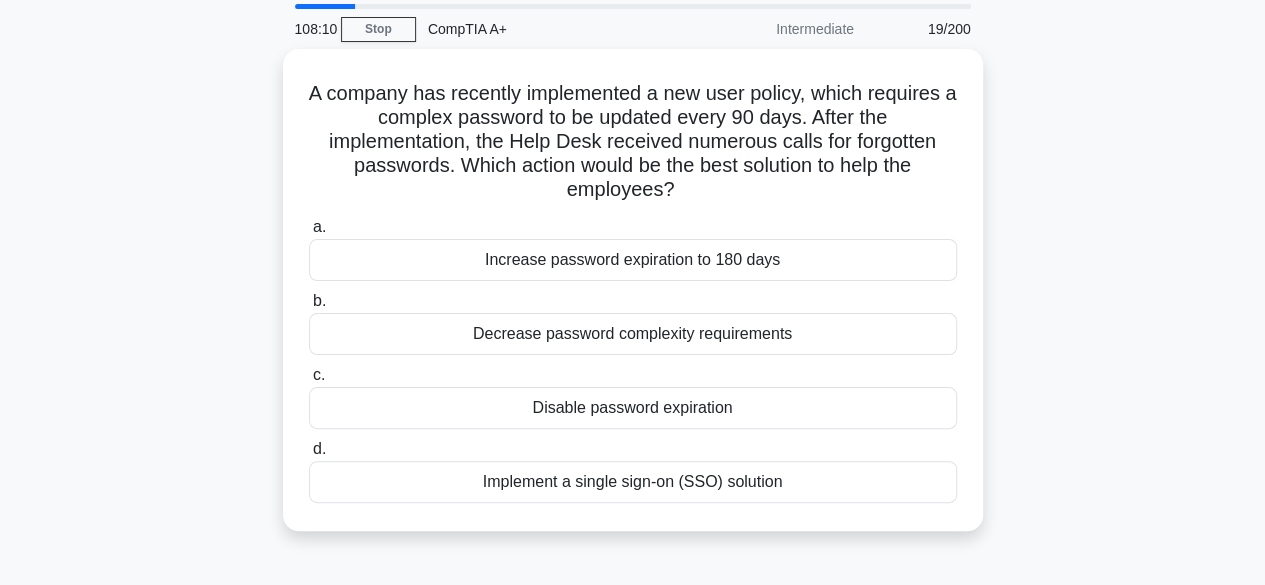 scroll, scrollTop: 100, scrollLeft: 0, axis: vertical 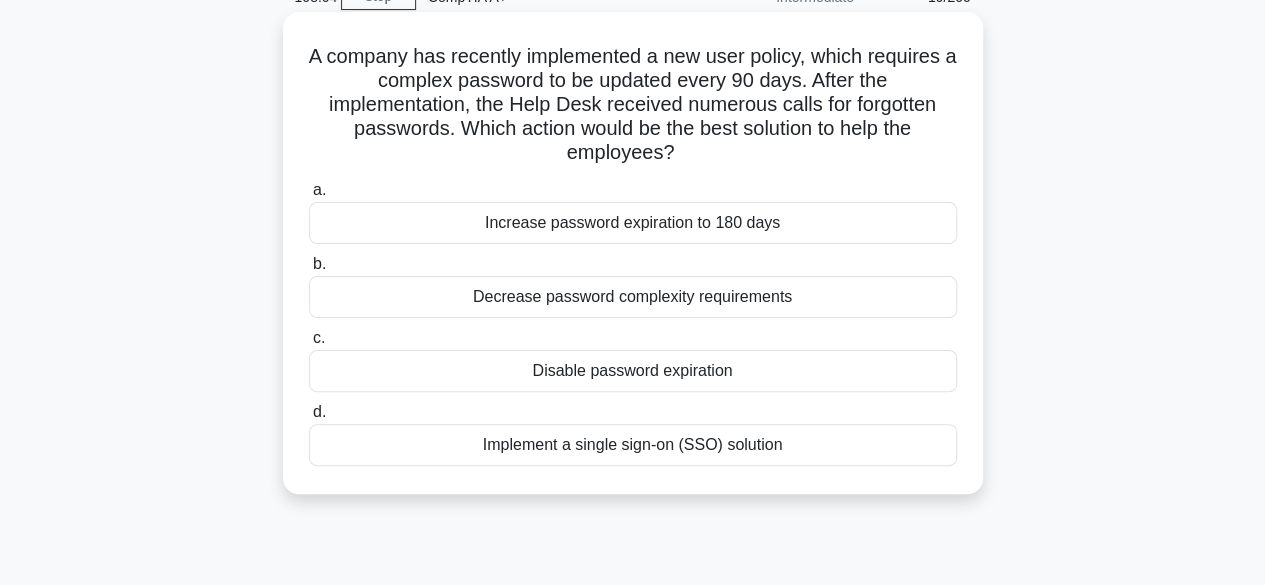 click on "Disable password expiration" at bounding box center [633, 371] 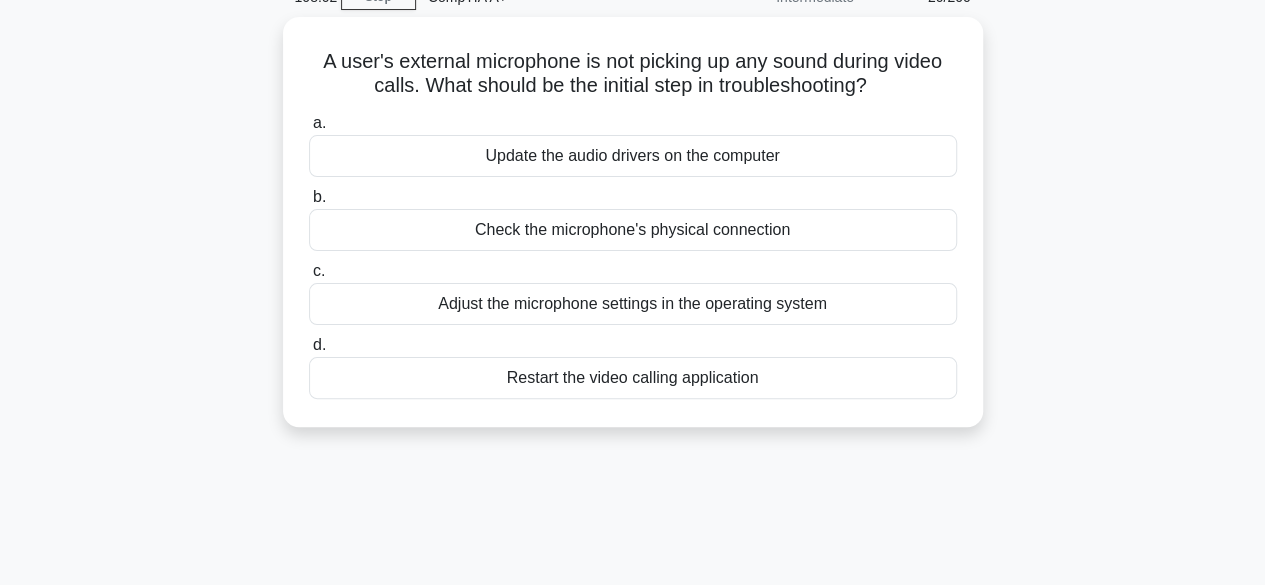 scroll, scrollTop: 0, scrollLeft: 0, axis: both 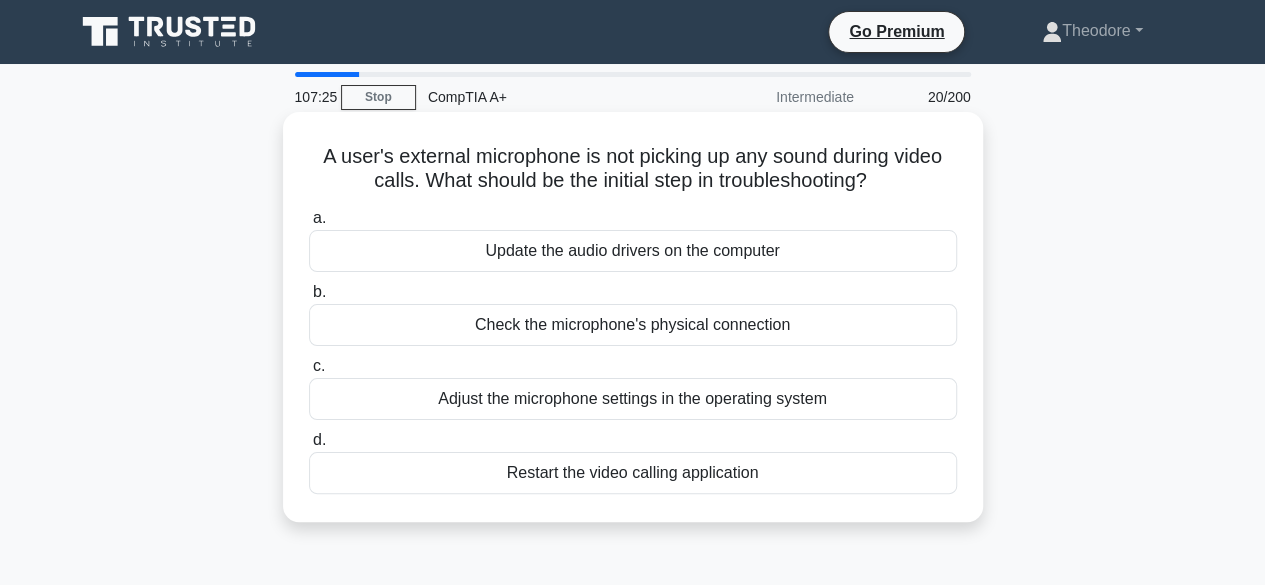 click on "Adjust the microphone settings in the operating system" at bounding box center [633, 399] 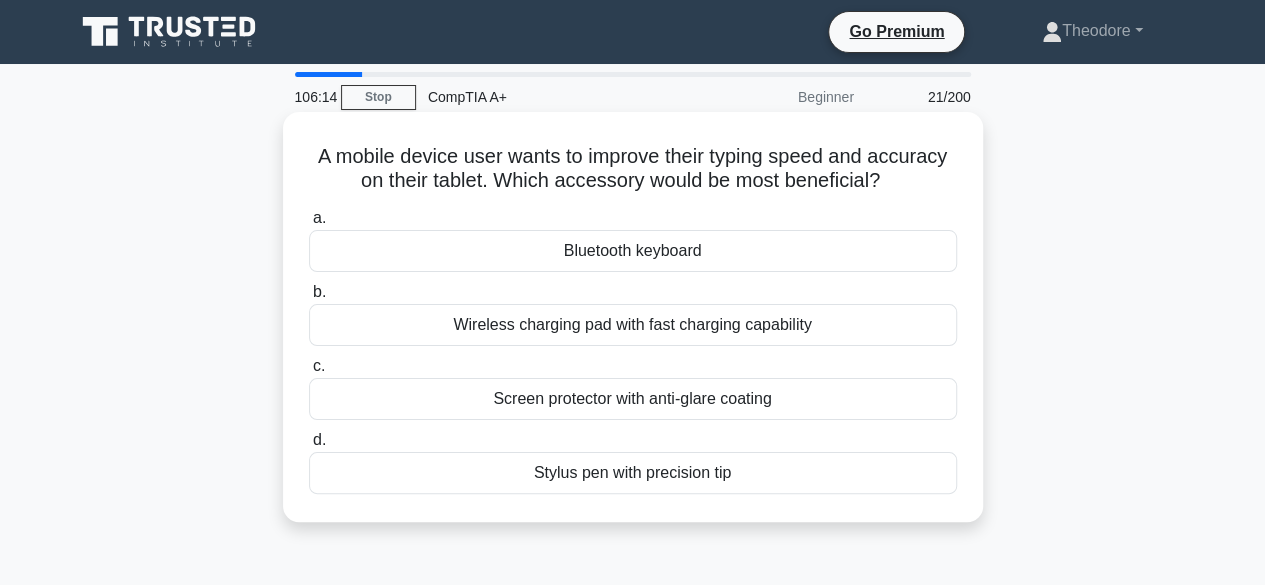 click on "Bluetooth keyboard" at bounding box center (633, 251) 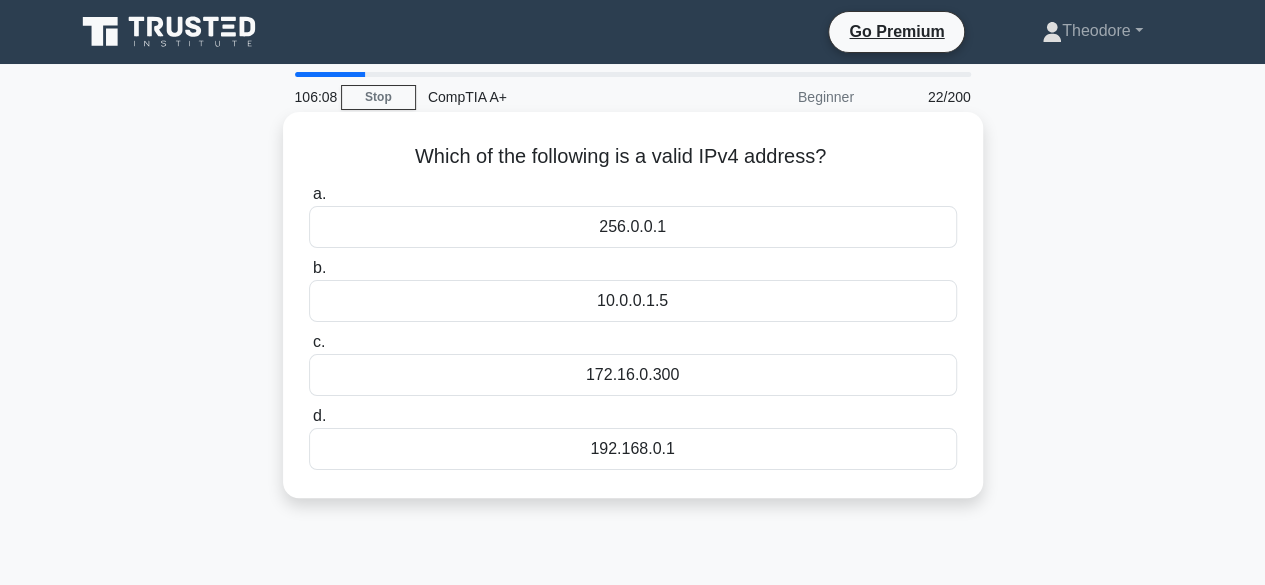 click on "192.168.0.1" at bounding box center (633, 449) 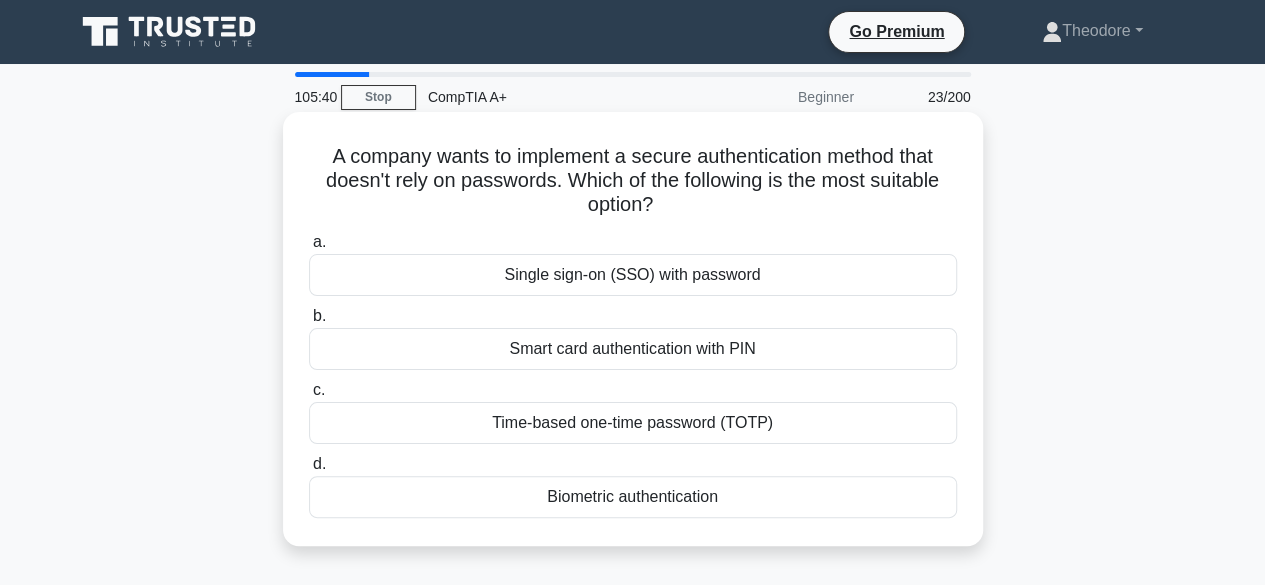 click on "Biometric authentication" at bounding box center [633, 497] 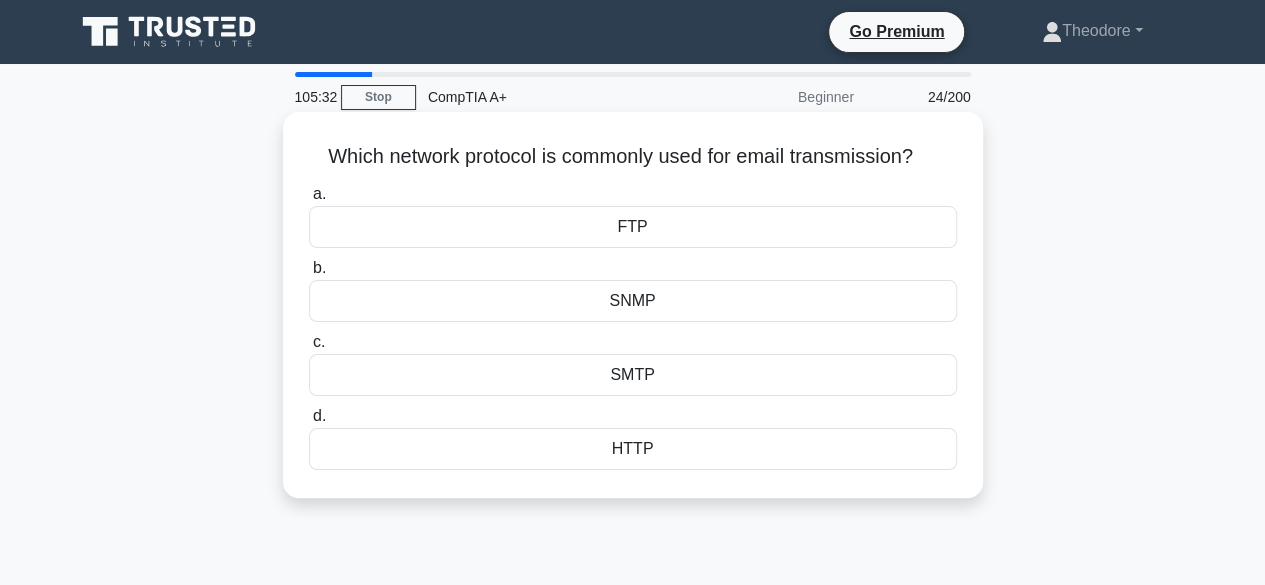 click on "SMTP" at bounding box center [633, 375] 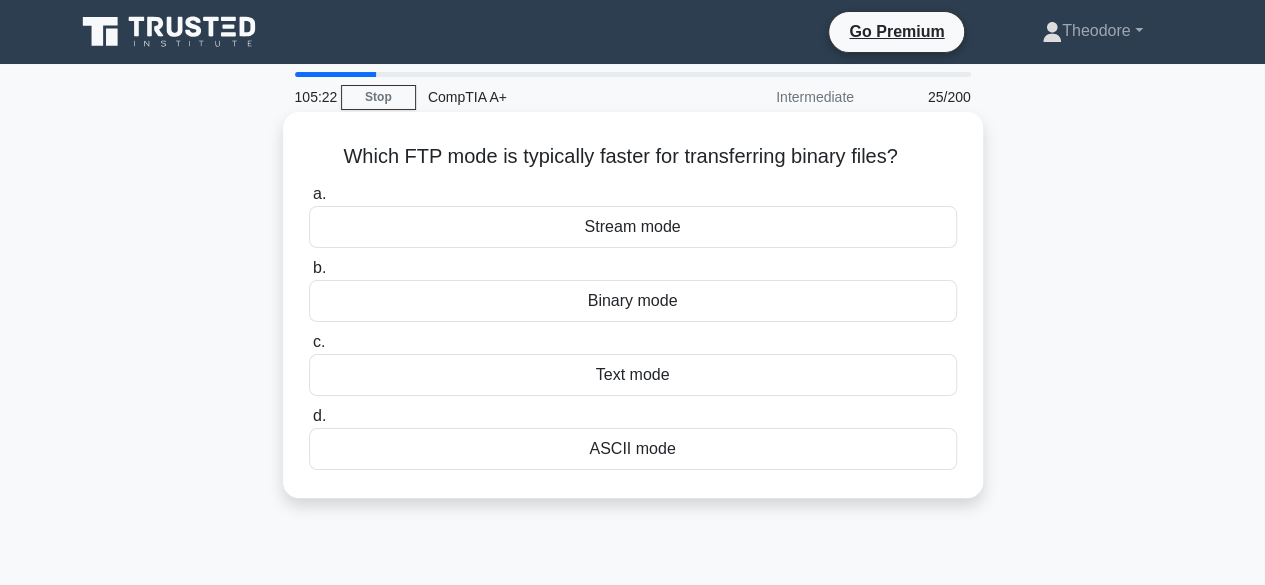 click on "Binary mode" at bounding box center [633, 301] 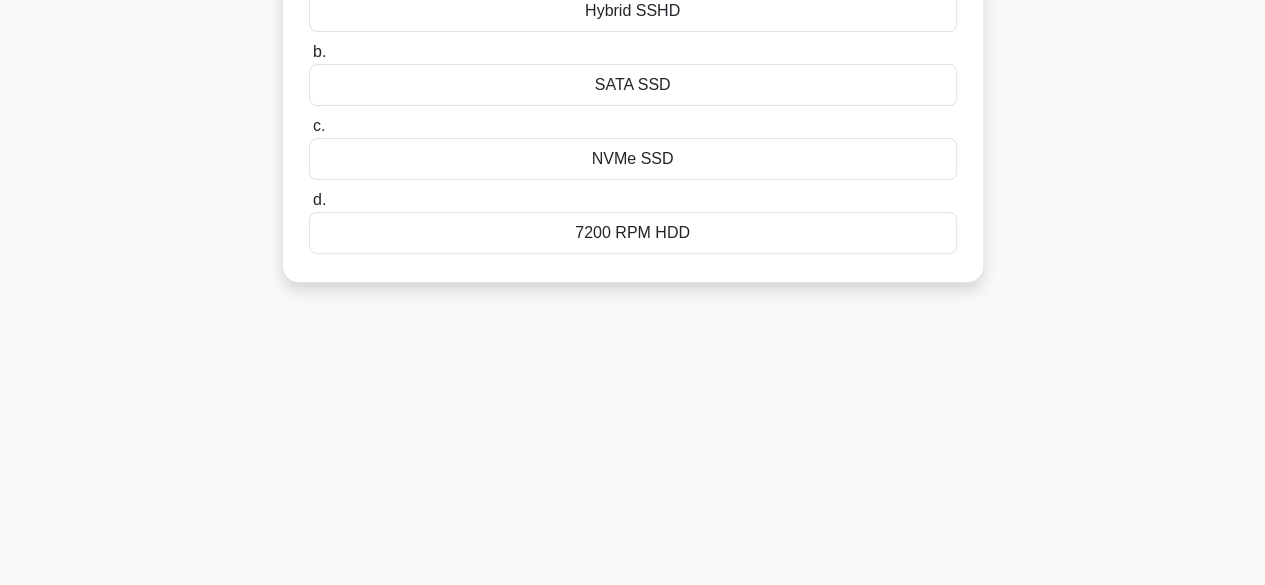 scroll, scrollTop: 0, scrollLeft: 0, axis: both 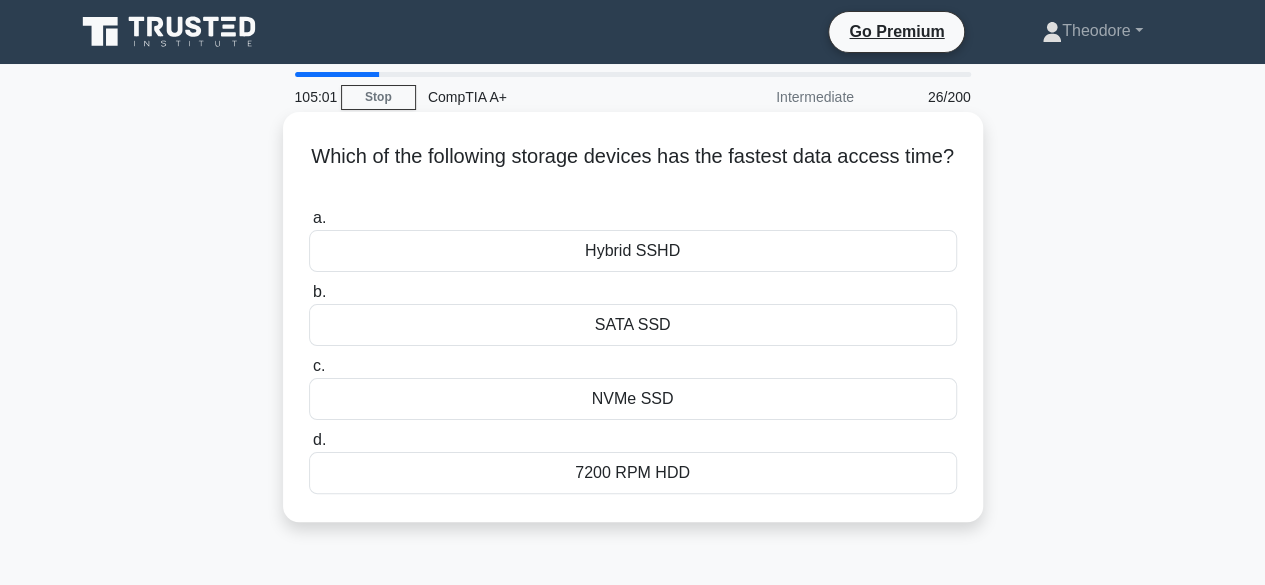 click on "NVMe SSD" at bounding box center [633, 399] 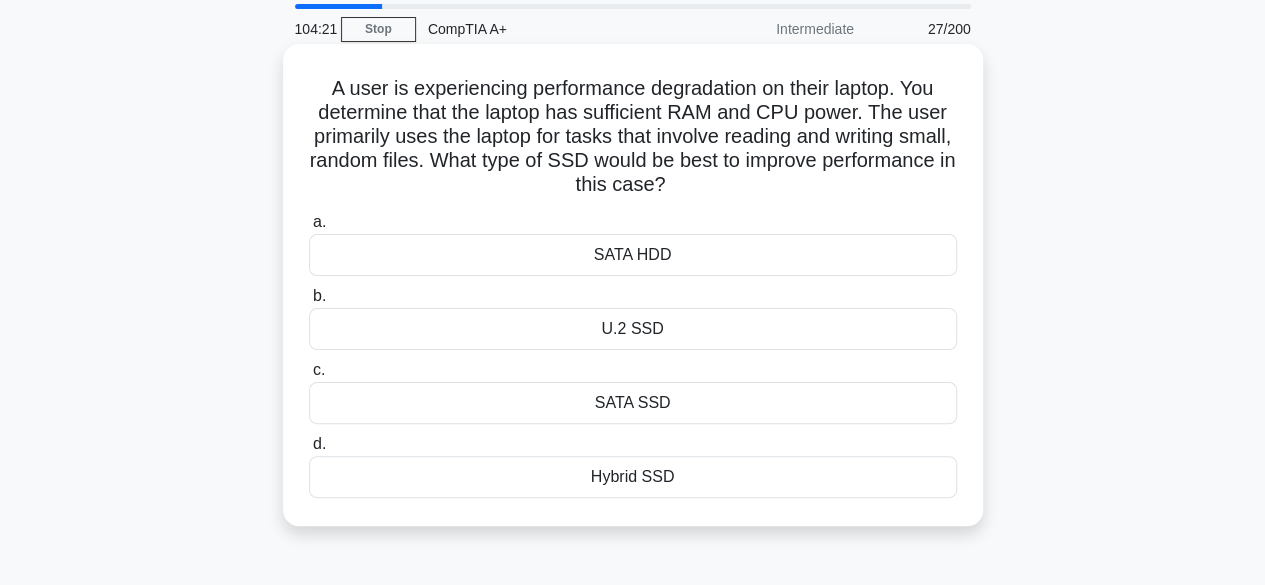 scroll, scrollTop: 100, scrollLeft: 0, axis: vertical 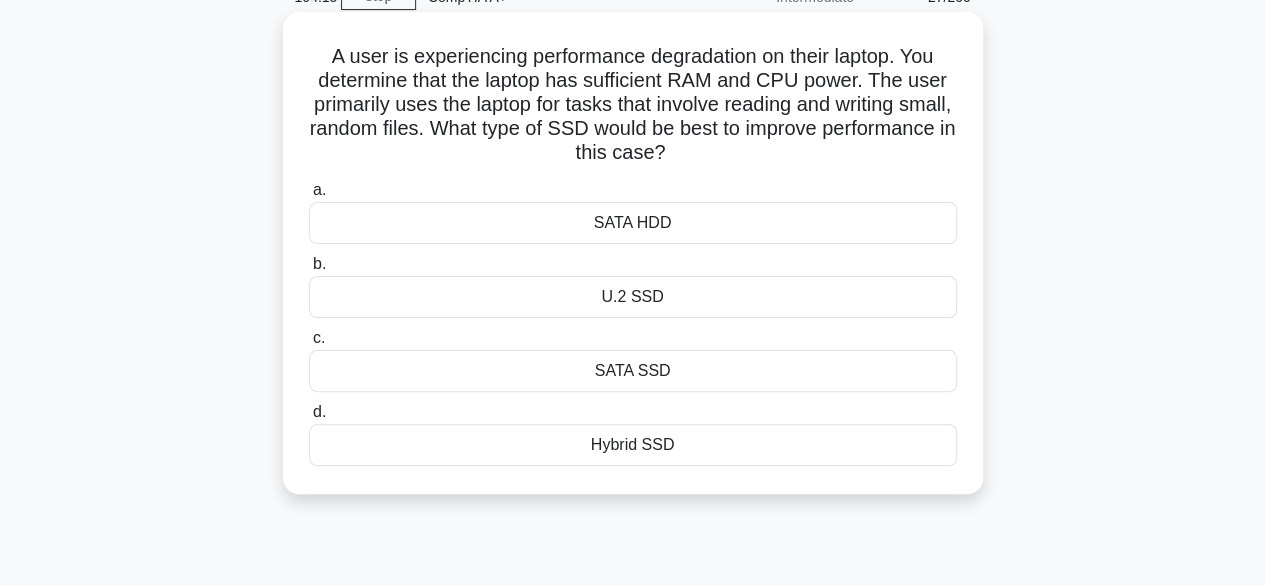 click on "Hybrid SSD" at bounding box center (633, 445) 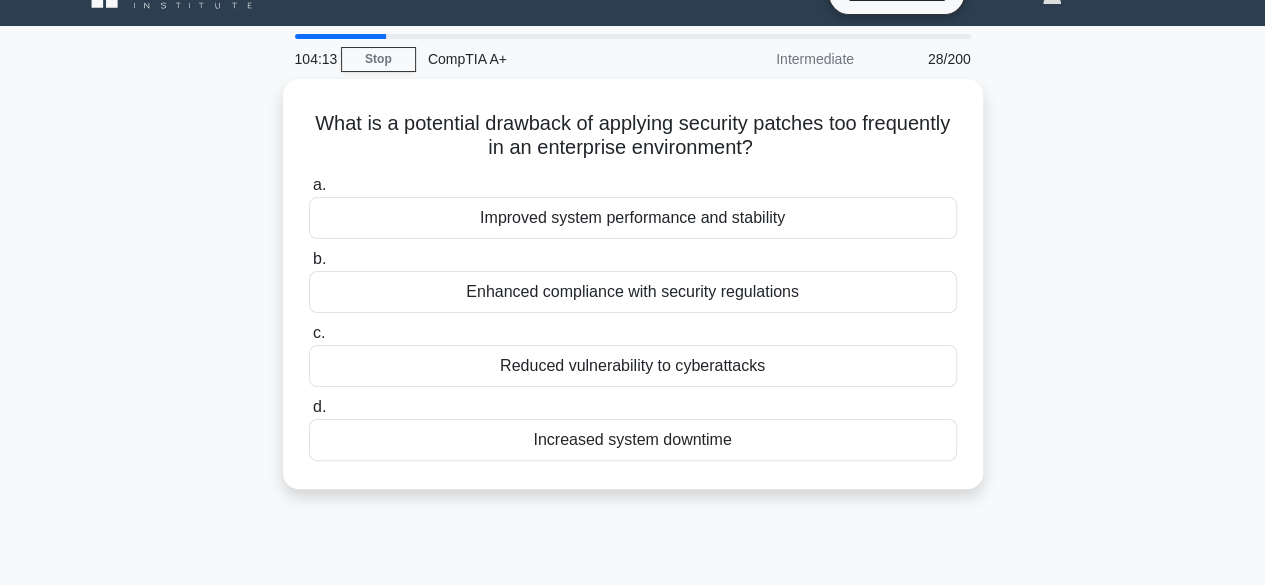 scroll, scrollTop: 0, scrollLeft: 0, axis: both 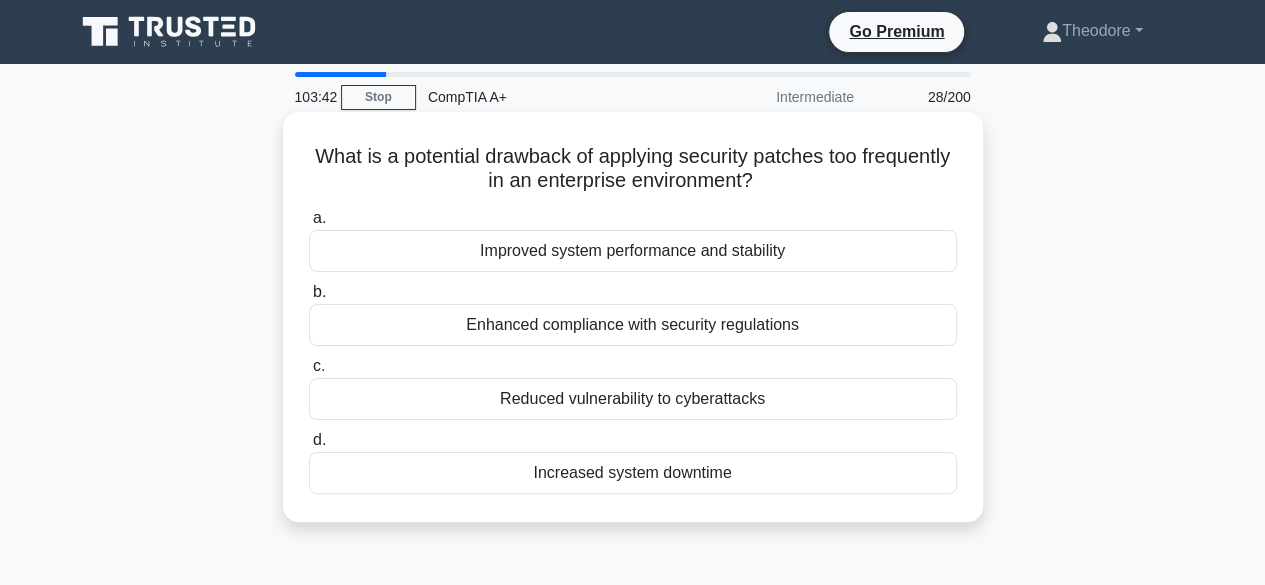 click on "Enhanced compliance with security regulations" at bounding box center [633, 325] 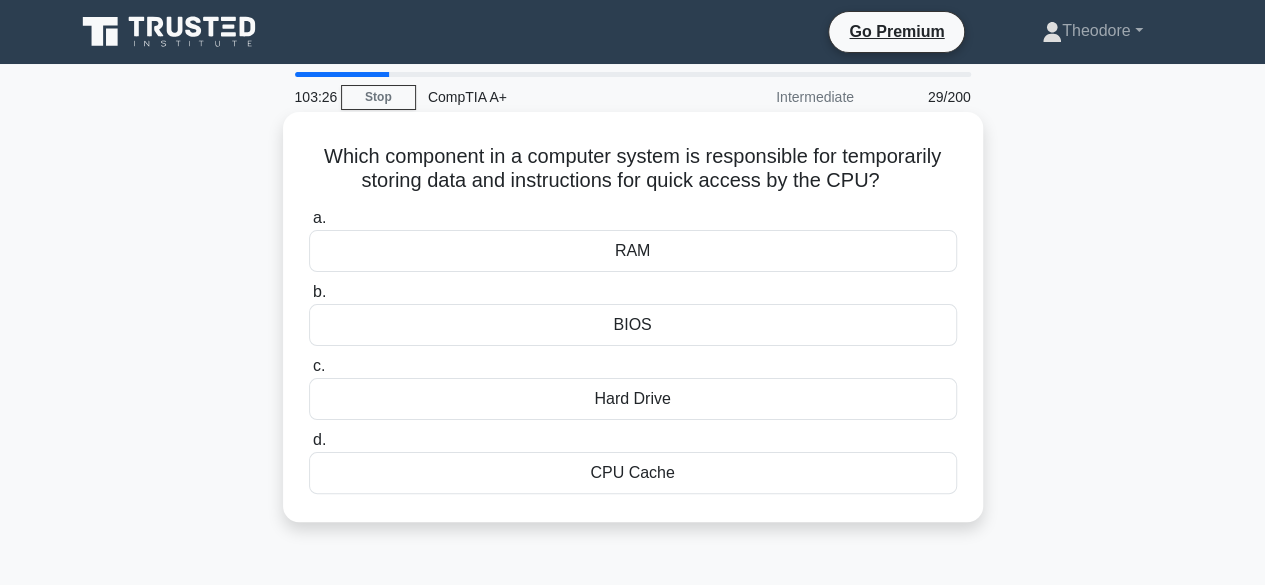 click on "CPU Cache" at bounding box center (633, 473) 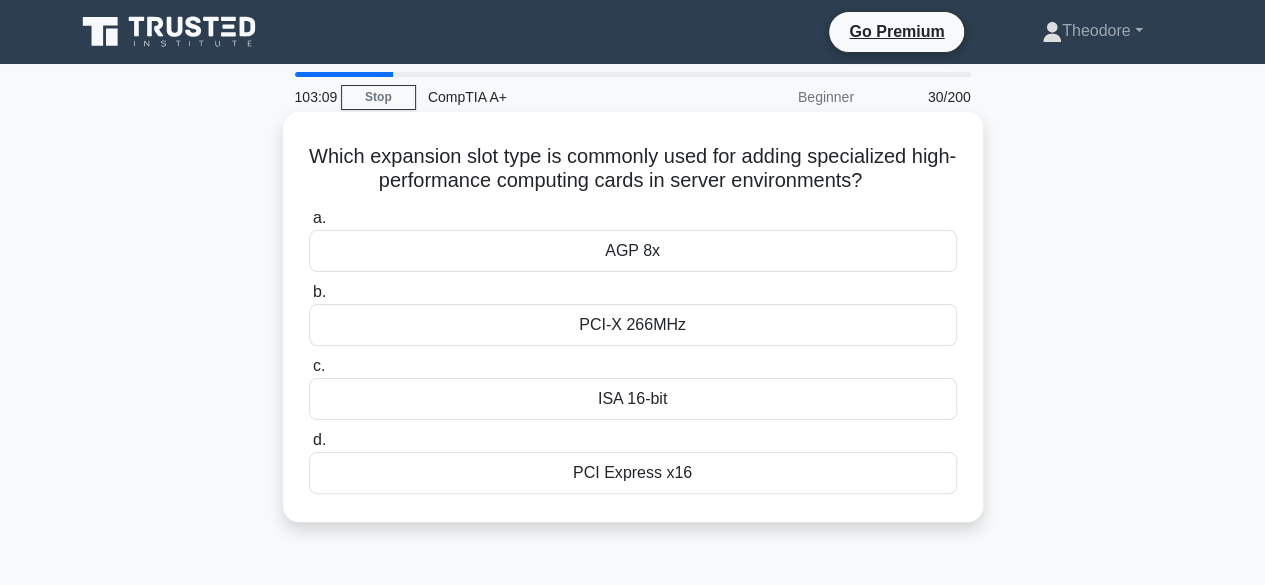 click on "PCI Express x16" at bounding box center [633, 473] 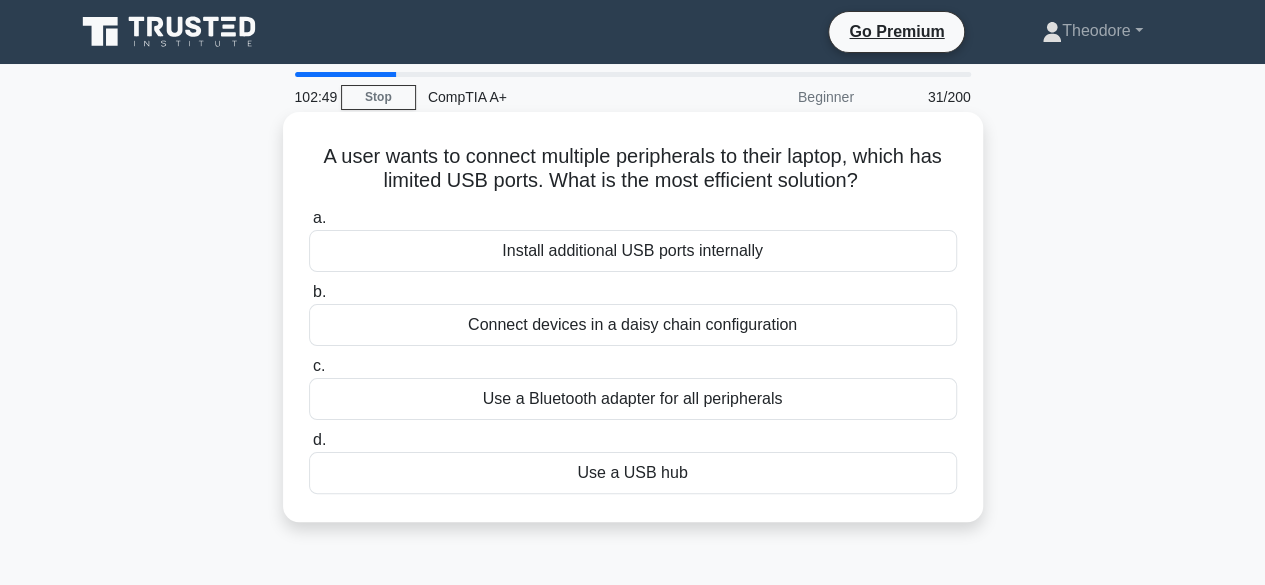 click on "Use a USB hub" at bounding box center (633, 473) 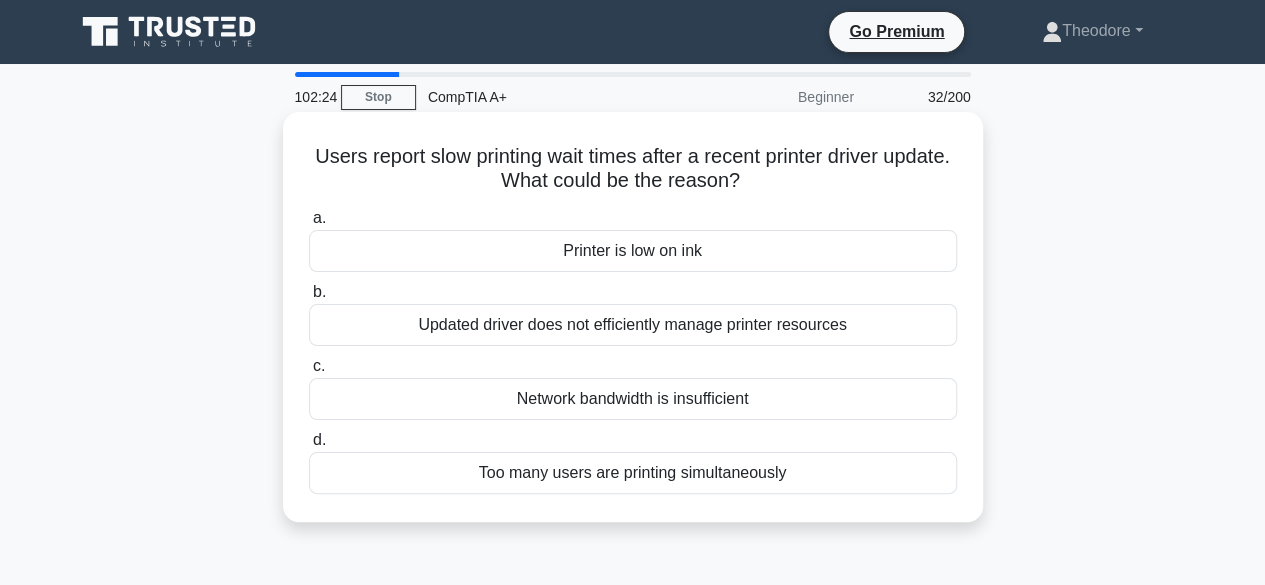 click on "Too many users are printing simultaneously" at bounding box center [633, 473] 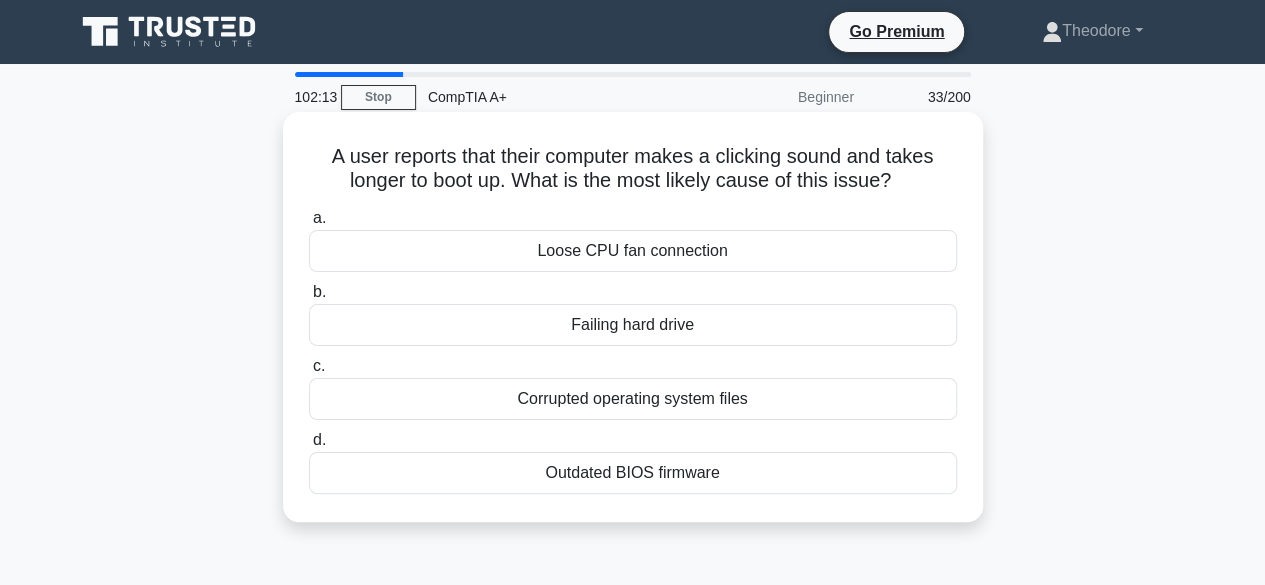 click on "Failing hard drive" at bounding box center [633, 325] 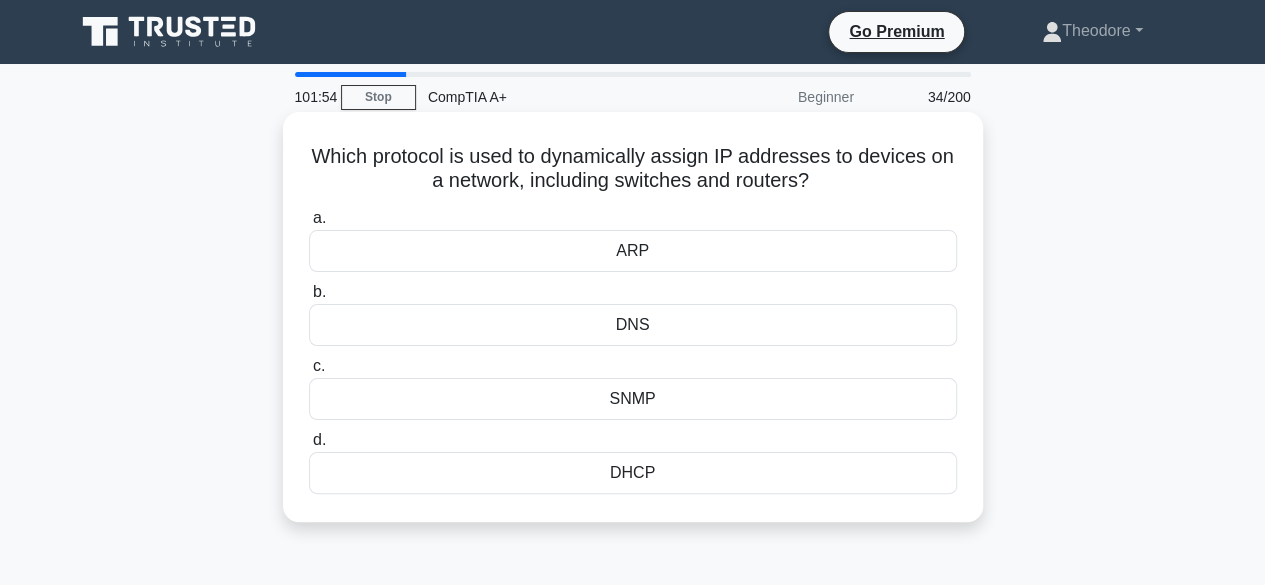 click on "DHCP" at bounding box center (633, 473) 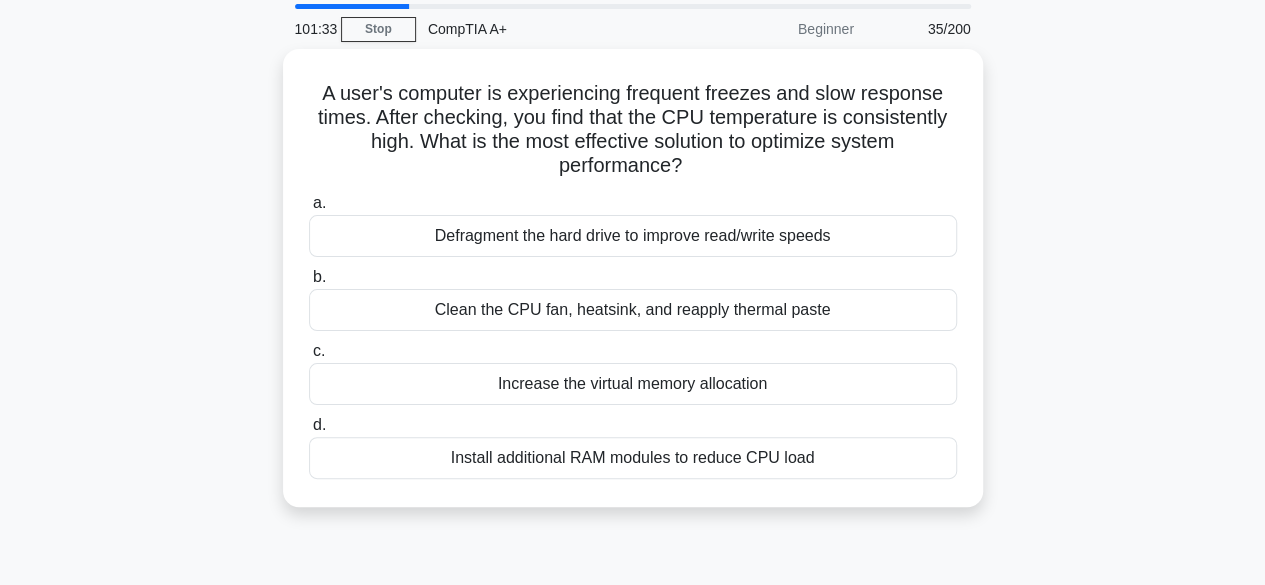 scroll, scrollTop: 100, scrollLeft: 0, axis: vertical 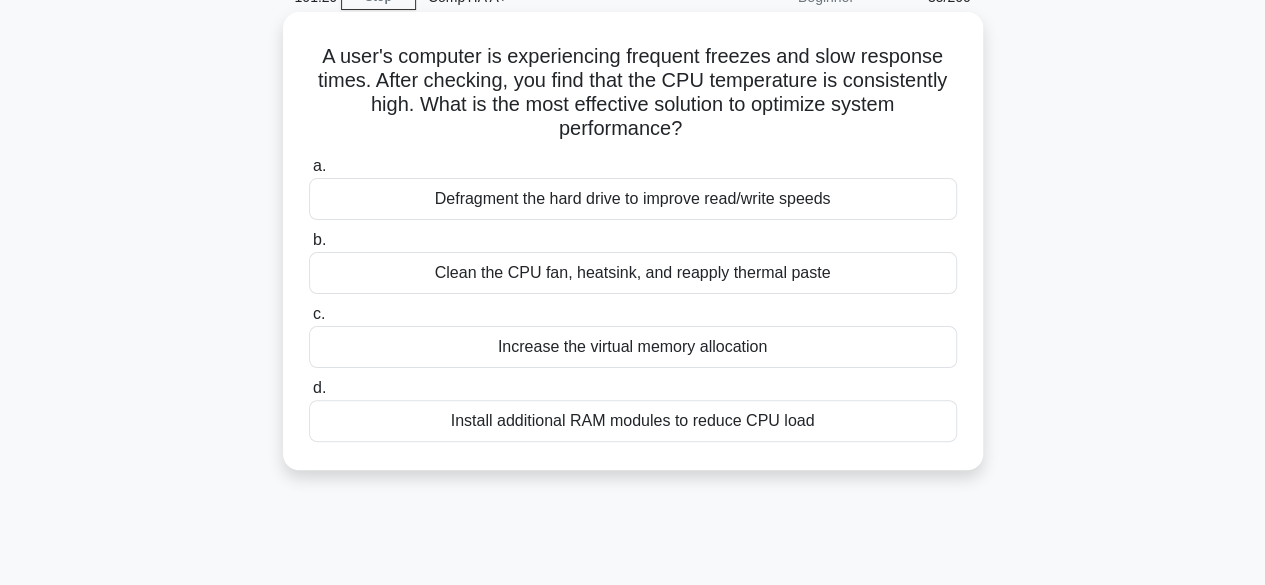 click on "Install additional RAM modules to reduce CPU load" at bounding box center [633, 421] 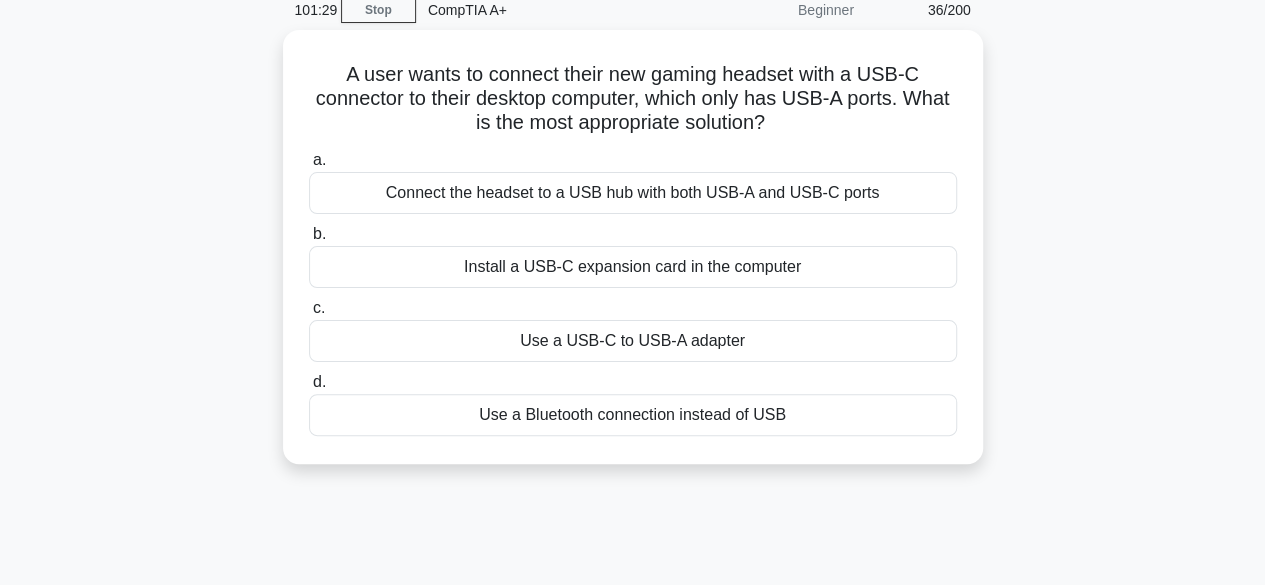scroll, scrollTop: 0, scrollLeft: 0, axis: both 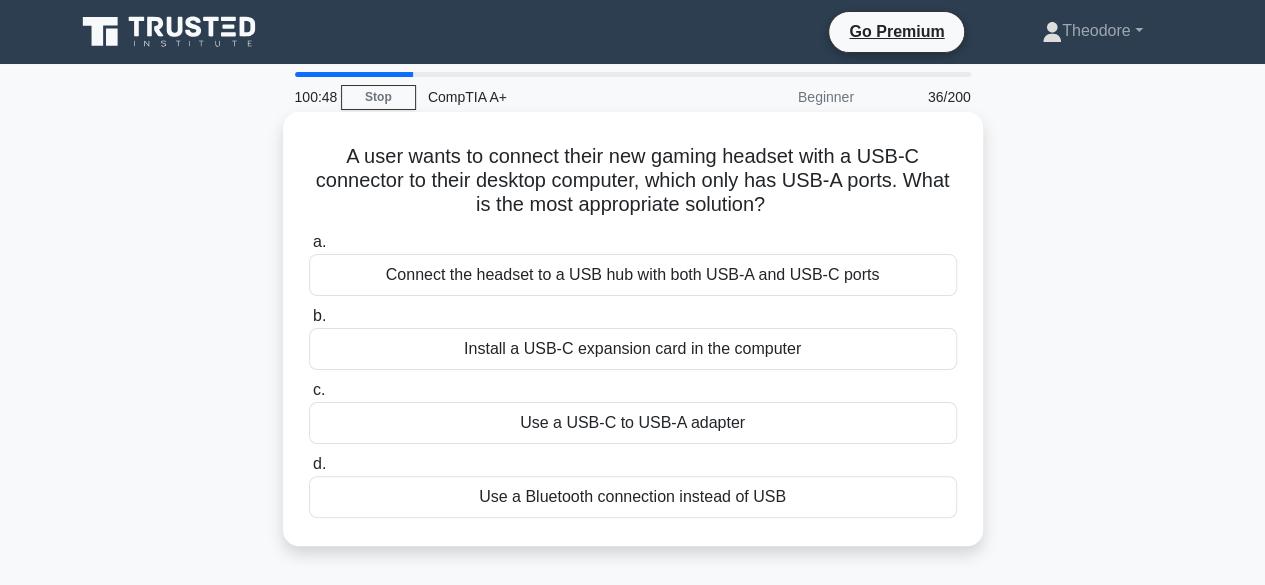 click on "Connect the headset to a USB hub with both USB-A and USB-C ports" at bounding box center [633, 275] 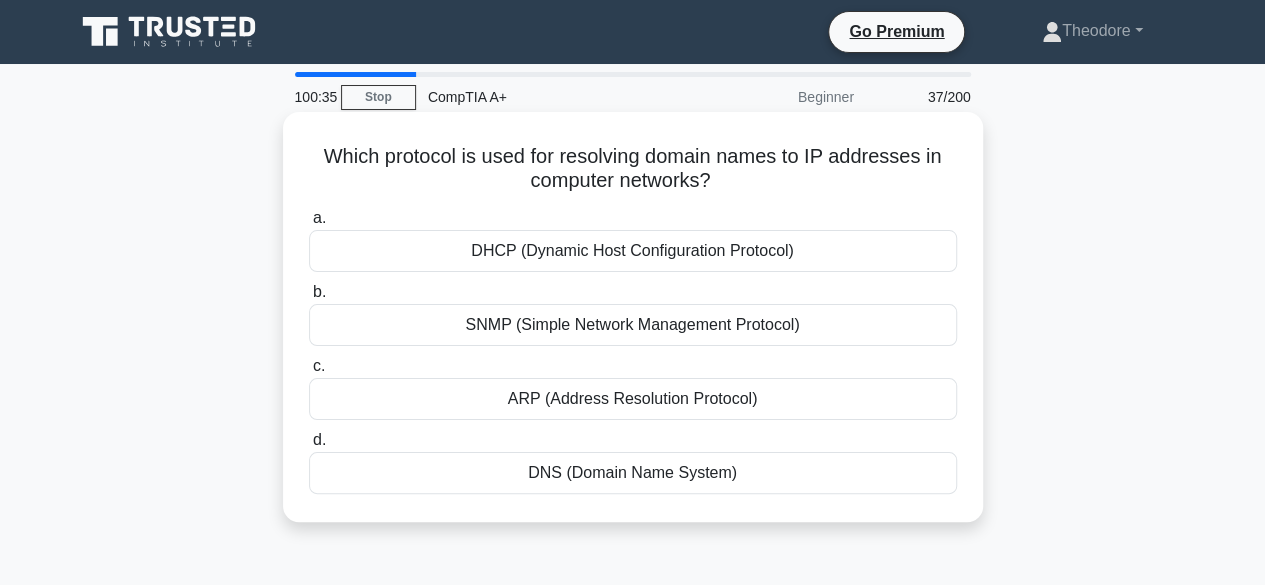 click on "SNMP (Simple Network Management Protocol)" at bounding box center (633, 325) 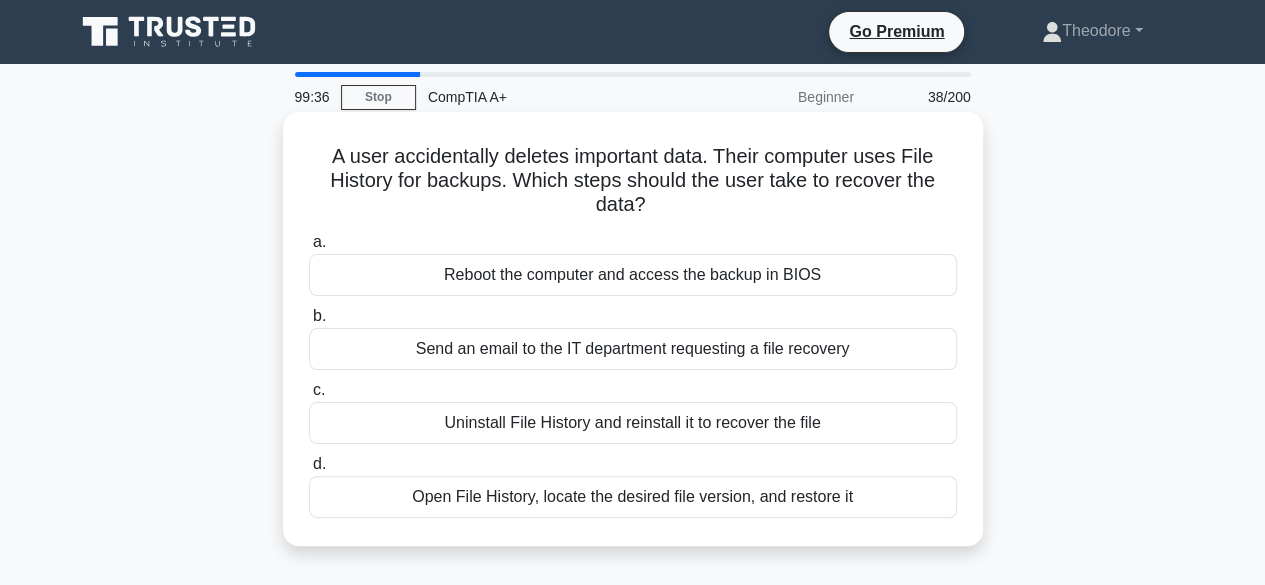 click on "Open File History, locate the desired file version, and restore it" at bounding box center (633, 497) 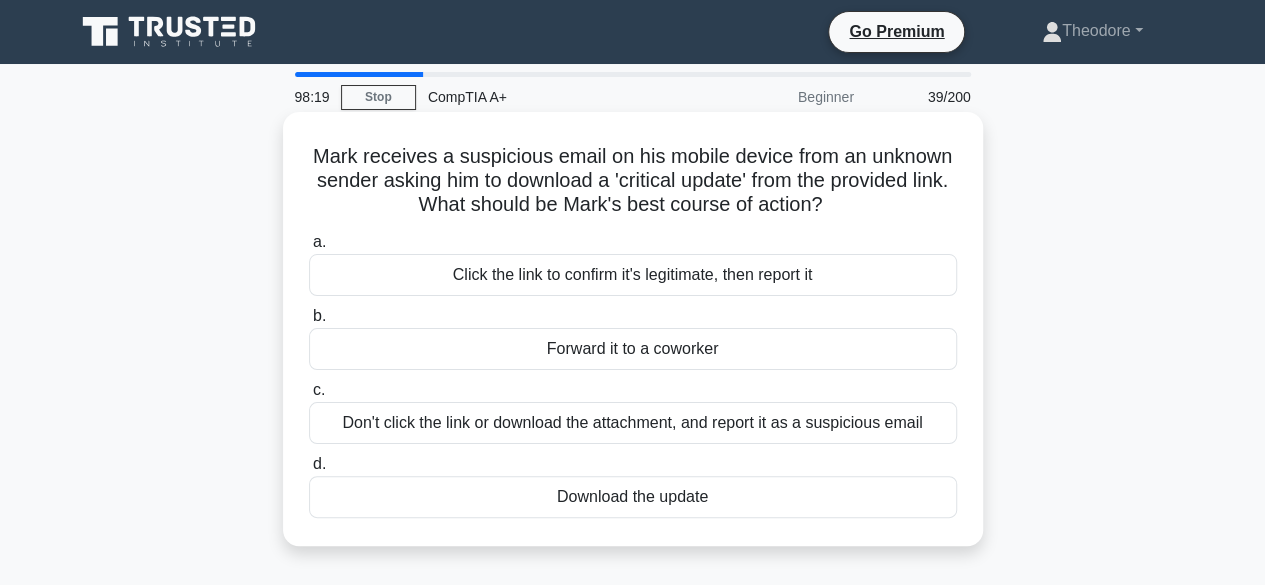 click on "Don't click the link or download the attachment, and report it as a suspicious email" at bounding box center [633, 423] 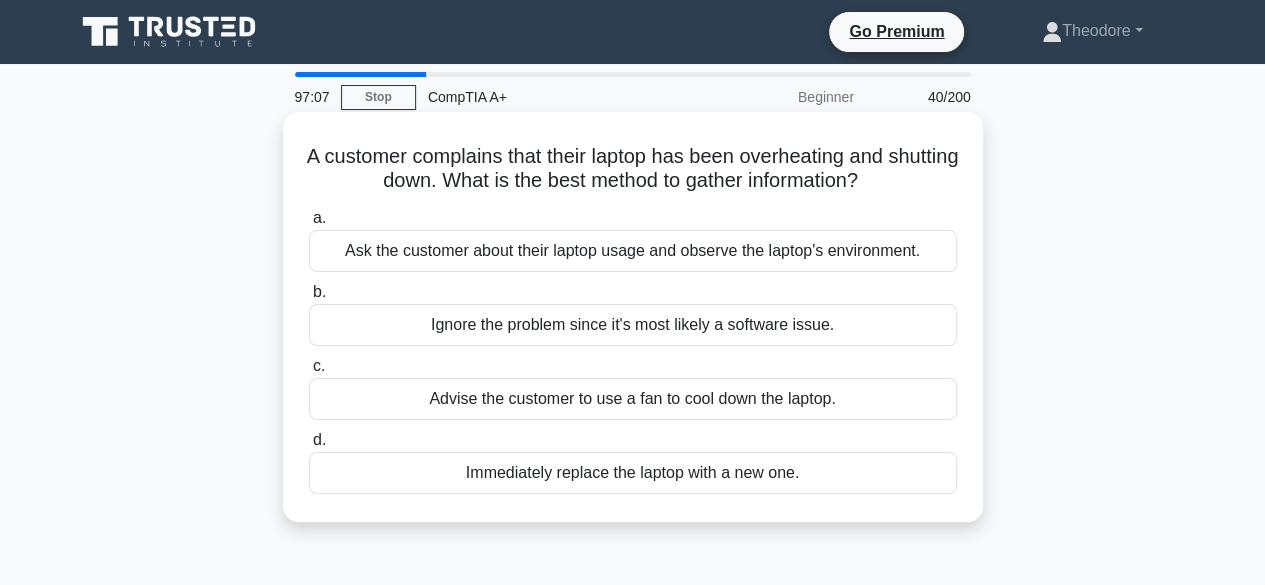 click on "Ask the customer about their laptop usage and observe the laptop's environment." at bounding box center [633, 251] 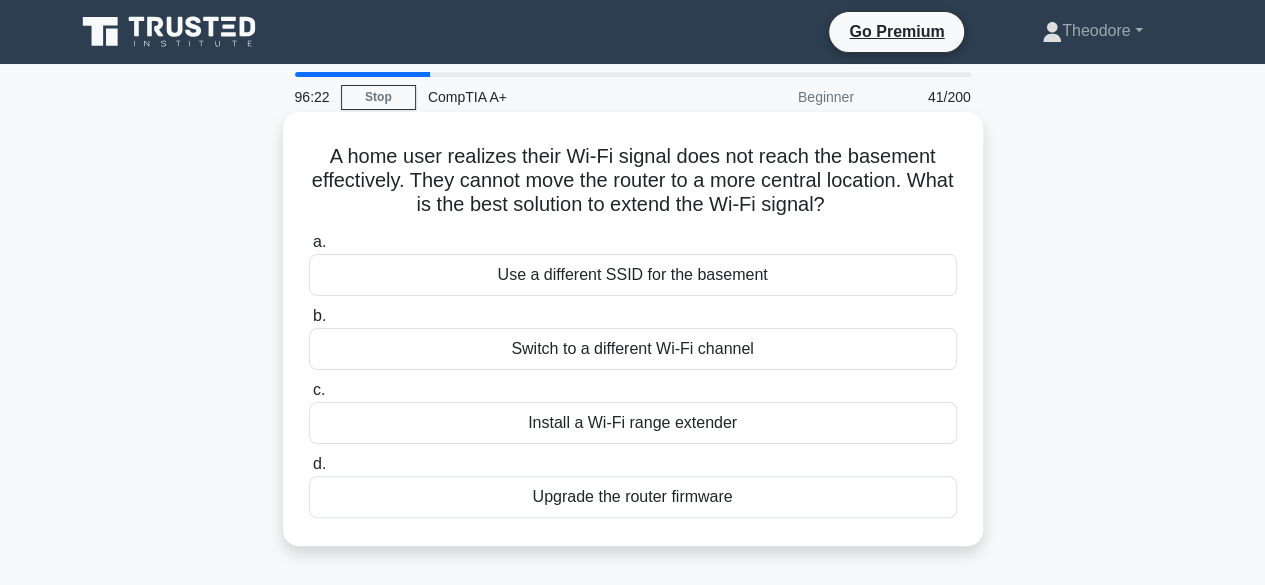click on "Install a Wi-Fi range extender" at bounding box center (633, 423) 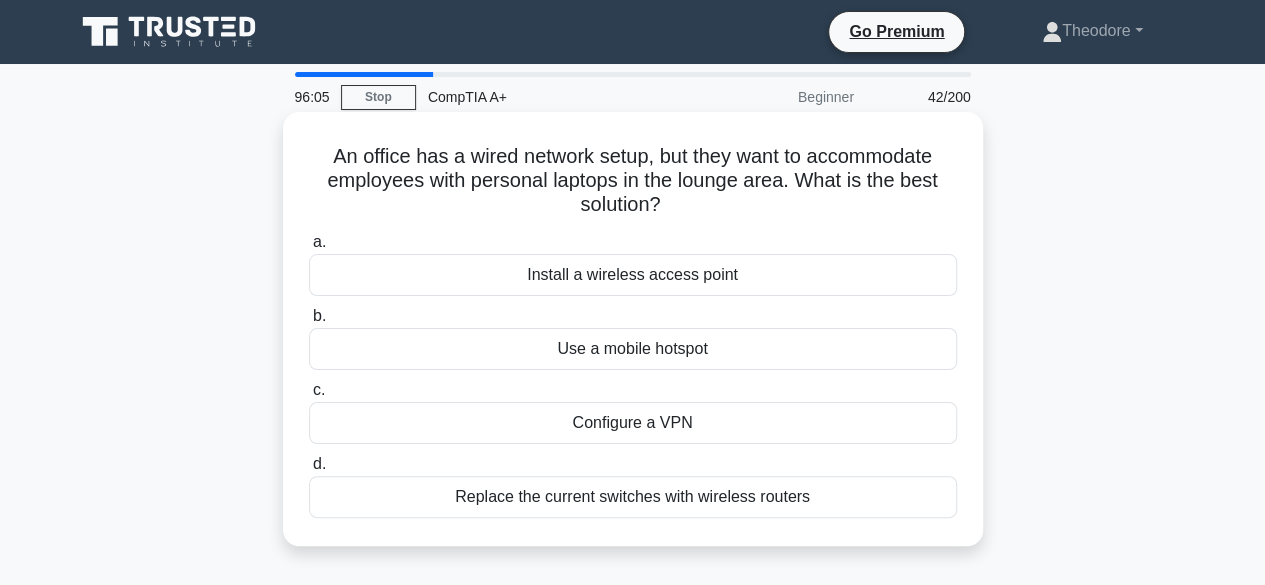 click on "Install a wireless access point" at bounding box center (633, 275) 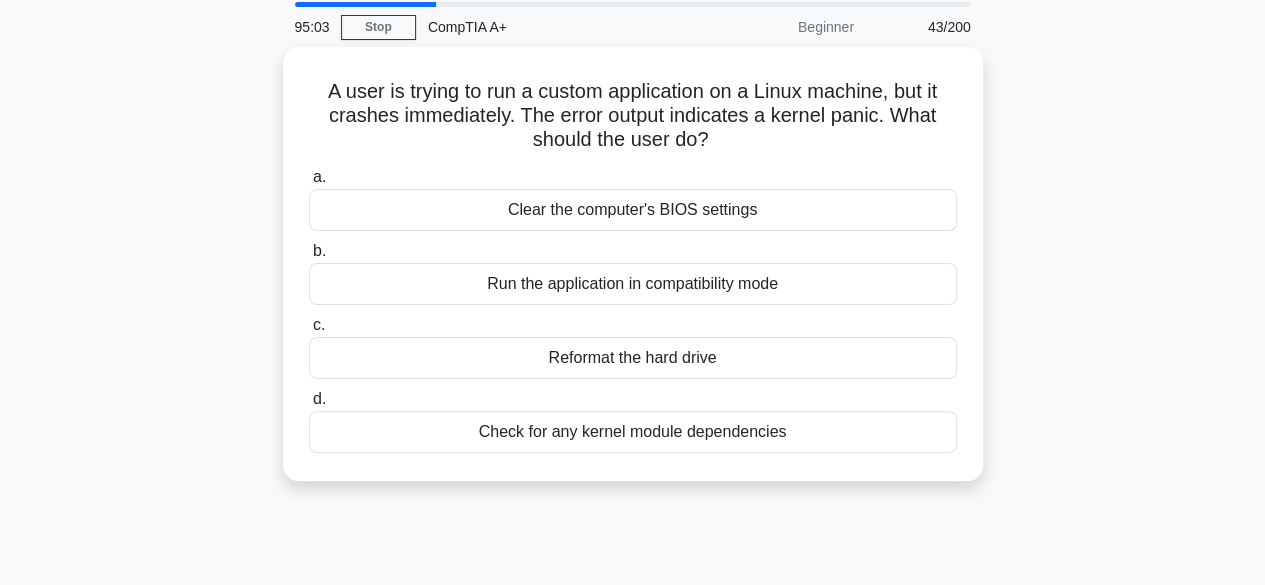 scroll, scrollTop: 100, scrollLeft: 0, axis: vertical 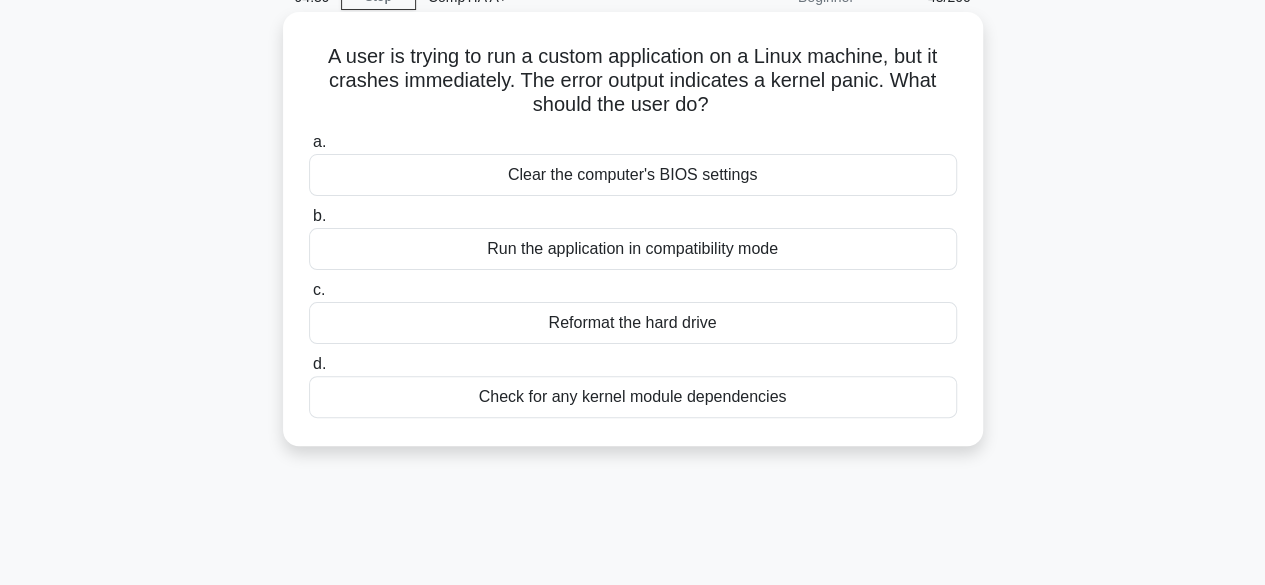 click on "Check for any kernel module dependencies" at bounding box center (633, 397) 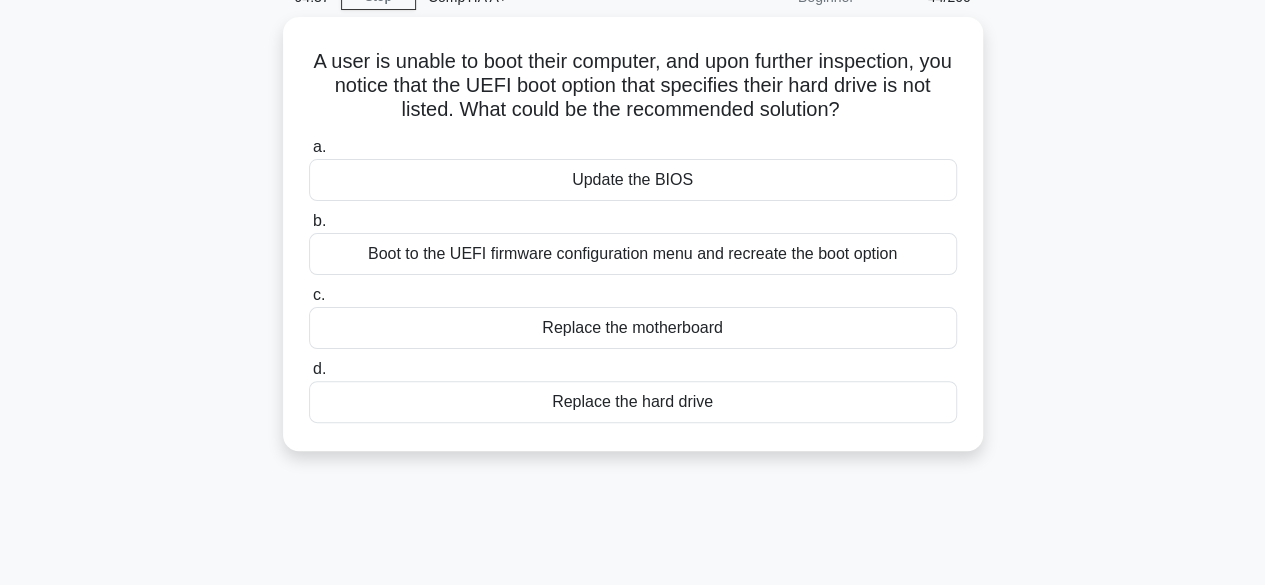 scroll, scrollTop: 0, scrollLeft: 0, axis: both 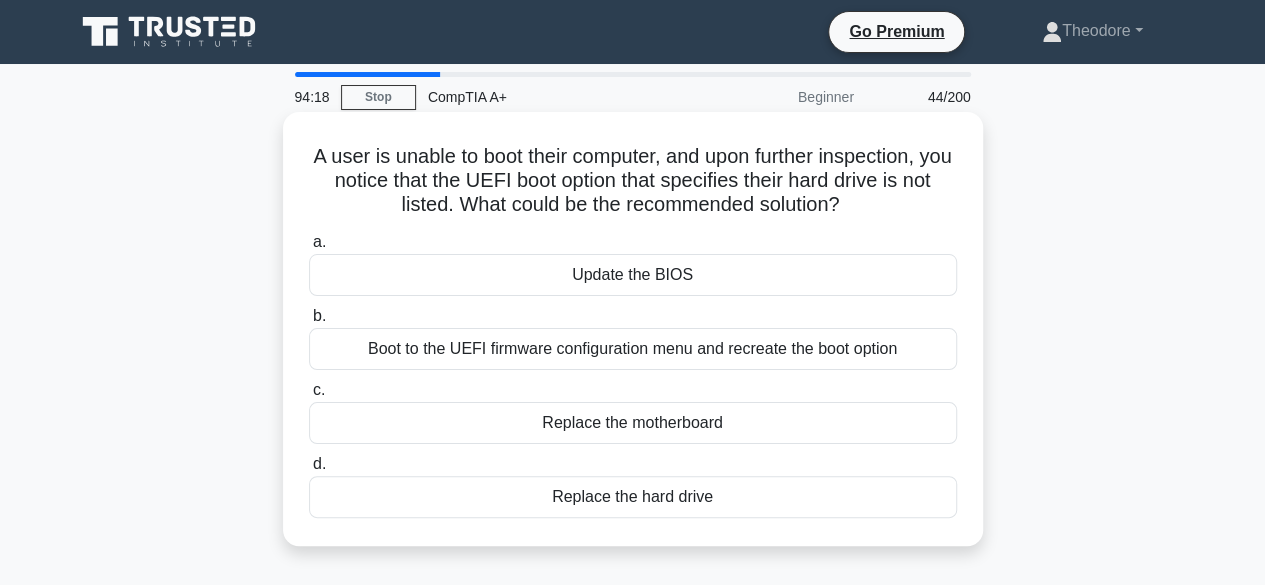 click on "Boot to the UEFI firmware configuration menu and recreate the boot option" at bounding box center (633, 349) 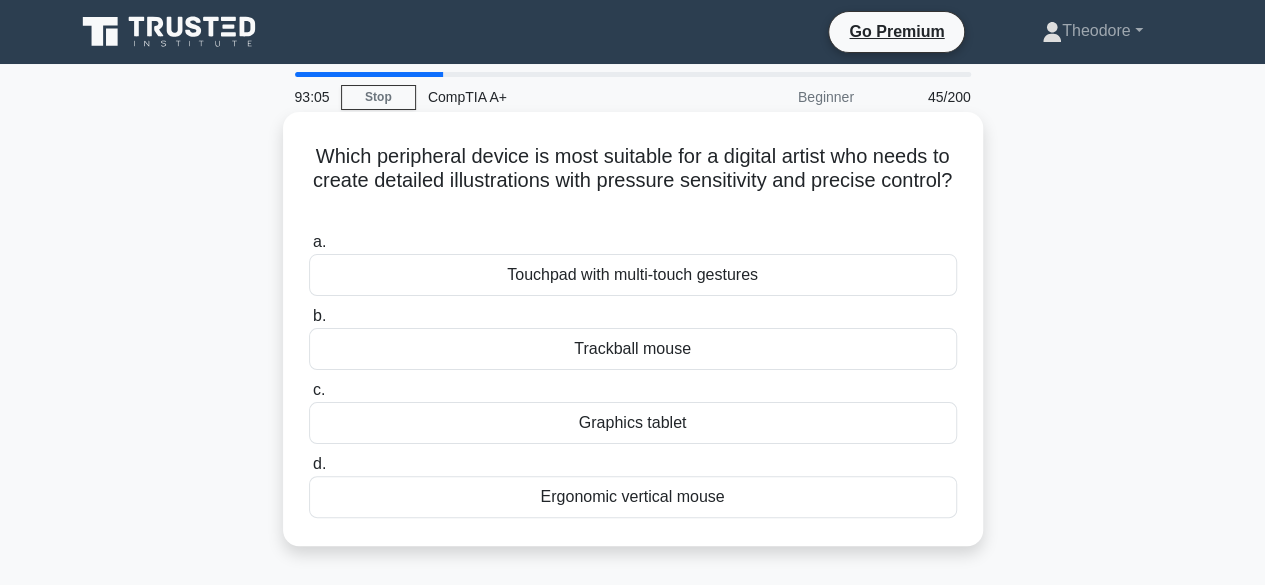 click on "Touchpad with multi-touch gestures" at bounding box center [633, 275] 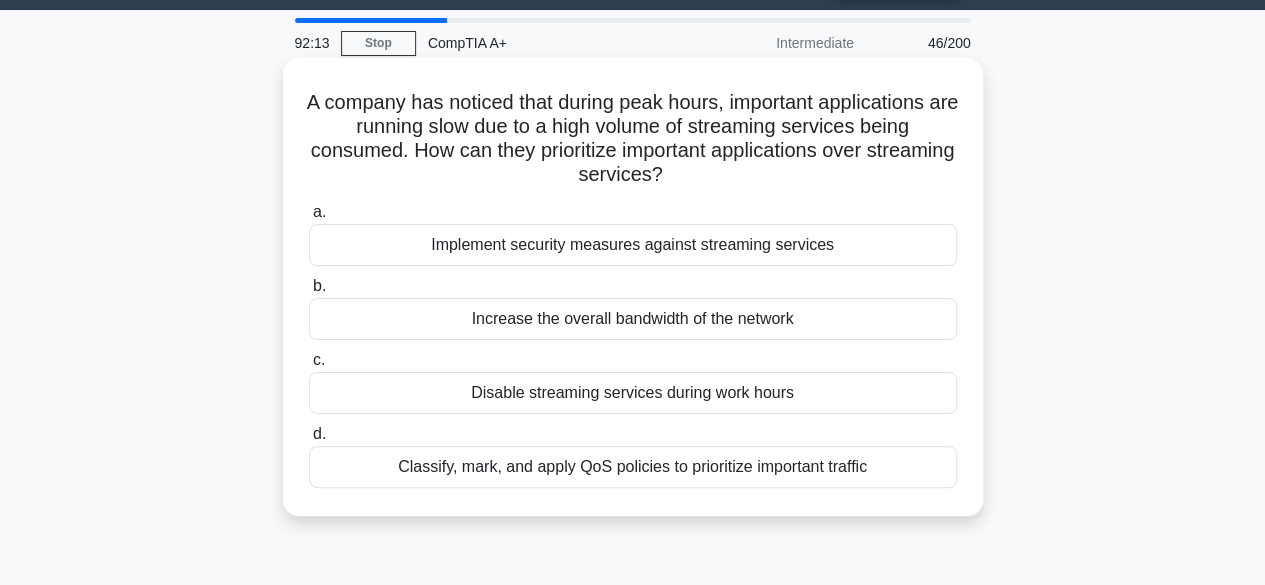 scroll, scrollTop: 100, scrollLeft: 0, axis: vertical 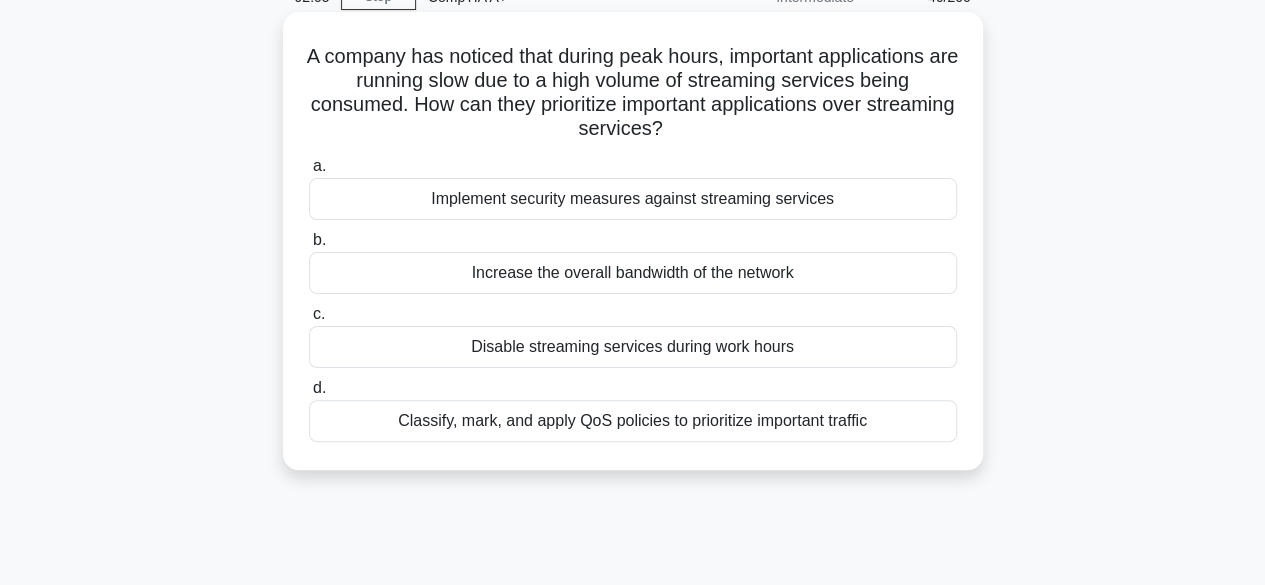 click on "Classify, mark, and apply QoS policies to prioritize important traffic" at bounding box center [633, 421] 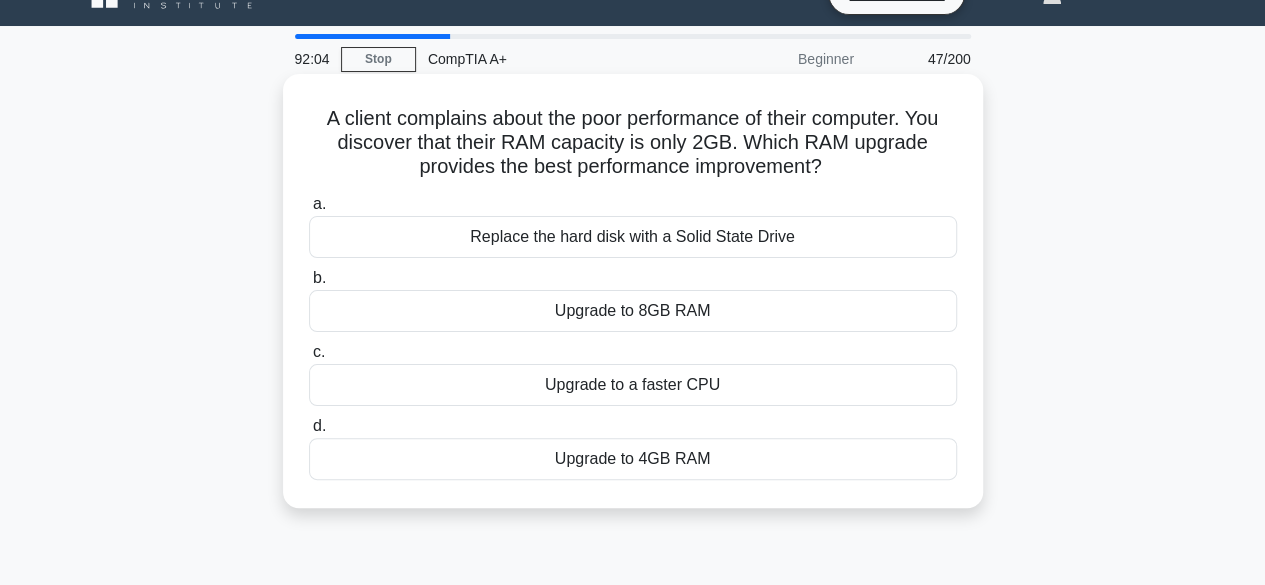 scroll, scrollTop: 0, scrollLeft: 0, axis: both 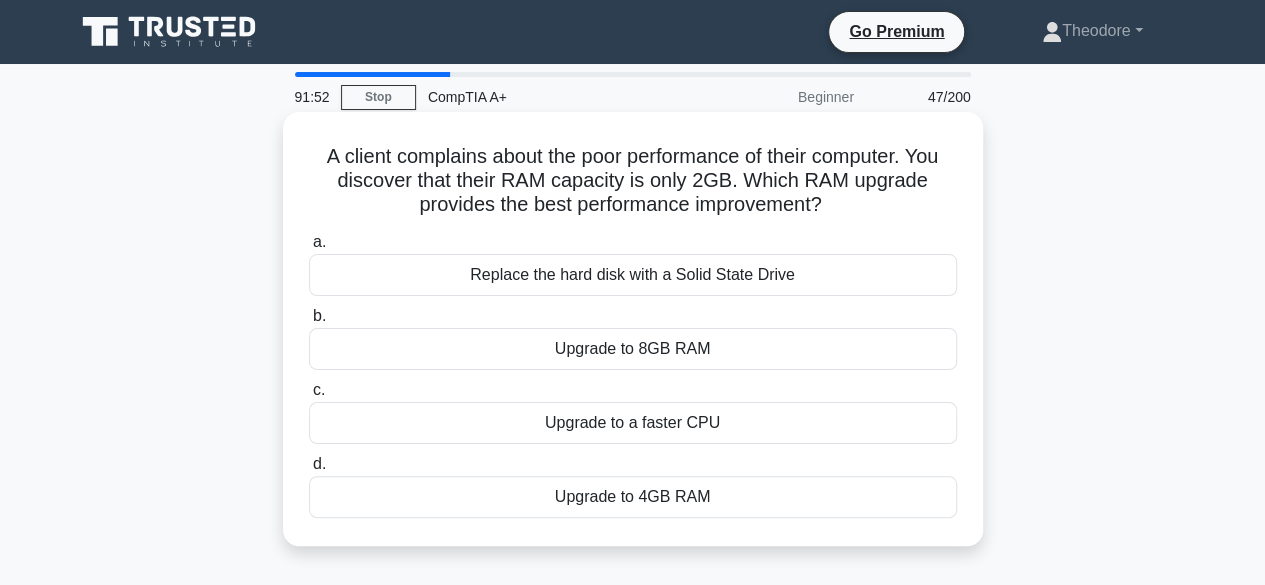click on "Upgrade to 8GB RAM" at bounding box center [633, 349] 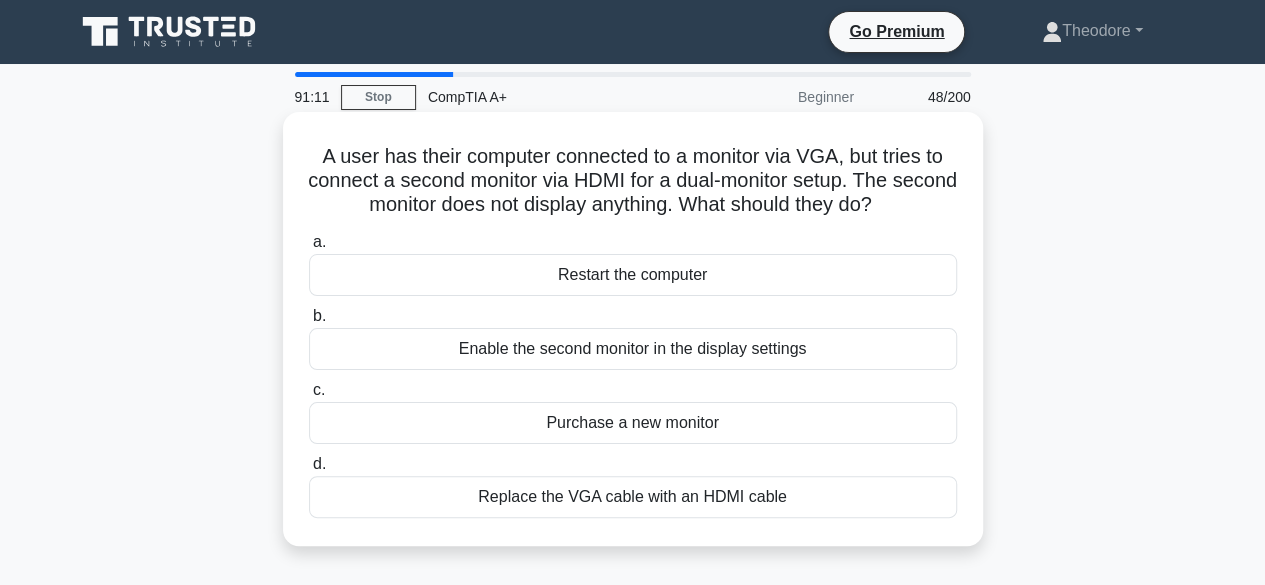 click on "Enable the second monitor in the display settings" at bounding box center [633, 349] 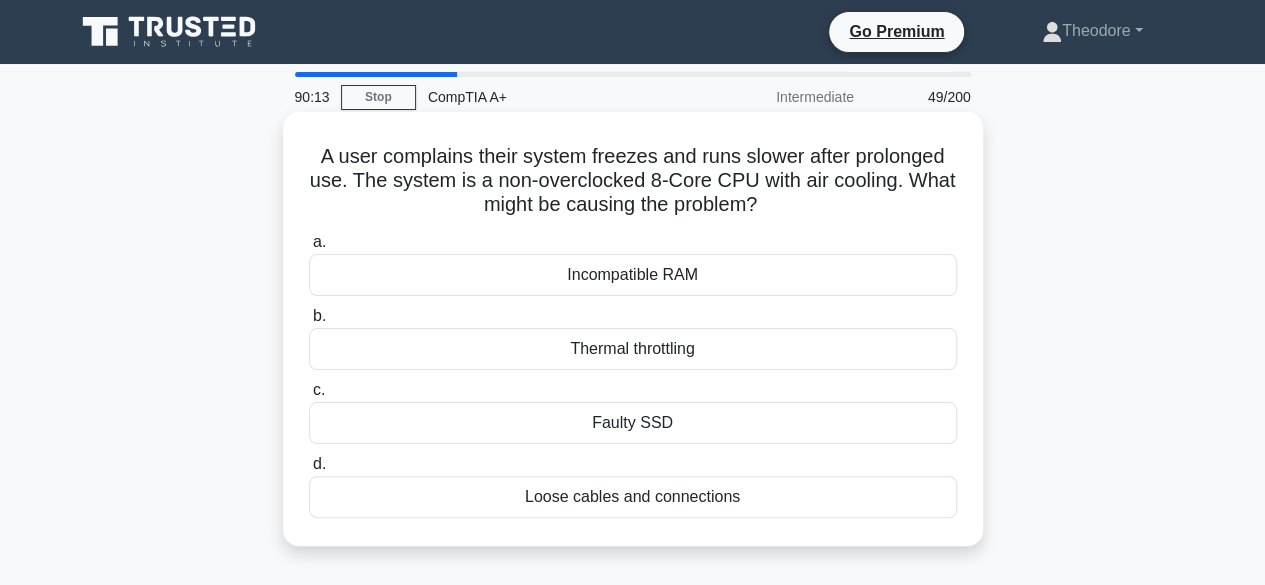click on "Thermal throttling" at bounding box center (633, 349) 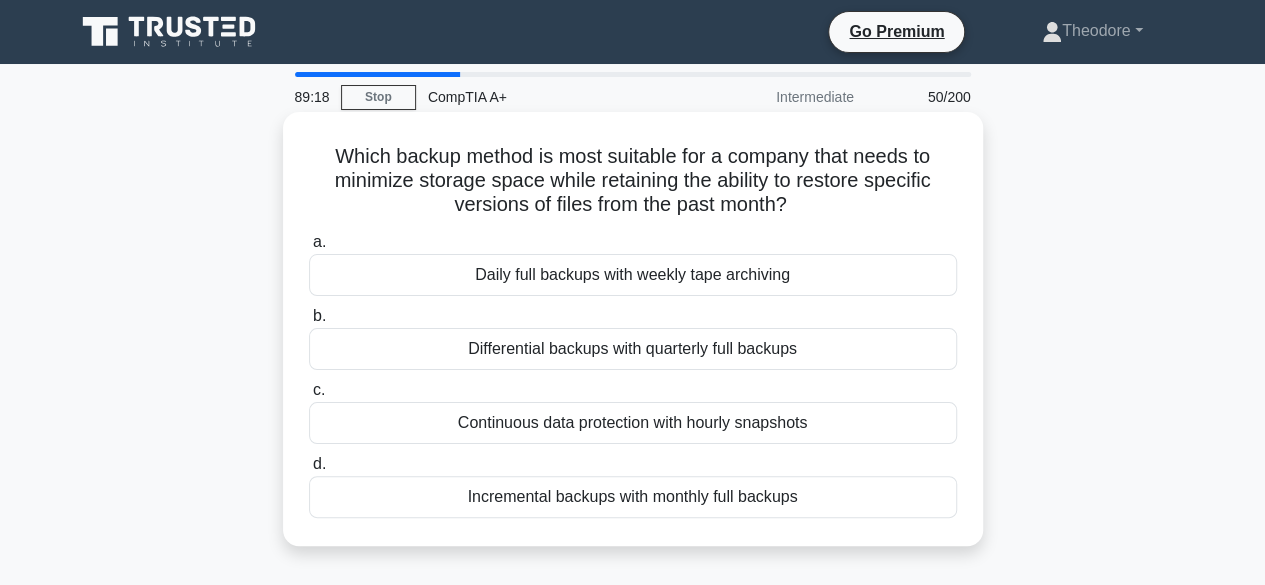 click on "Incremental backups with monthly full backups" at bounding box center [633, 497] 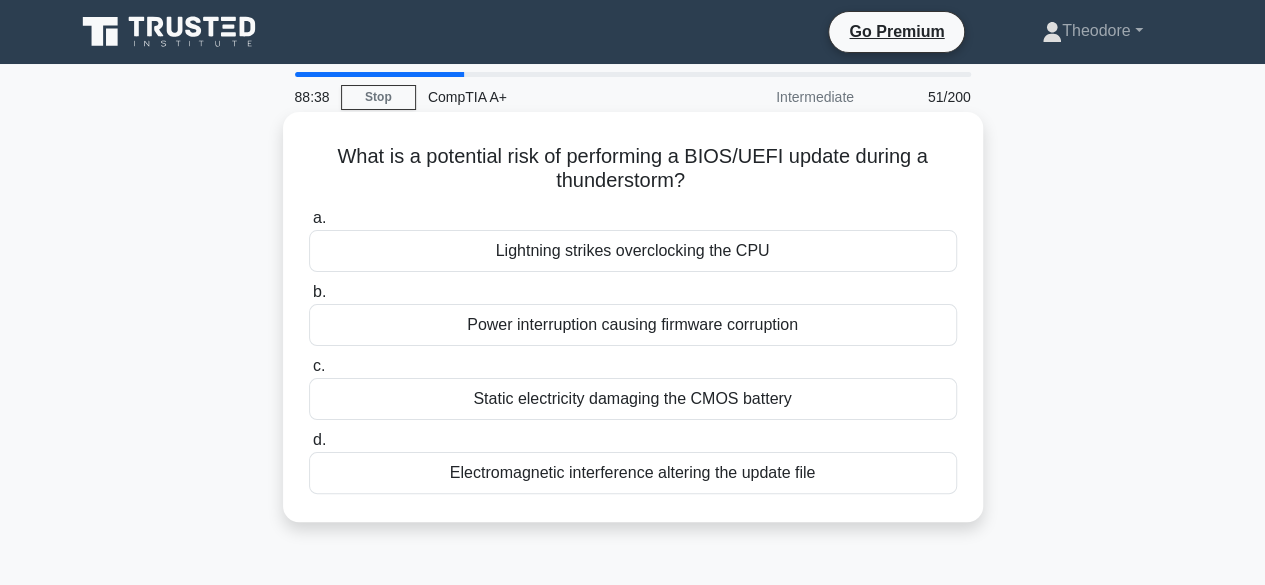 click on "Lightning strikes overclocking the CPU" at bounding box center [633, 251] 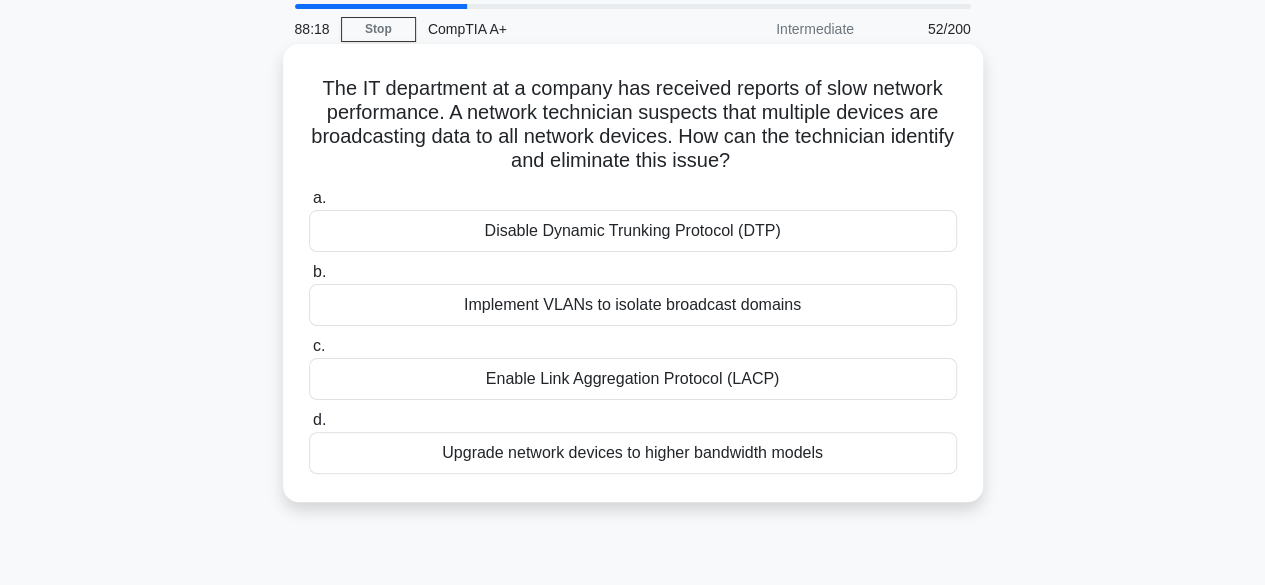 scroll, scrollTop: 100, scrollLeft: 0, axis: vertical 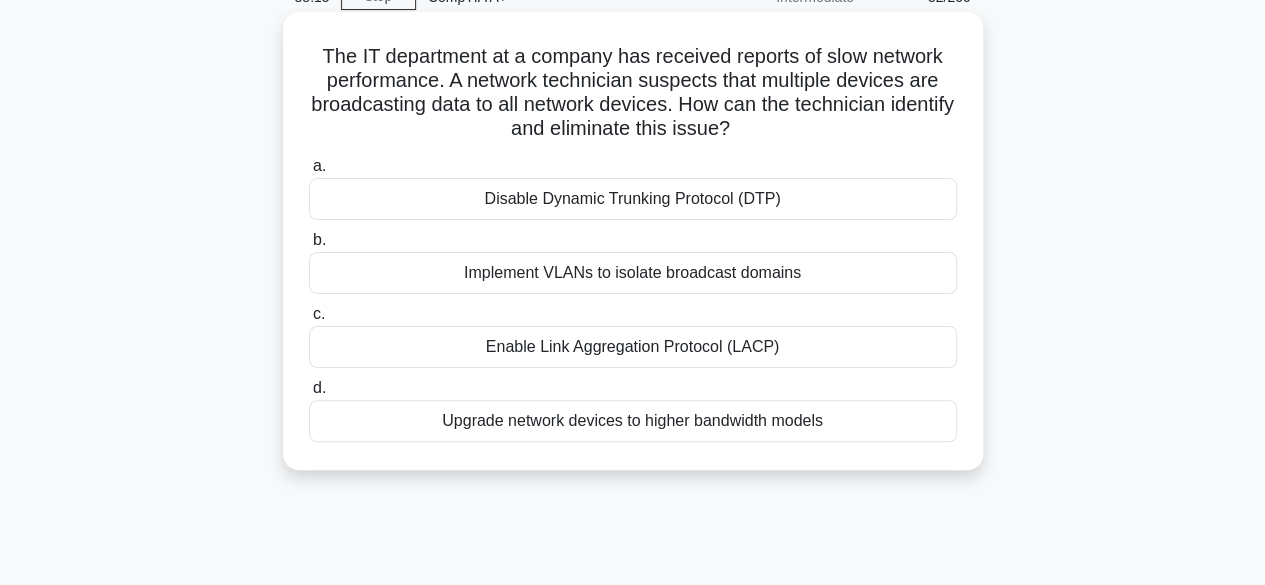 click on "Upgrade network devices to higher bandwidth models" at bounding box center [633, 421] 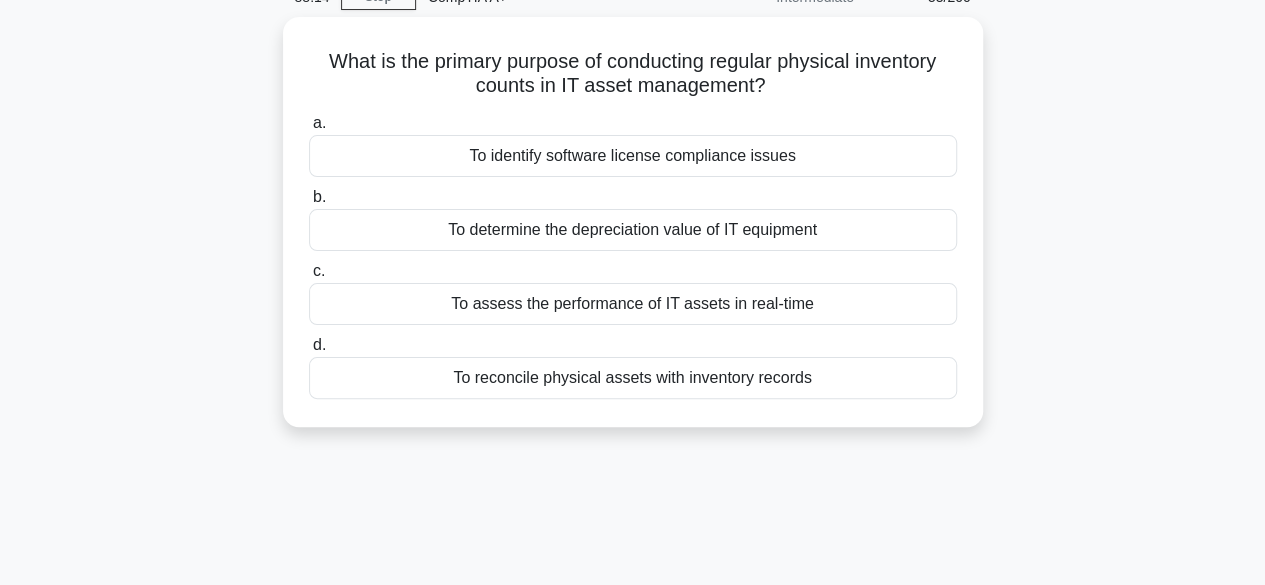 scroll, scrollTop: 0, scrollLeft: 0, axis: both 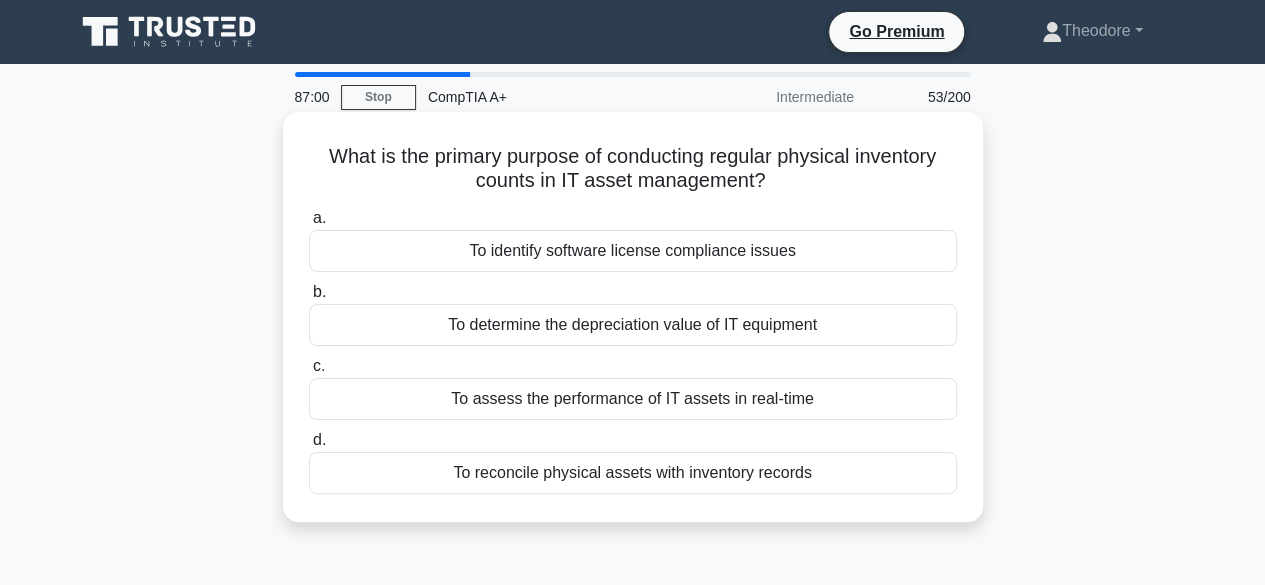 click on "To assess the performance of IT assets in real-time" at bounding box center (633, 399) 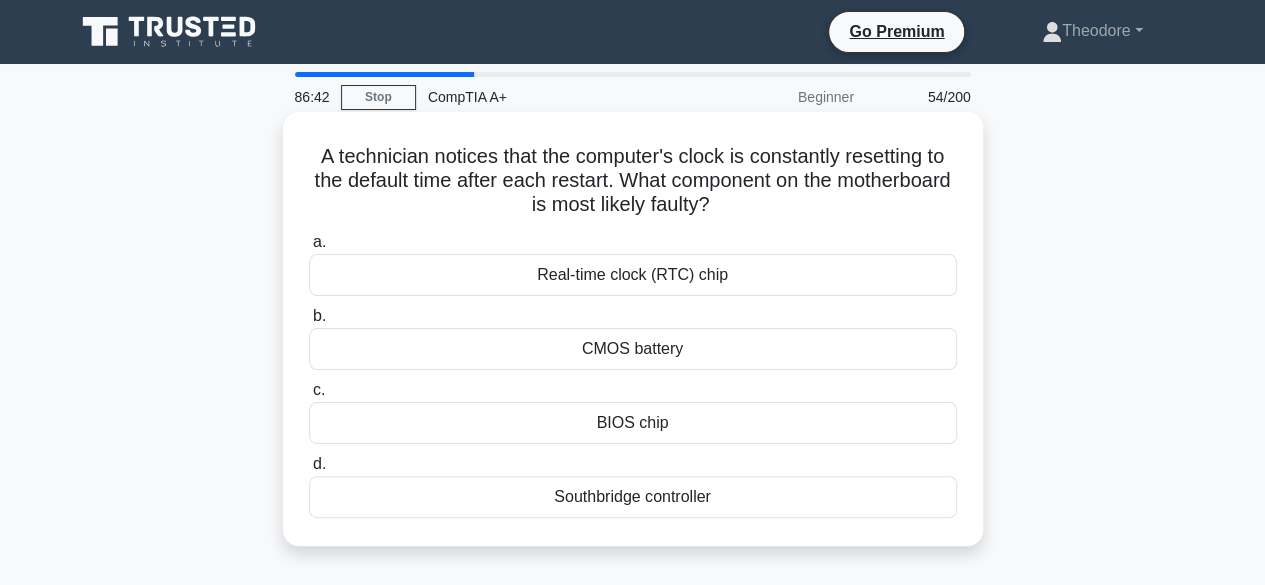click on "Real-time clock (RTC) chip" at bounding box center [633, 275] 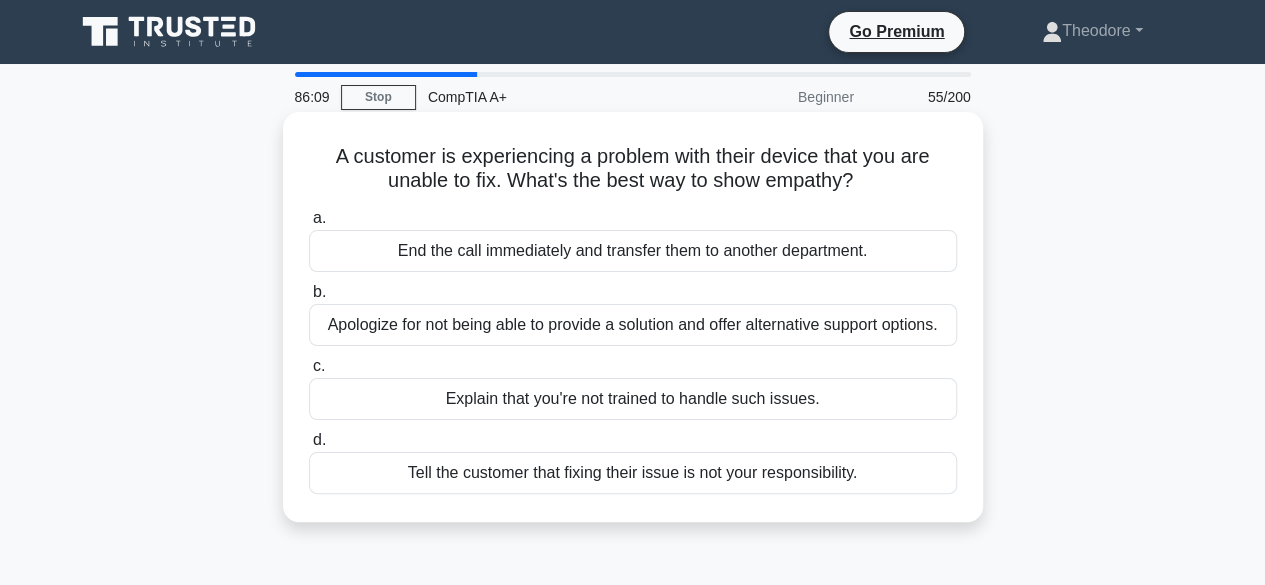 click on "Apologize for not being able to provide a solution and offer alternative support options." at bounding box center (633, 325) 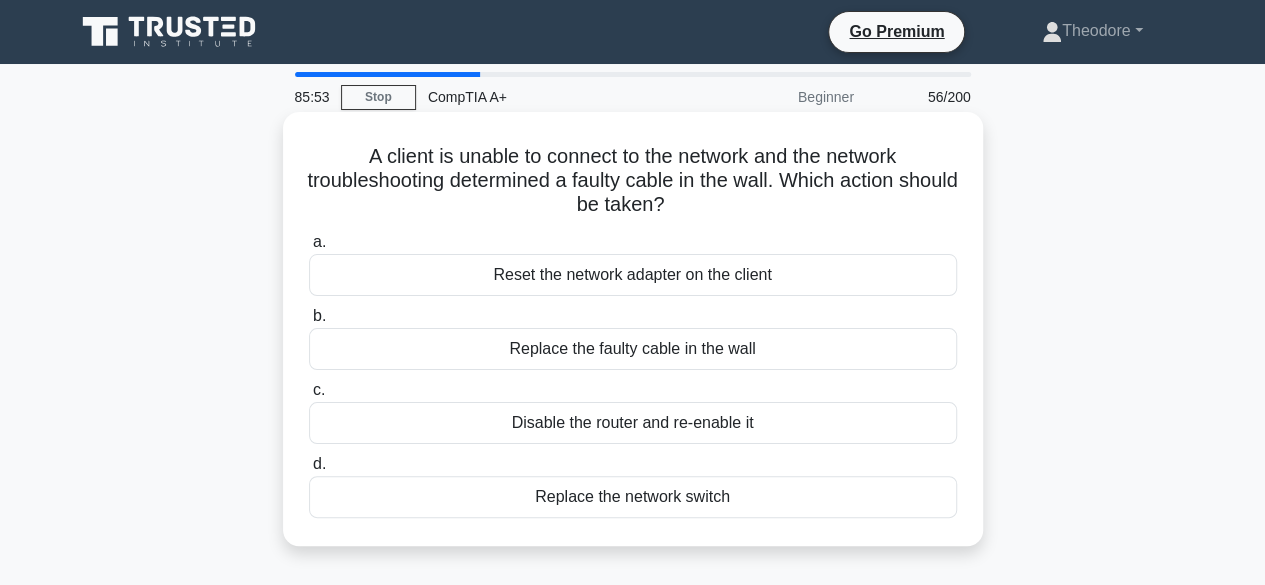 click on "Replace the faulty cable in the wall" at bounding box center (633, 349) 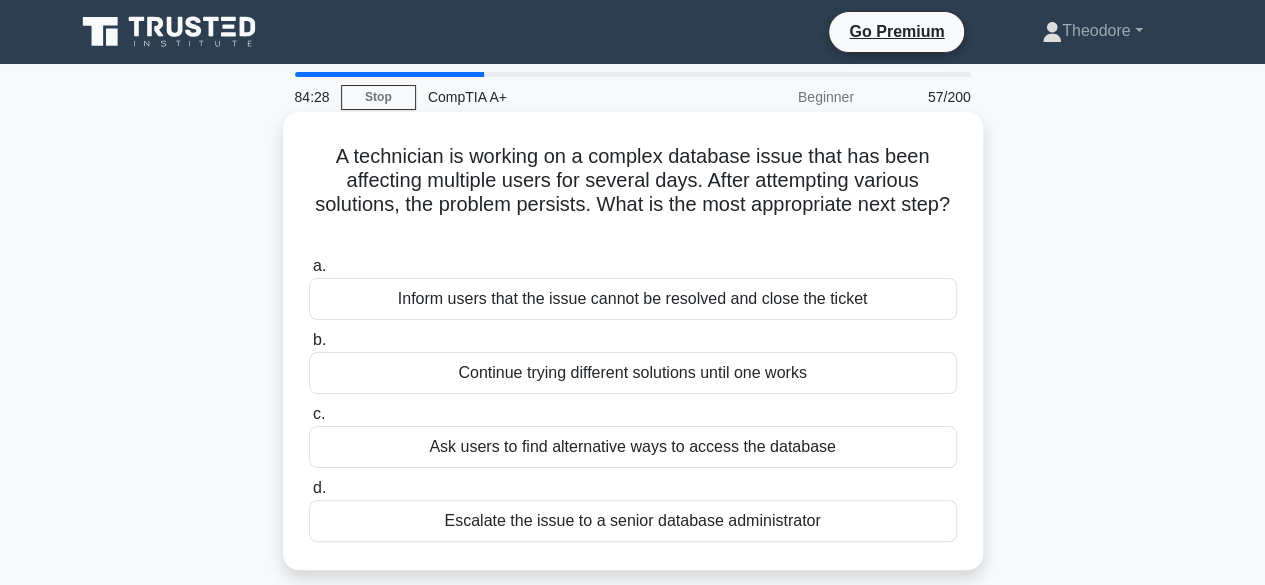 click on "Continue trying different solutions until one works" at bounding box center [633, 373] 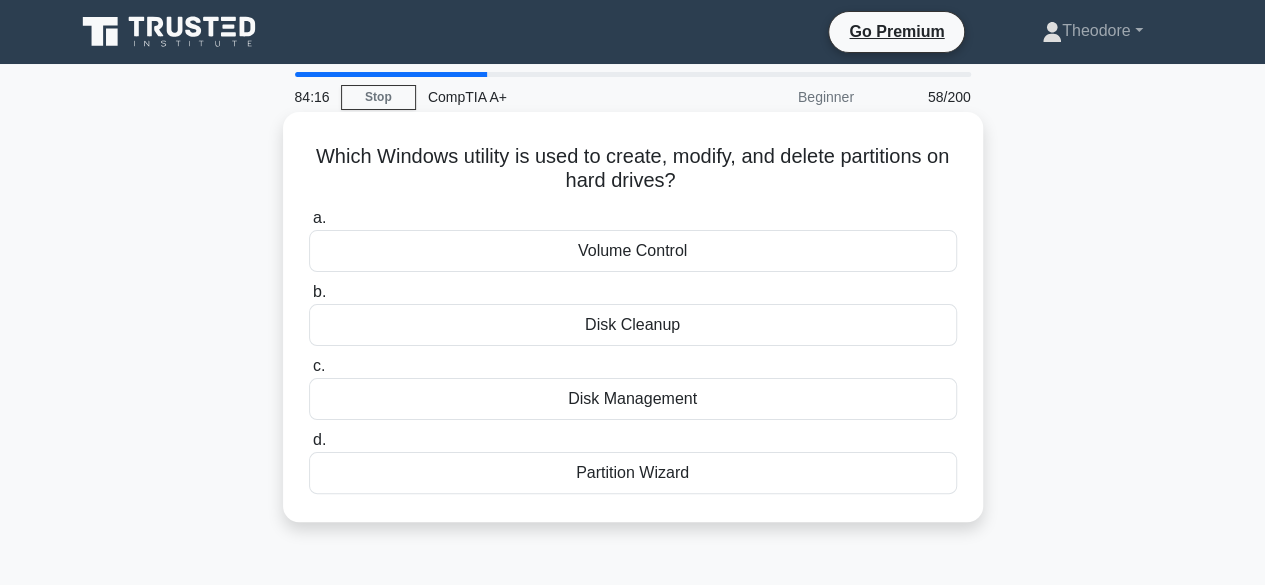 click on "Disk Management" at bounding box center [633, 399] 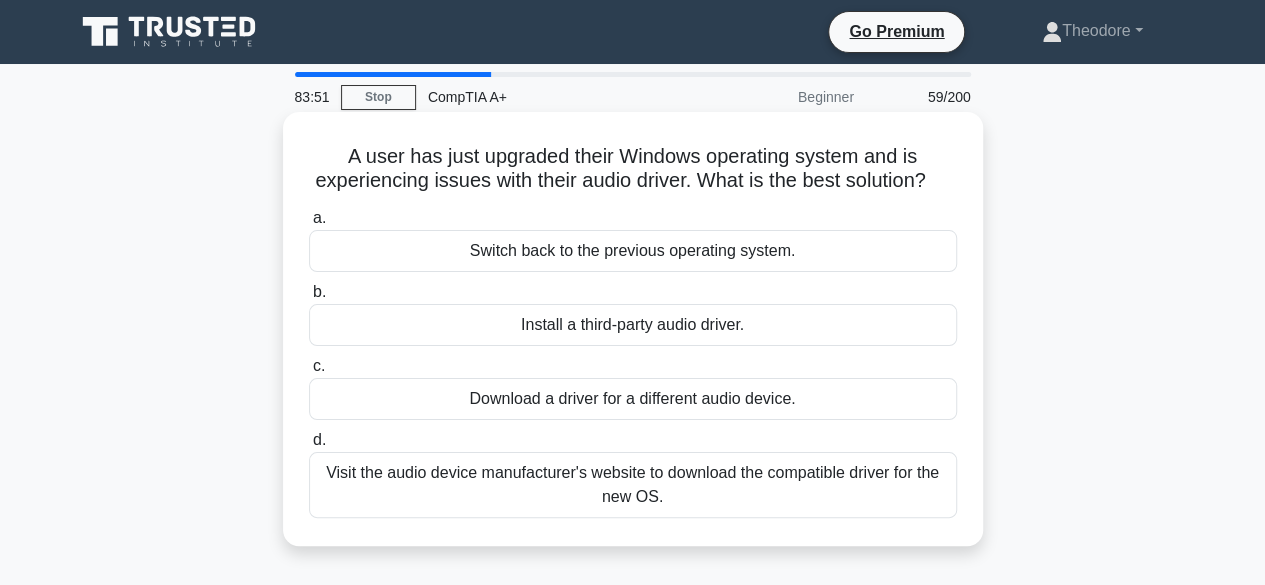 click on "Visit the audio device manufacturer's website to download the compatible driver for the new OS." at bounding box center (633, 485) 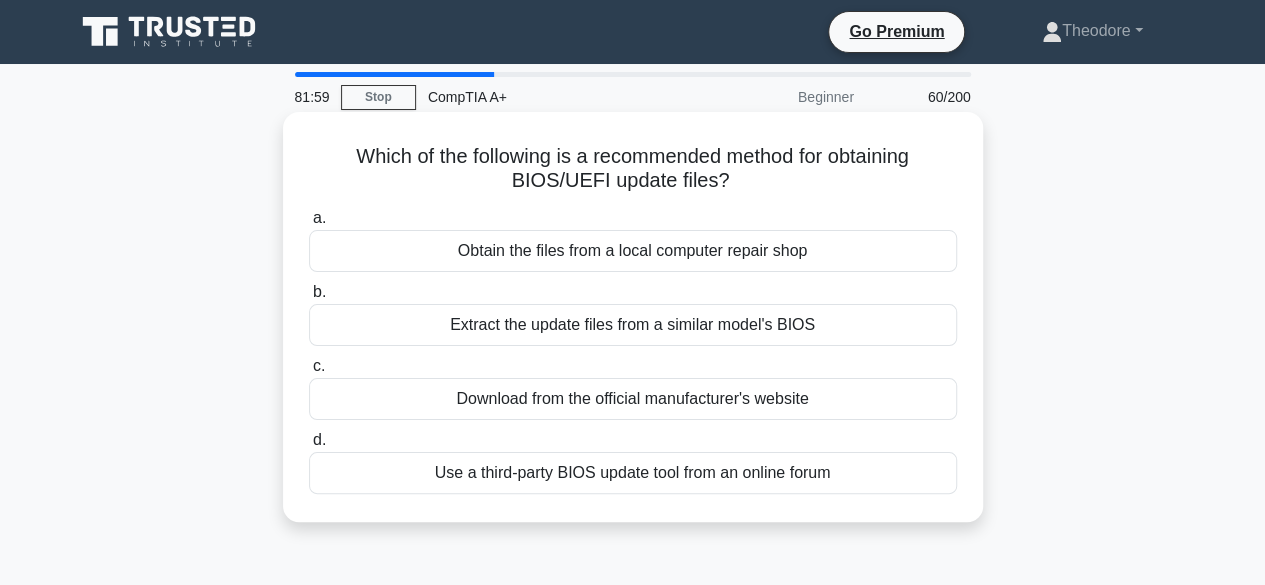 click on "Use a third-party BIOS update tool from an online forum" at bounding box center [633, 473] 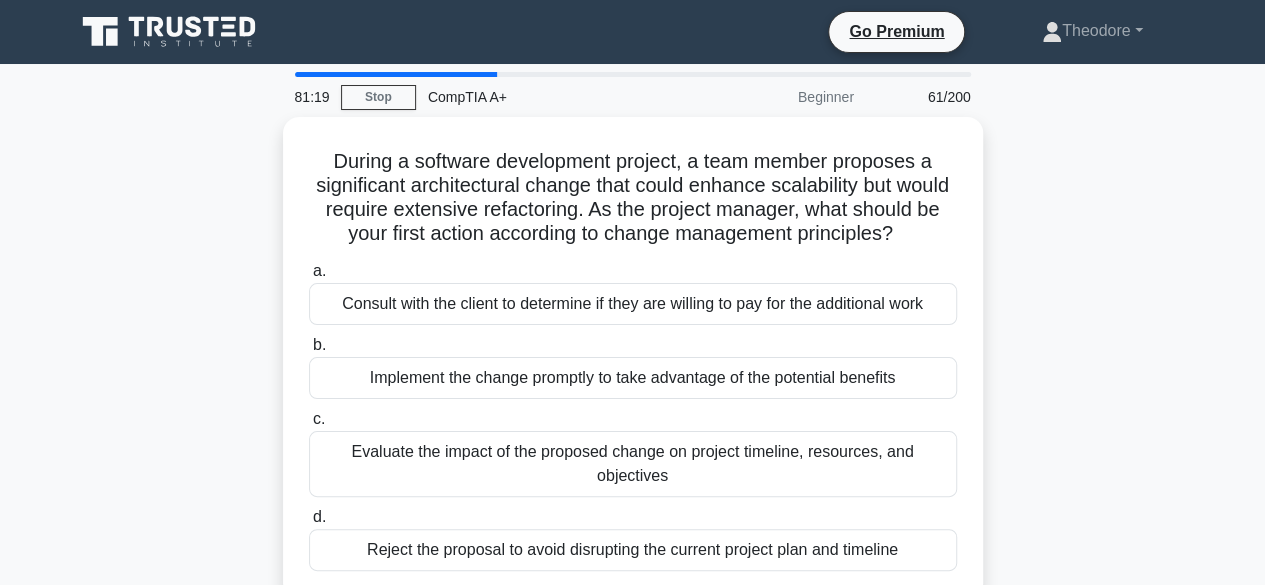 scroll, scrollTop: 100, scrollLeft: 0, axis: vertical 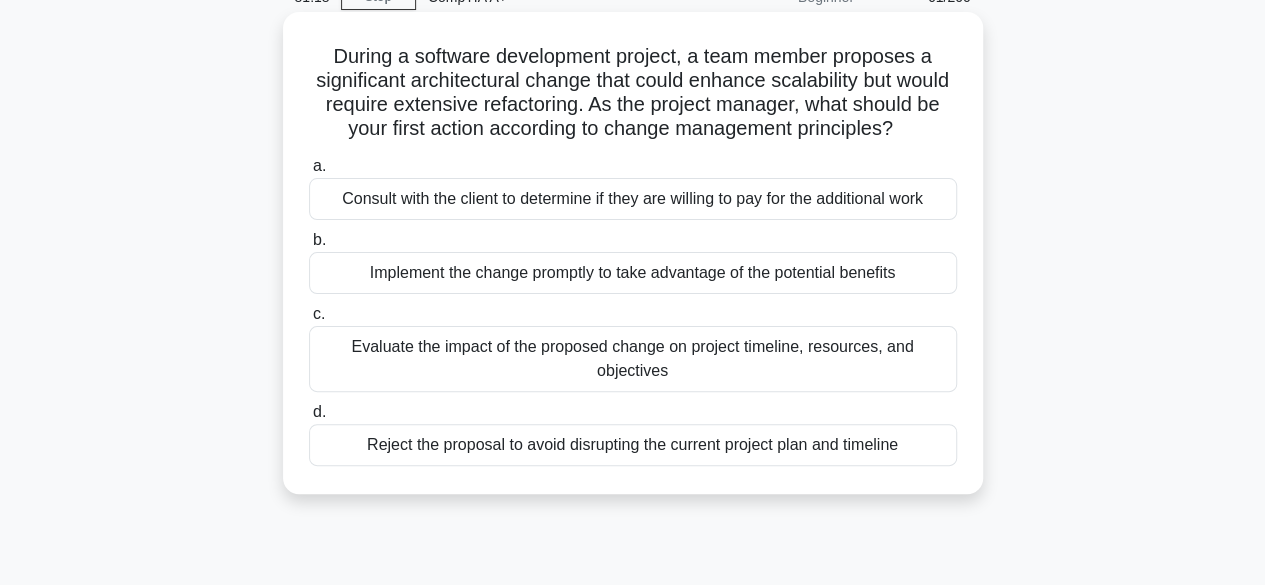 click on "Evaluate the impact of the proposed change on project timeline, resources, and objectives" at bounding box center (633, 359) 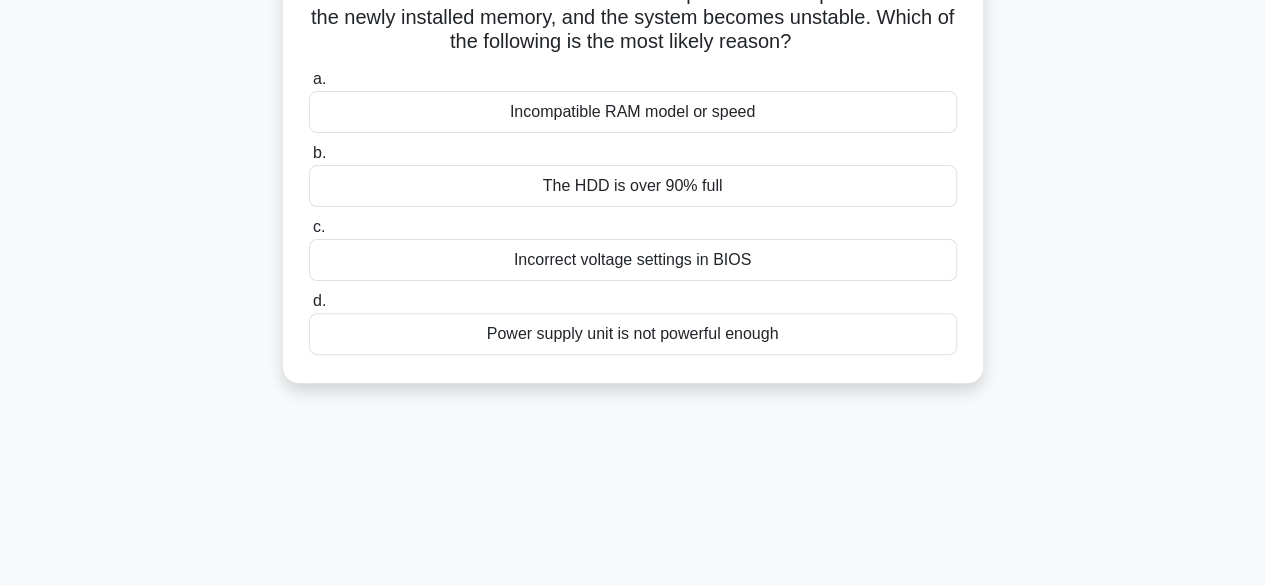 scroll, scrollTop: 0, scrollLeft: 0, axis: both 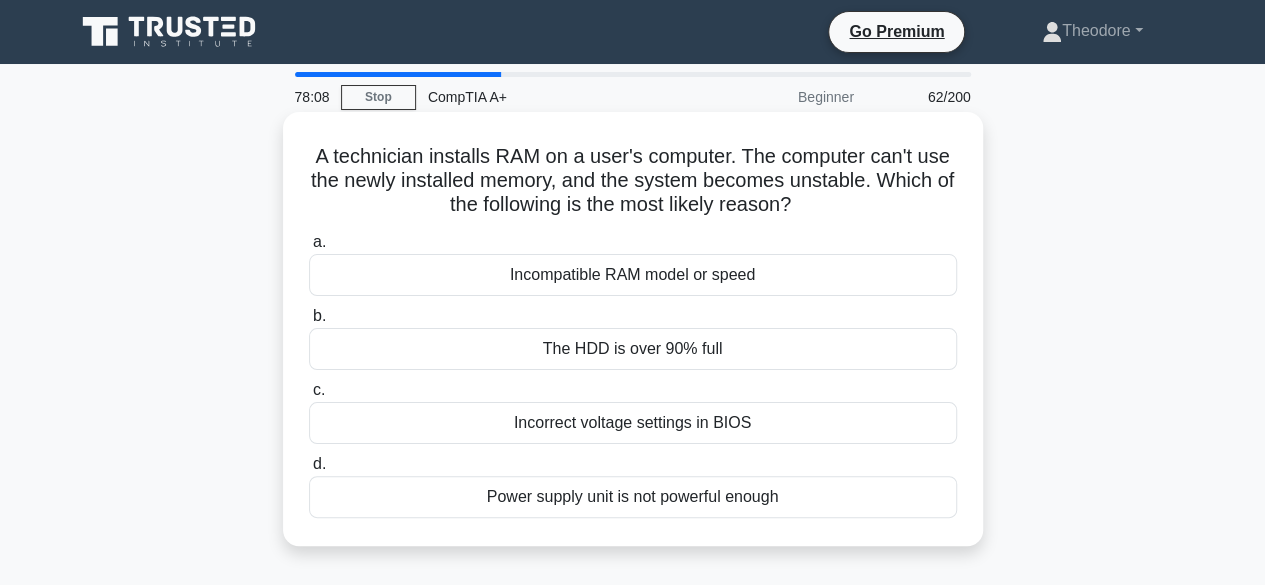 click on "Incompatible RAM model or speed" at bounding box center [633, 275] 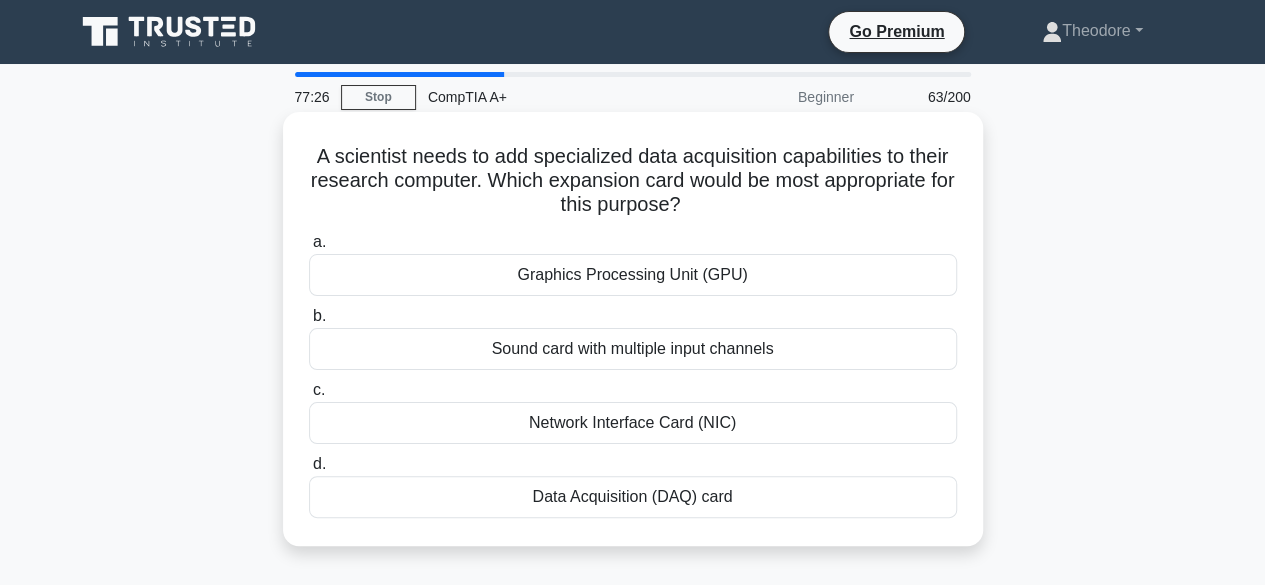 click on "Data Acquisition (DAQ) card" at bounding box center (633, 497) 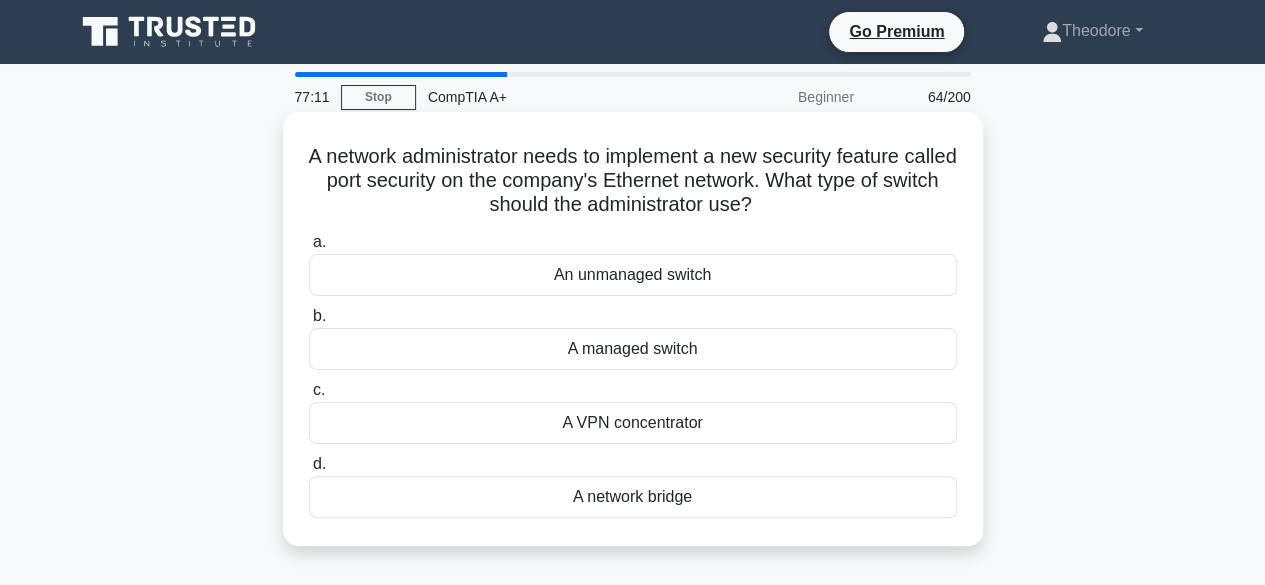 click on "A managed switch" at bounding box center (633, 349) 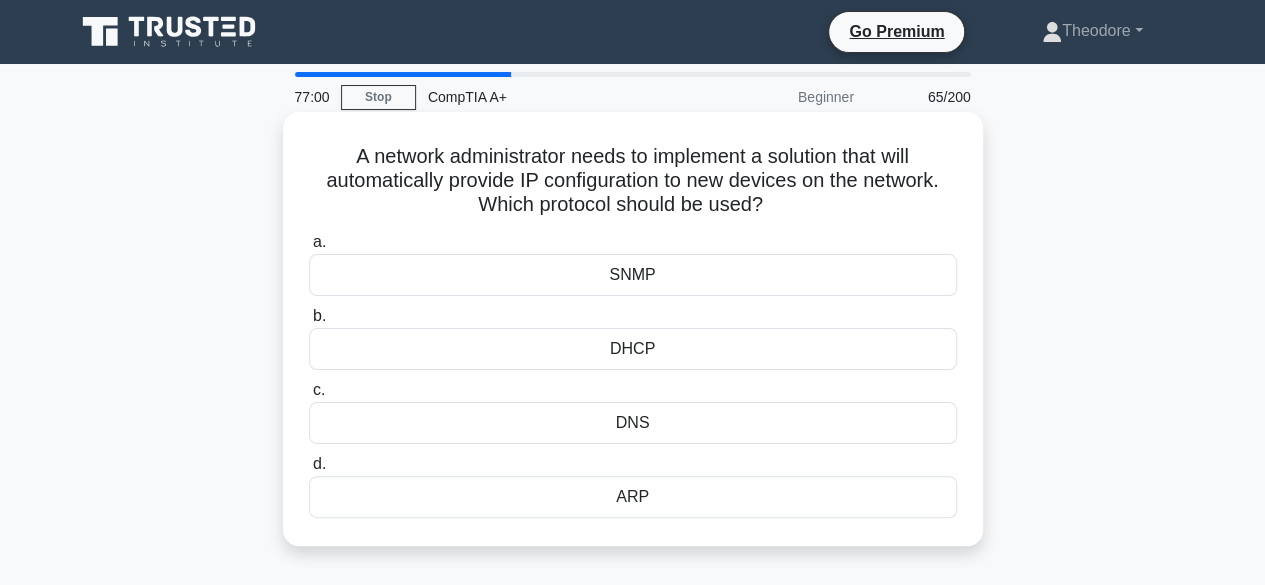 click on "DNS" at bounding box center [633, 423] 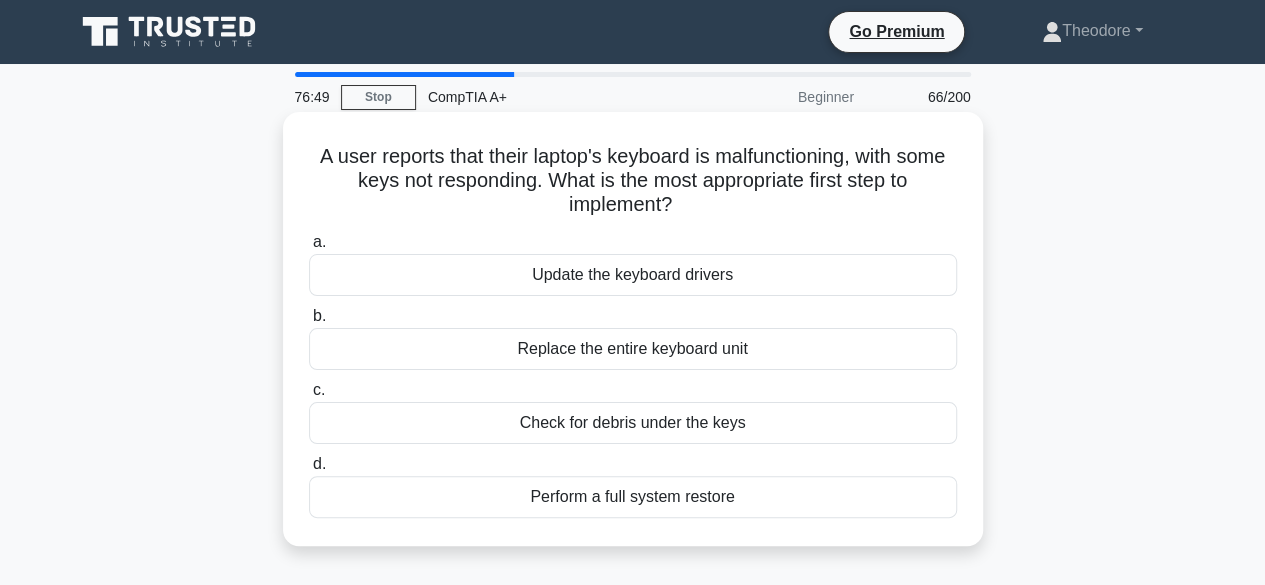 click on "Update the keyboard drivers" at bounding box center (633, 275) 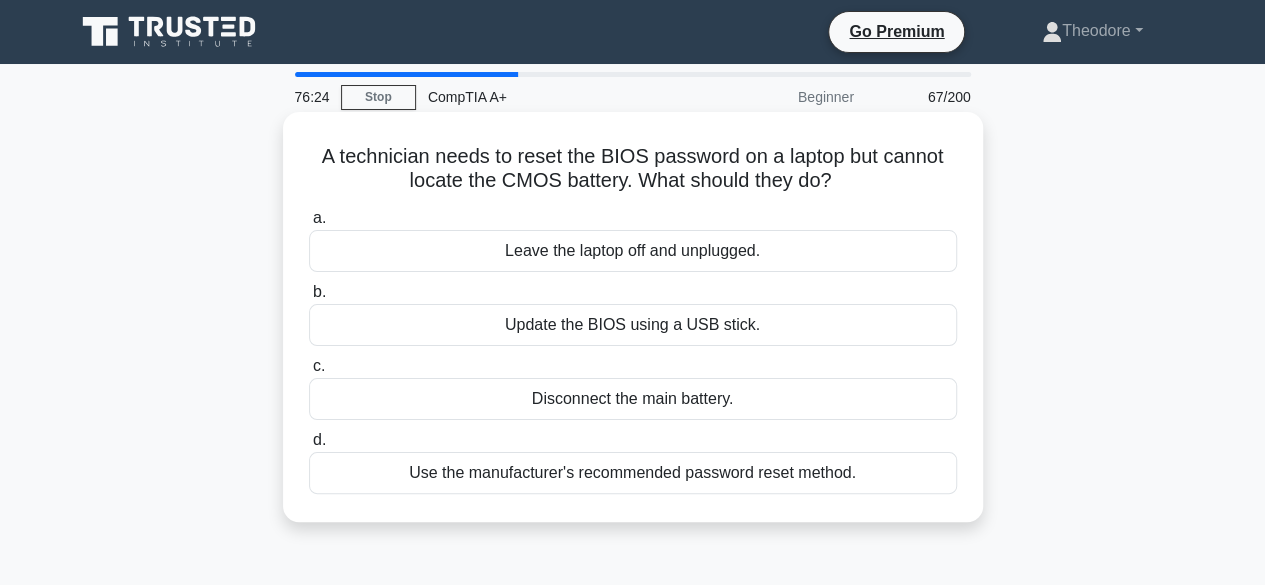 click on "Use the manufacturer's recommended password reset method." at bounding box center [633, 473] 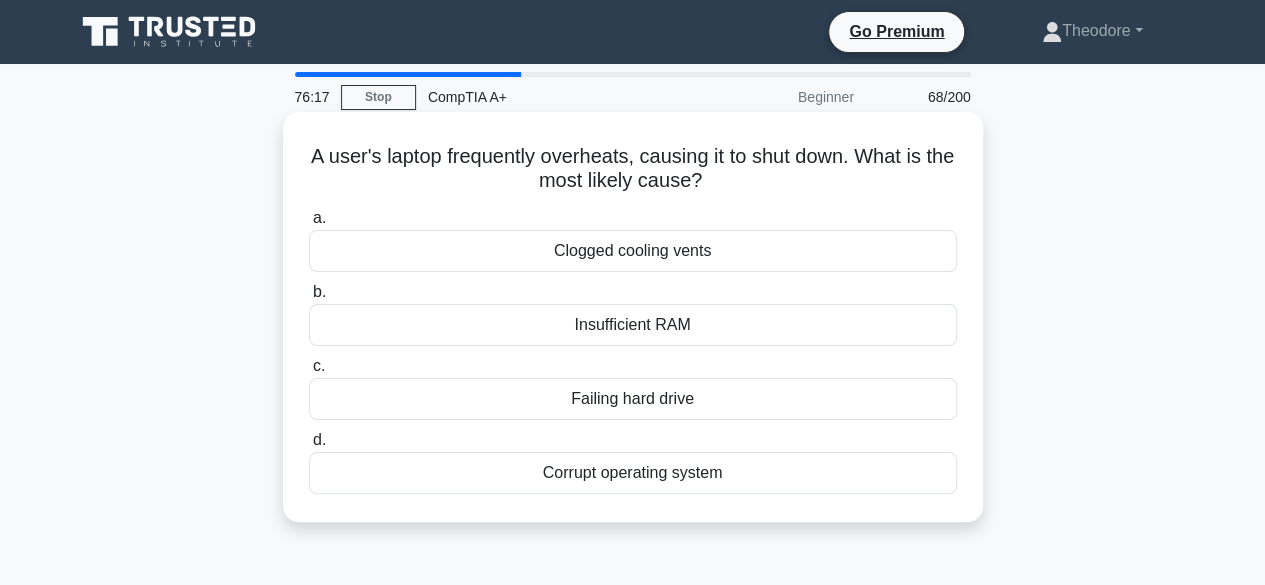 click on "Failing hard drive" at bounding box center (633, 399) 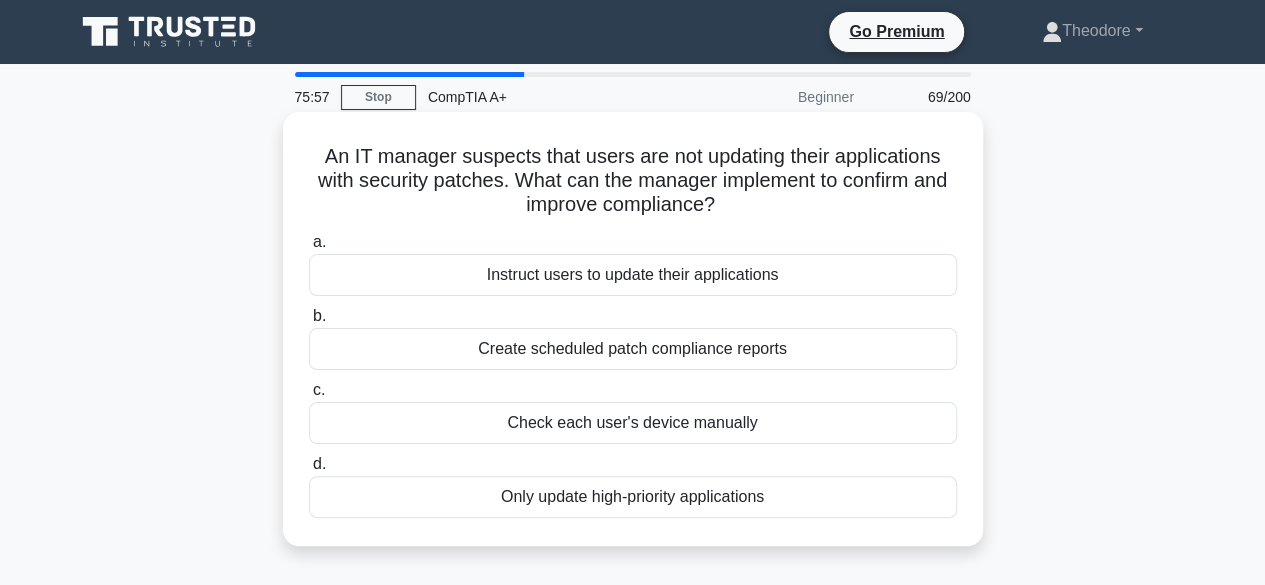 click on "Create scheduled patch compliance reports" at bounding box center (633, 349) 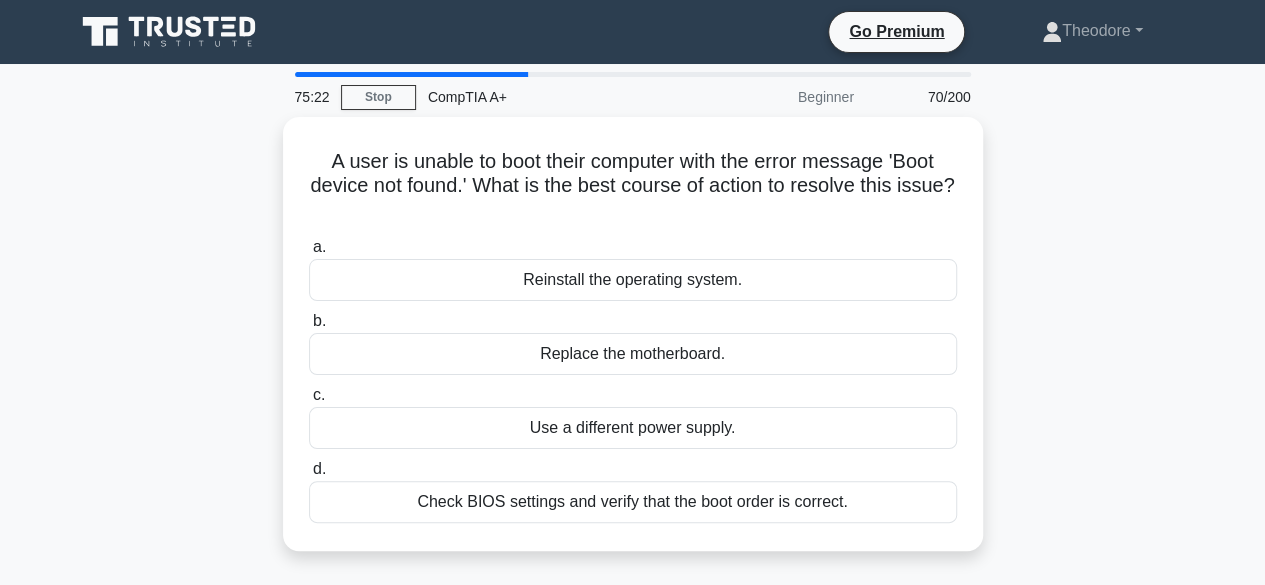click on "75:22
Stop
CompTIA A+
Beginner
70/200
A user is unable to boot their computer with the error message 'Boot device not found.' What is the best course of action to resolve this issue?
.spinner_0XTQ{transform-origin:center;animation:spinner_y6GP .75s linear infinite}@keyframes spinner_y6GP{100%{transform:rotate(360deg)}}
a.
b. c." at bounding box center [632, 572] 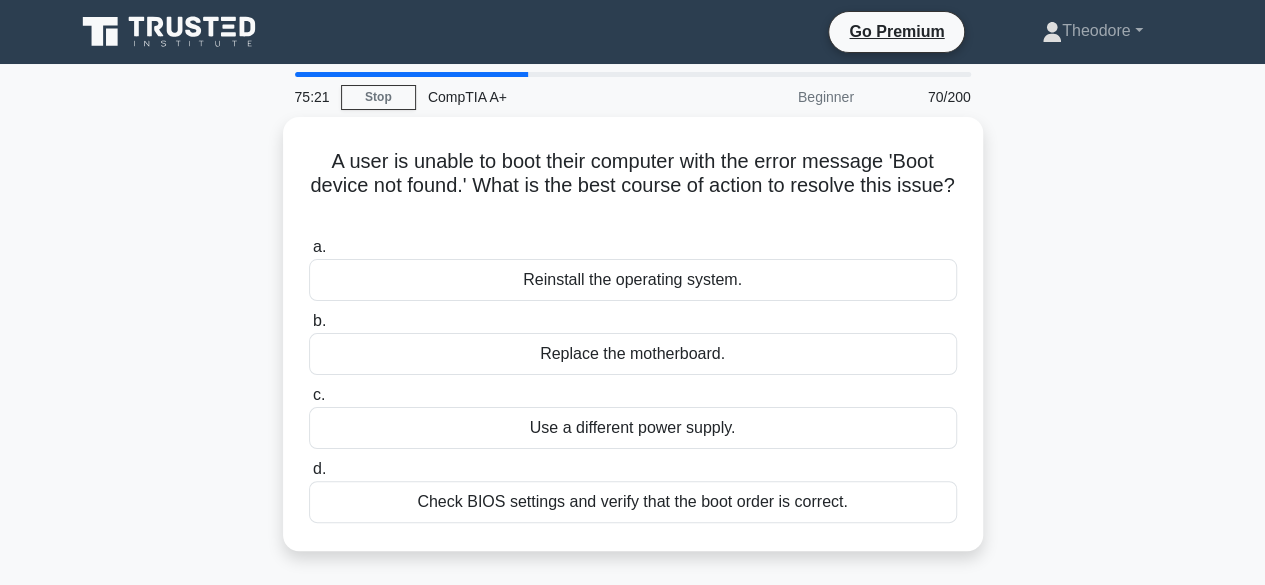 click on "75:21
Stop
CompTIA A+
Beginner
70/200
A user is unable to boot their computer with the error message 'Boot device not found.' What is the best course of action to resolve this issue?
.spinner_0XTQ{transform-origin:center;animation:spinner_y6GP .75s linear infinite}@keyframes spinner_y6GP{100%{transform:rotate(360deg)}}
a.
b. c." at bounding box center [632, 572] 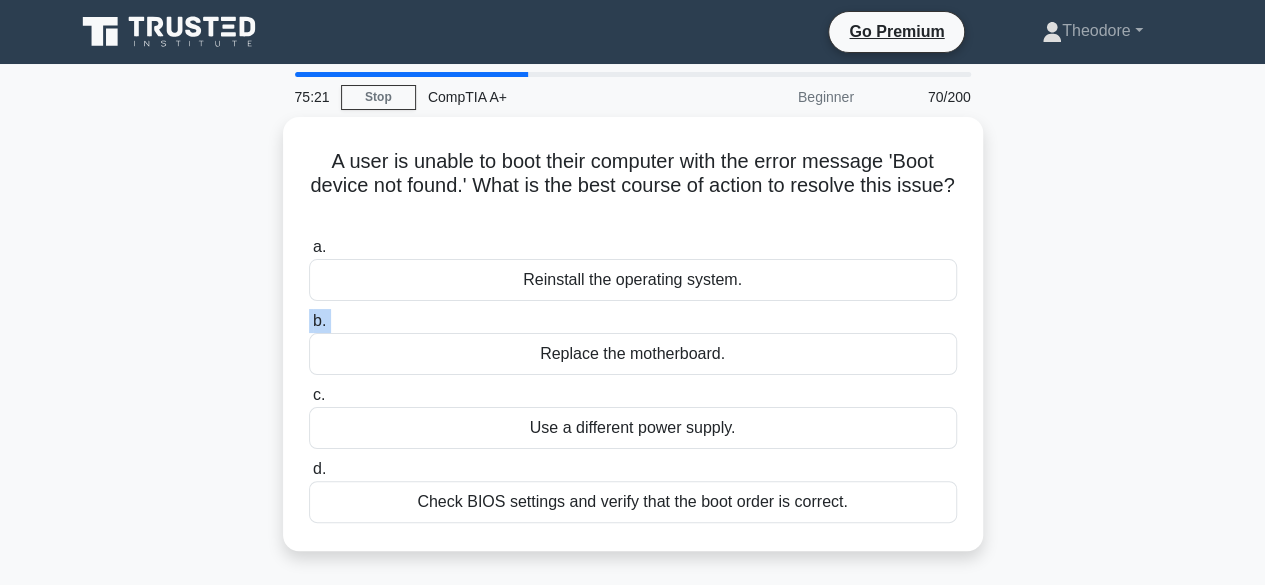 click on "75:21
Stop
CompTIA A+
Beginner
70/200
A user is unable to boot their computer with the error message 'Boot device not found.' What is the best course of action to resolve this issue?
.spinner_0XTQ{transform-origin:center;animation:spinner_y6GP .75s linear infinite}@keyframes spinner_y6GP{100%{transform:rotate(360deg)}}
a.
b. c." at bounding box center (632, 572) 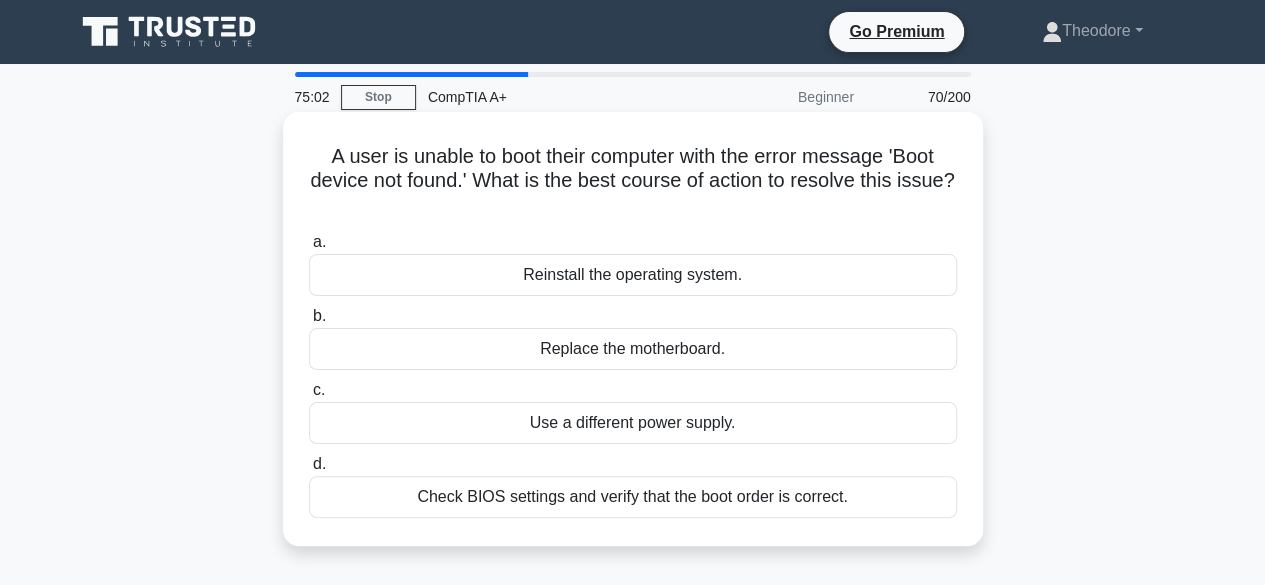 click on "Check BIOS settings and verify that the boot order is correct." at bounding box center [633, 497] 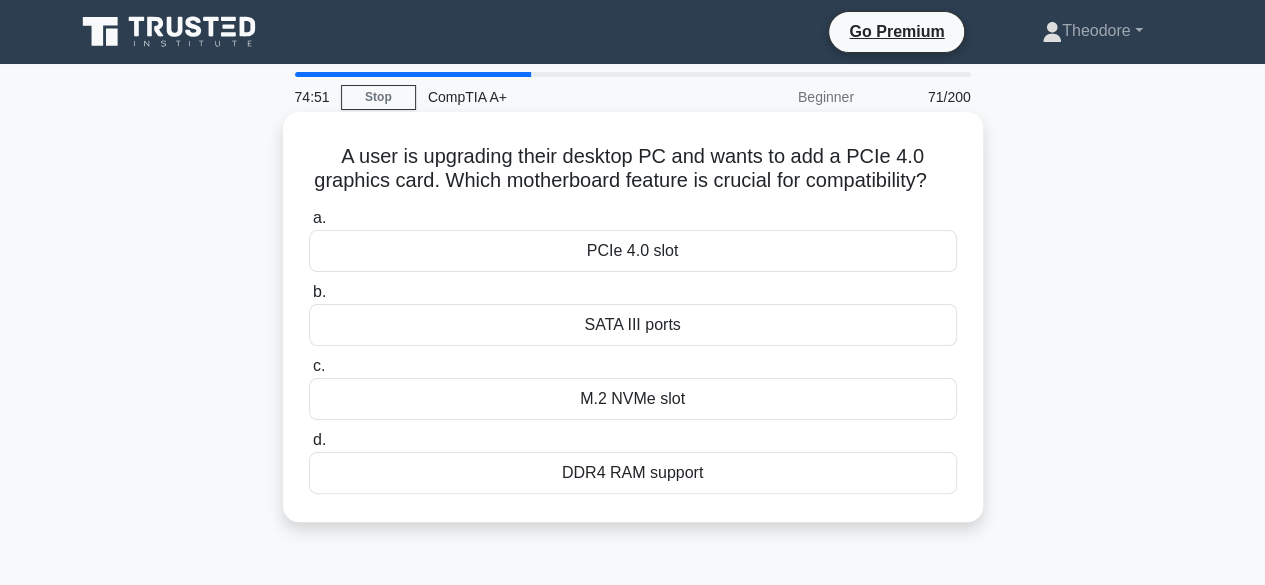 click on "PCIe 4.0 slot" at bounding box center [633, 251] 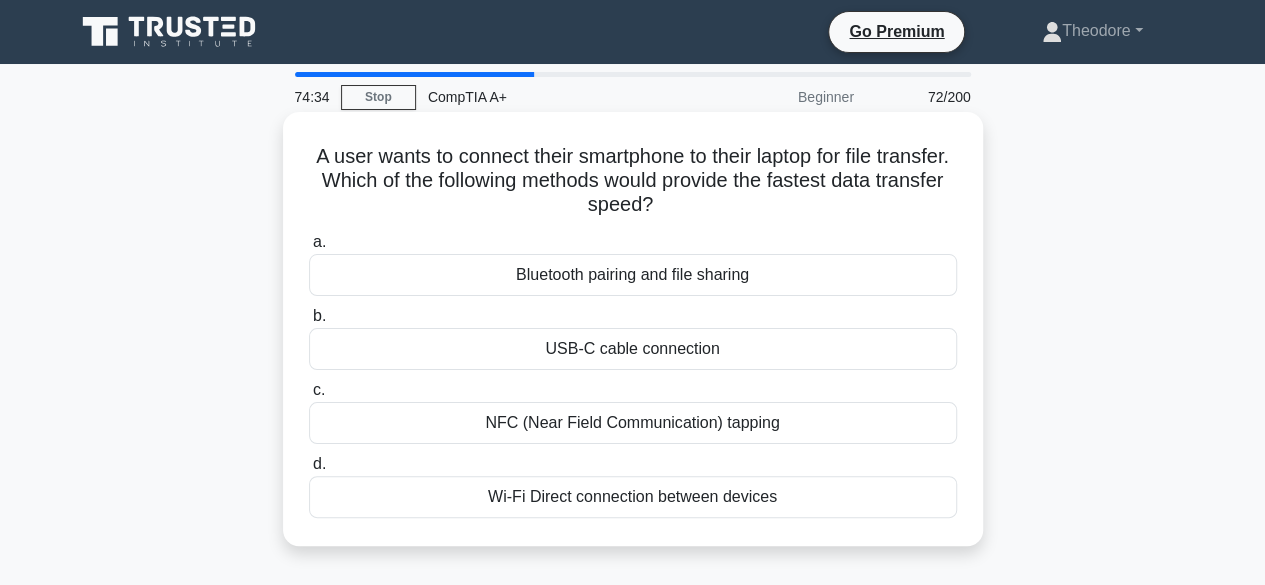 click on "Bluetooth pairing and file sharing" at bounding box center (633, 275) 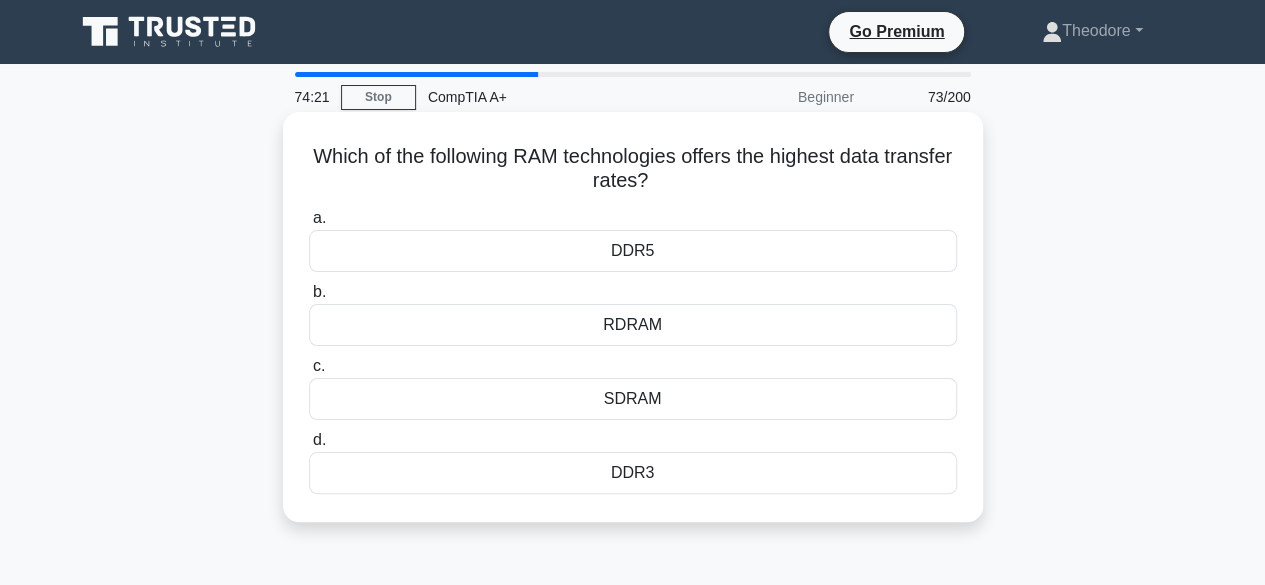 click on "SDRAM" at bounding box center (633, 399) 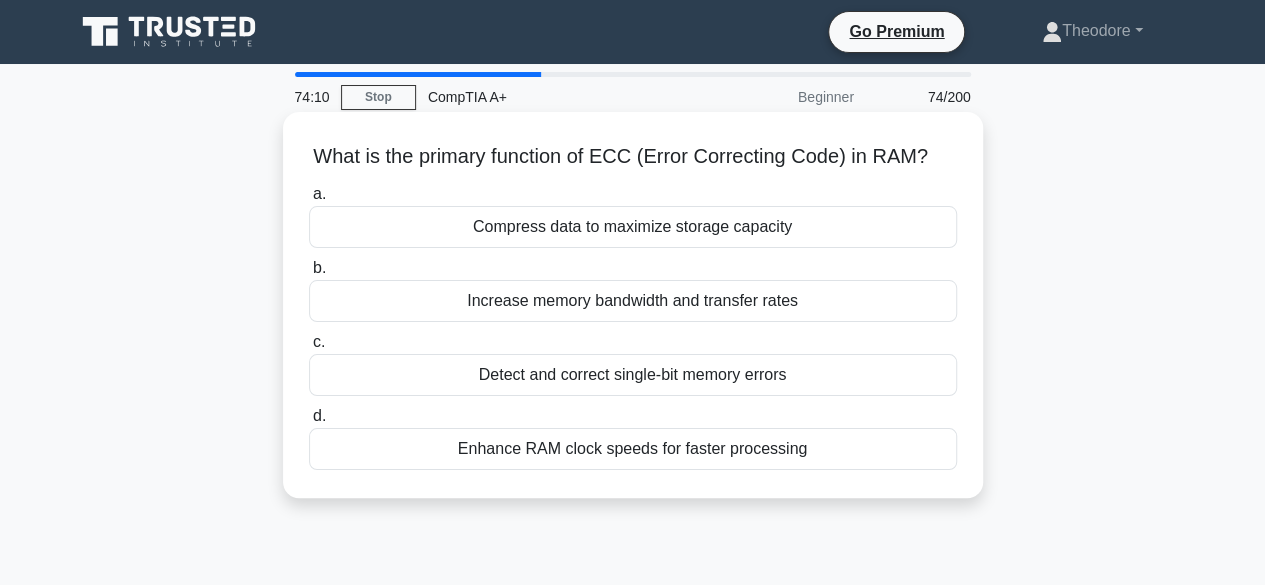 click on "Detect and correct single-bit memory errors" at bounding box center [633, 375] 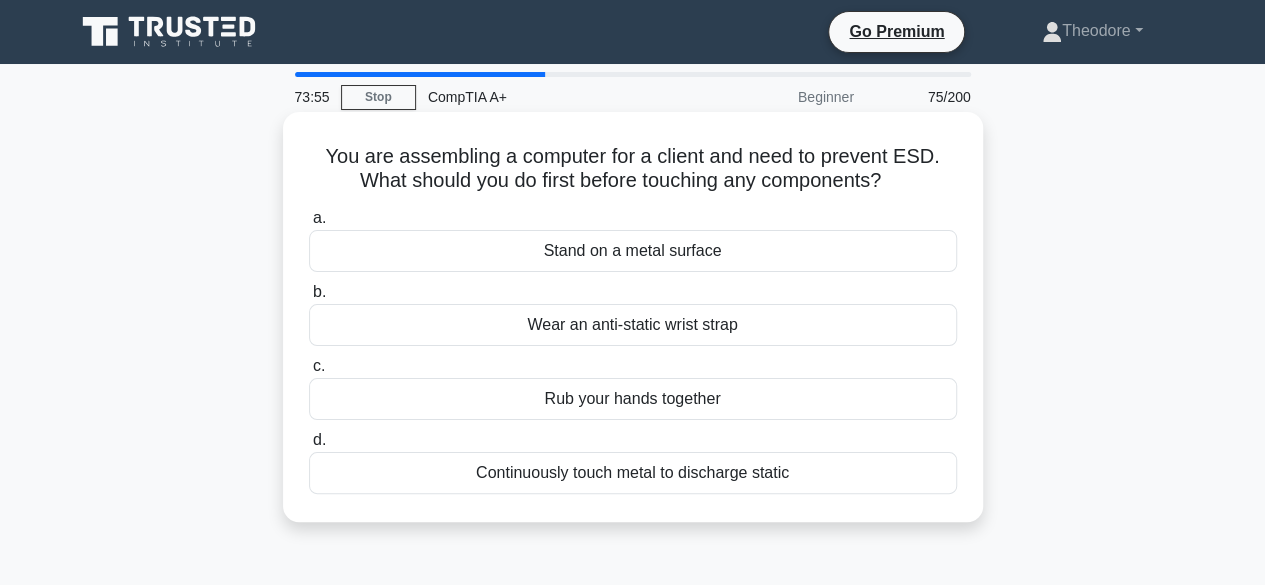 click on "Wear an anti-static wrist strap" at bounding box center (633, 325) 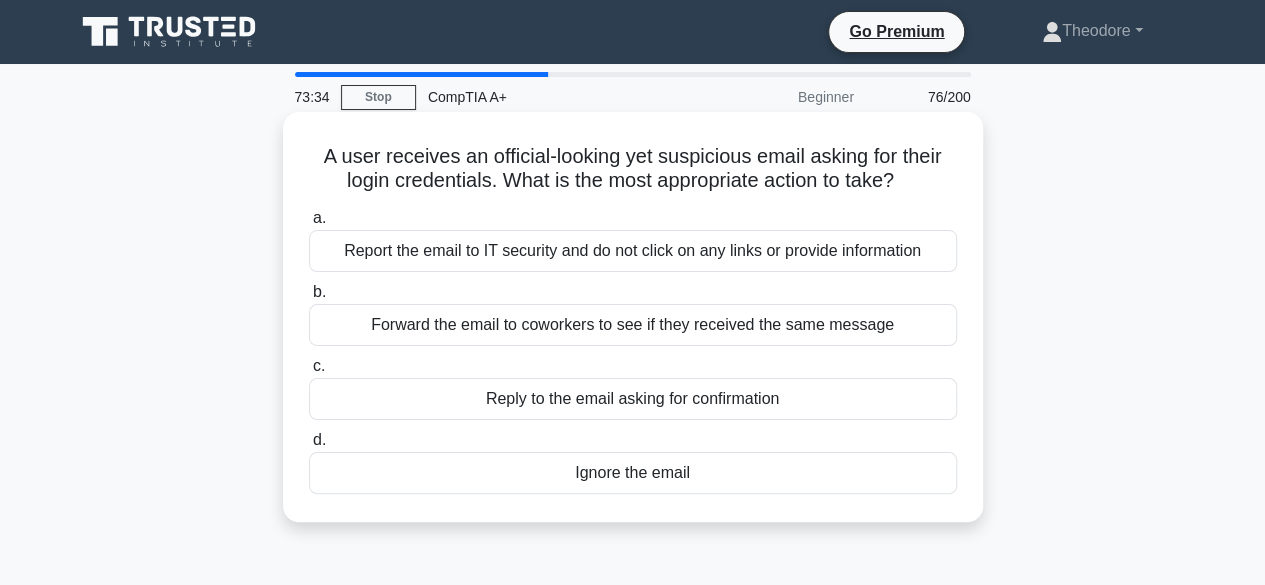 click on "Report the email to IT security and do not click on any links or provide information" at bounding box center [633, 251] 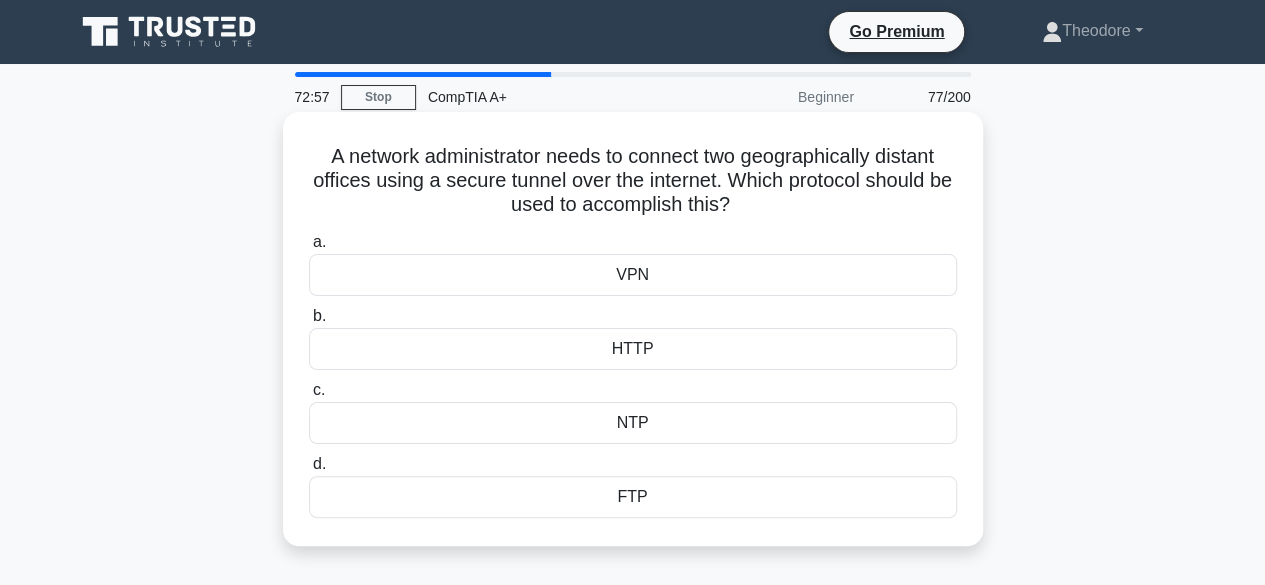 click on "VPN" at bounding box center (633, 275) 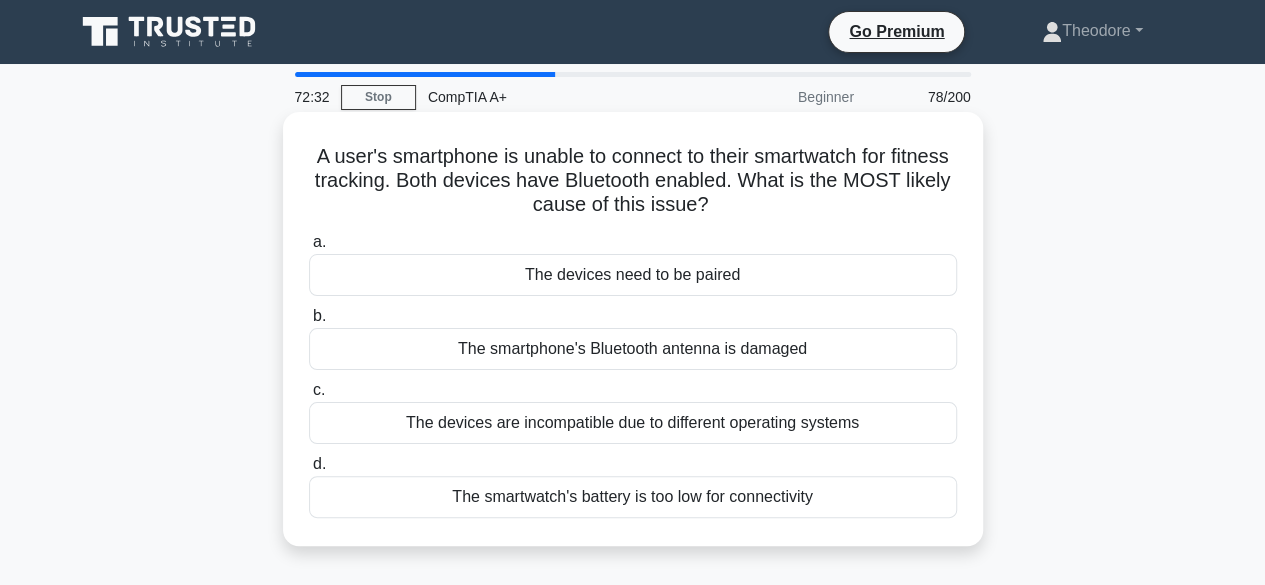 click on "The devices need to be paired" at bounding box center [633, 275] 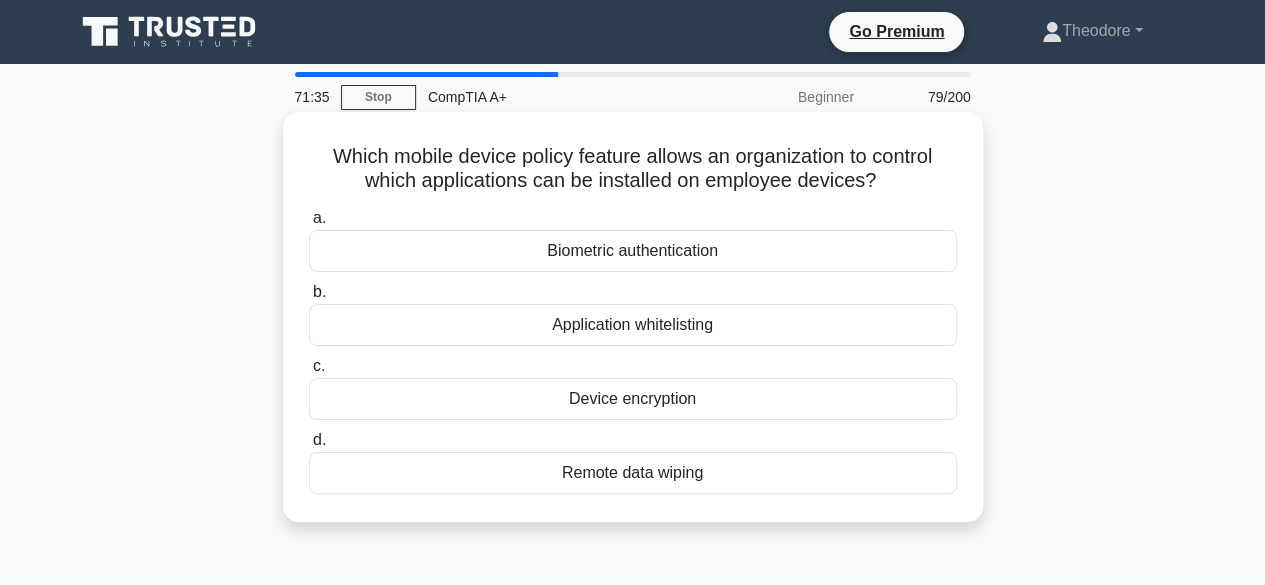 click on "Device encryption" at bounding box center (633, 399) 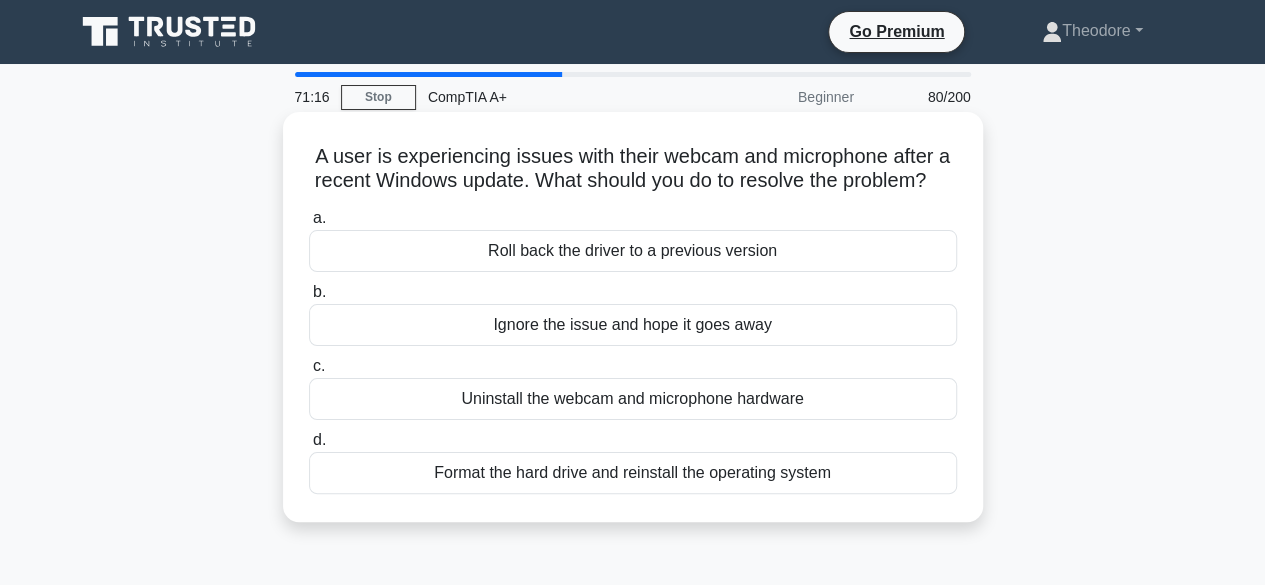 click on "Roll back the driver to a previous version" at bounding box center (633, 251) 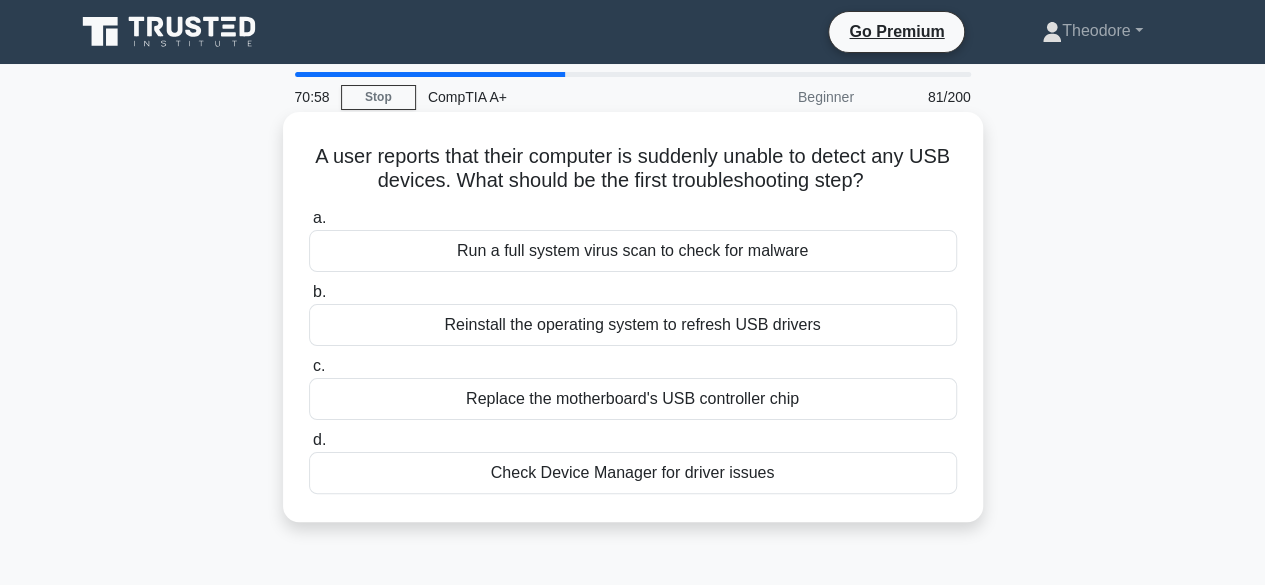 click on "Reinstall the operating system to refresh USB drivers" at bounding box center [633, 325] 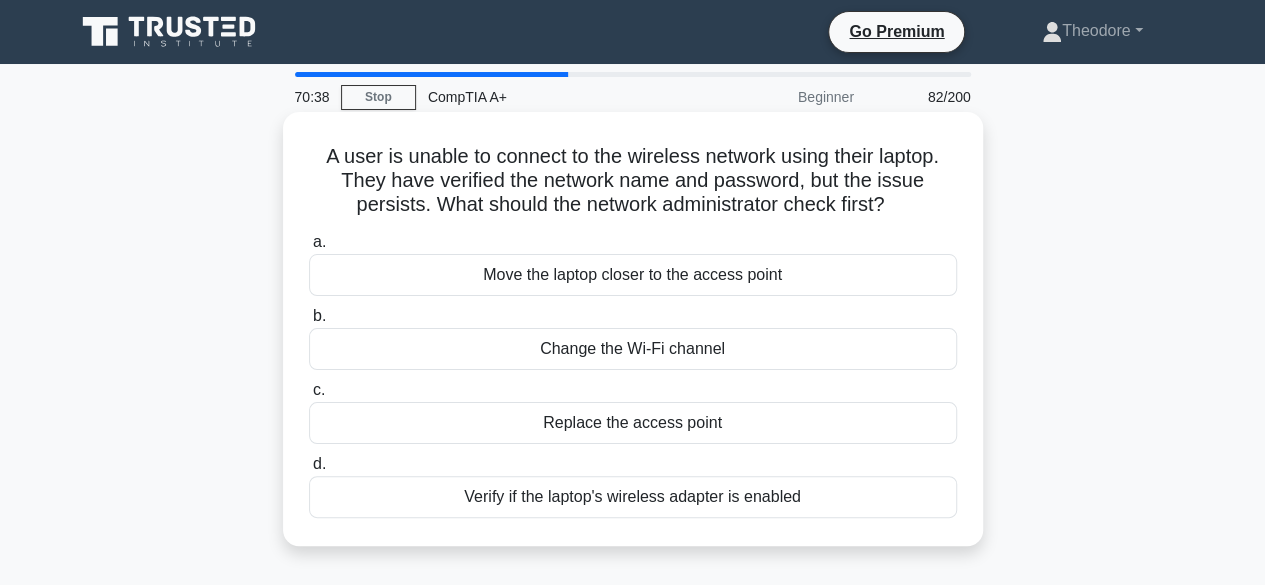 click on "Verify if the laptop's wireless adapter is enabled" at bounding box center [633, 497] 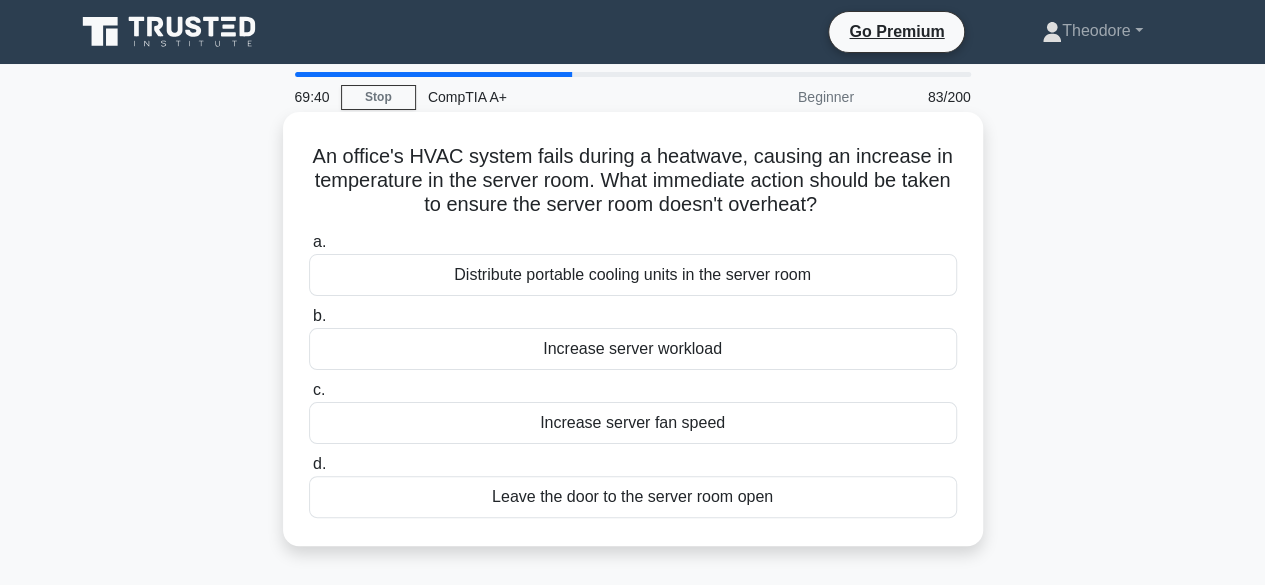 click on "Increase server fan speed" at bounding box center (633, 423) 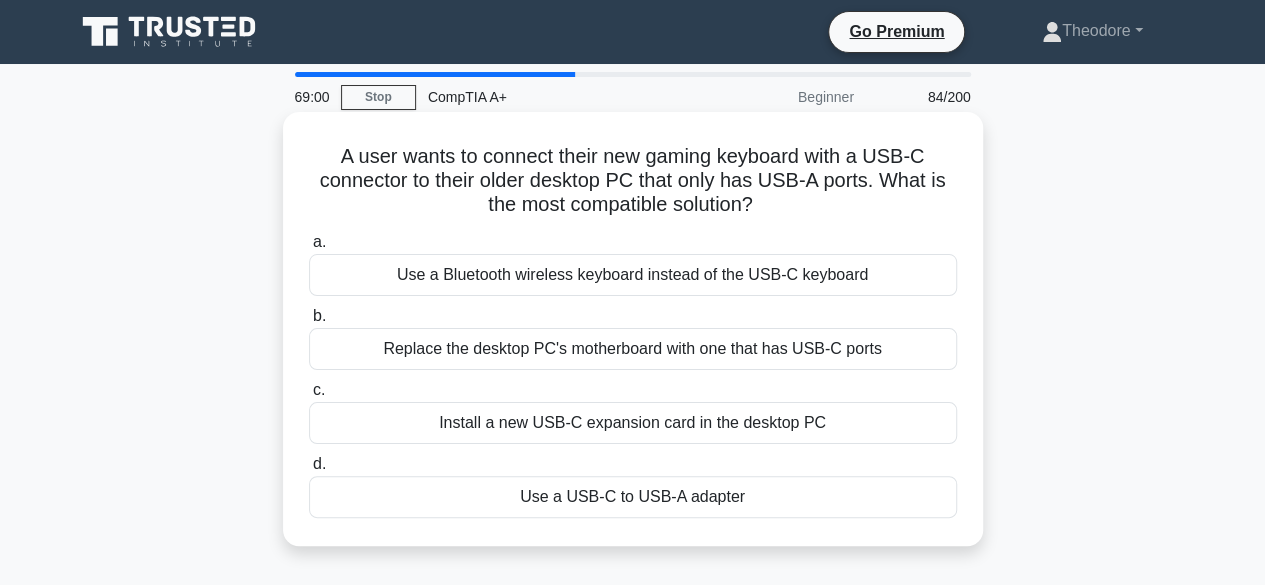 click on "Use a USB-C to USB-A adapter" at bounding box center (633, 497) 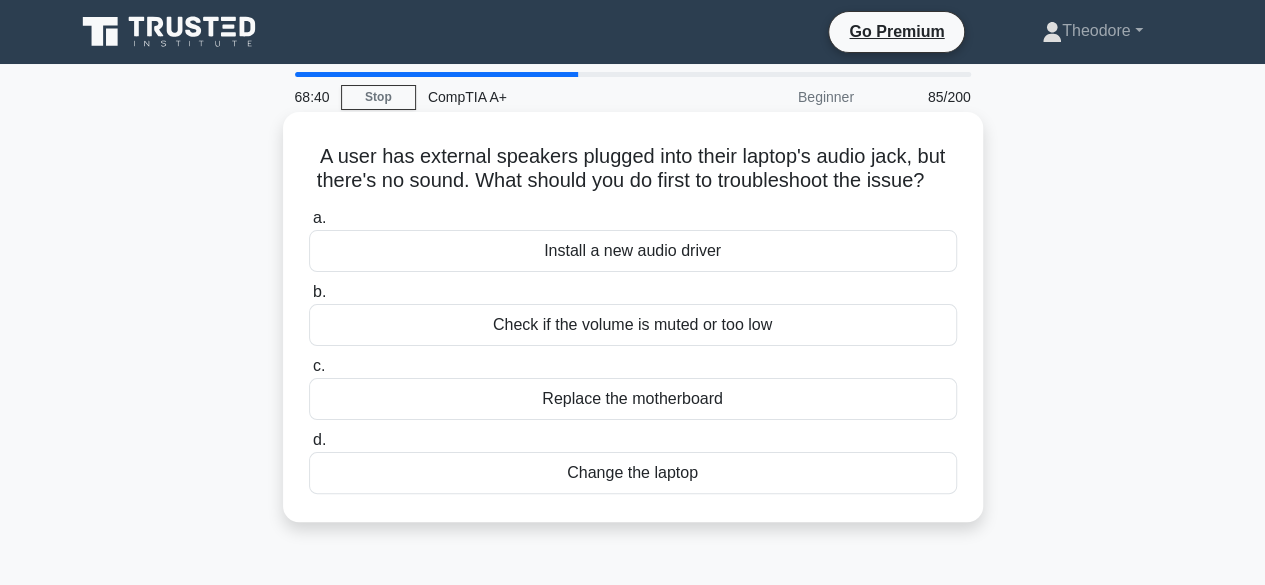 click on "Check if the volume is muted or too low" at bounding box center [633, 325] 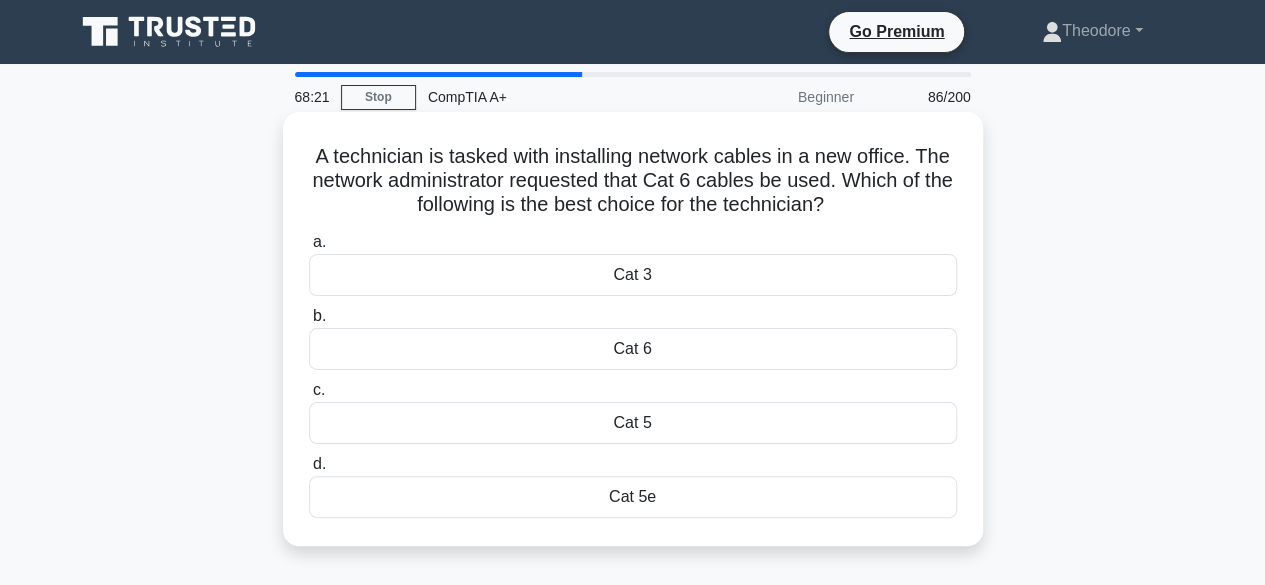 click on "A technician is tasked with installing network cables in a new office. The network administrator requested that Cat 6 cables be used. Which of the following is the best choice for the technician?
.spinner_0XTQ{transform-origin:center;animation:spinner_y6GP .75s linear infinite}@keyframes spinner_y6GP{100%{transform:rotate(360deg)}}
a.
Cat 3
b. c. d." at bounding box center [633, 329] 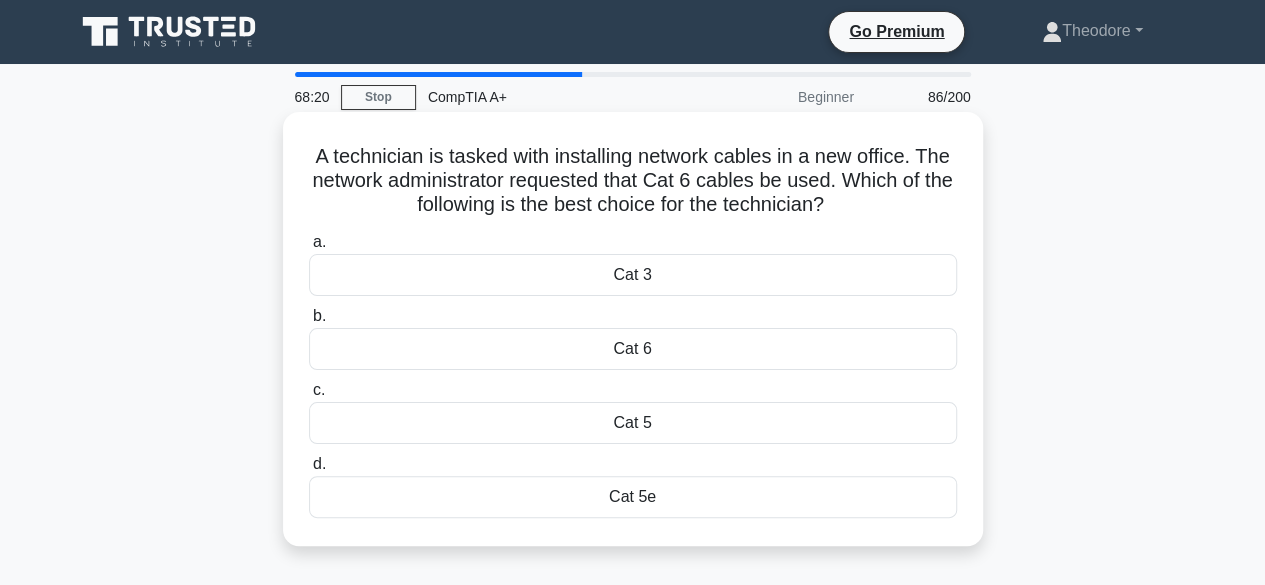click on "A technician is tasked with installing network cables in a new office. The network administrator requested that Cat 6 cables be used. Which of the following is the best choice for the technician?
.spinner_0XTQ{transform-origin:center;animation:spinner_y6GP .75s linear infinite}@keyframes spinner_y6GP{100%{transform:rotate(360deg)}}
a.
Cat 3
b. c. d." at bounding box center (633, 329) 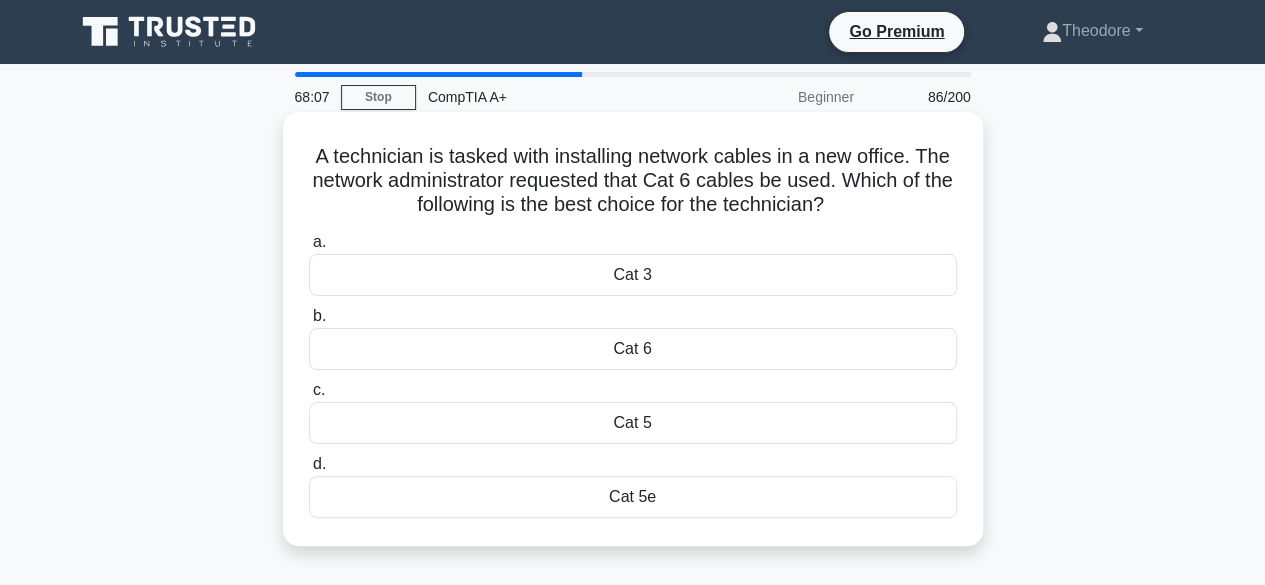 click on "Cat 6" at bounding box center [633, 349] 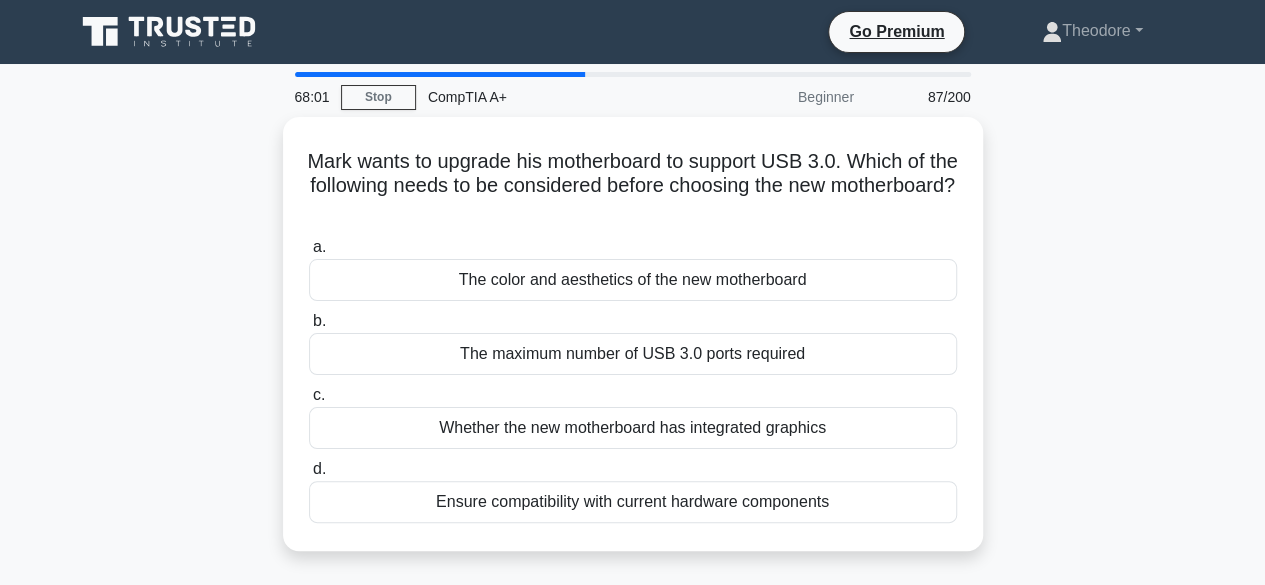 click on "Mark wants to upgrade his motherboard to support USB 3.0. Which of the following needs to be considered before choosing the new motherboard?
.spinner_0XTQ{transform-origin:center;animation:spinner_y6GP .75s linear infinite}@keyframes spinner_y6GP{100%{transform:rotate(360deg)}}
a.
The color and aesthetics of the new motherboard
b. c. d." at bounding box center [633, 346] 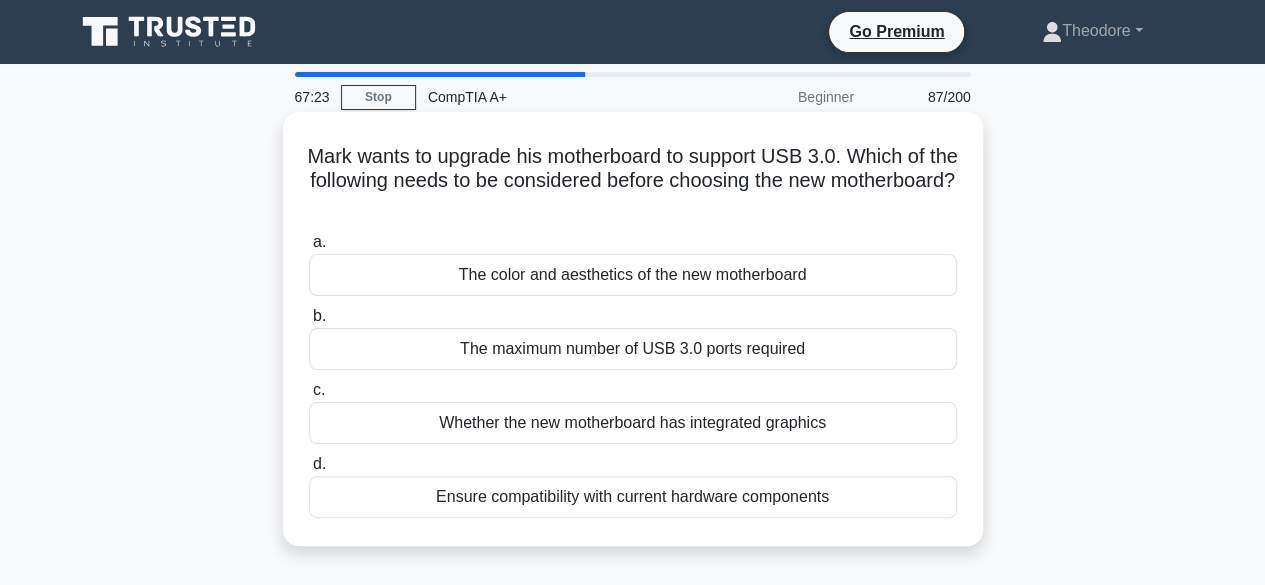 click on "The maximum number of USB 3.0 ports required" at bounding box center [633, 349] 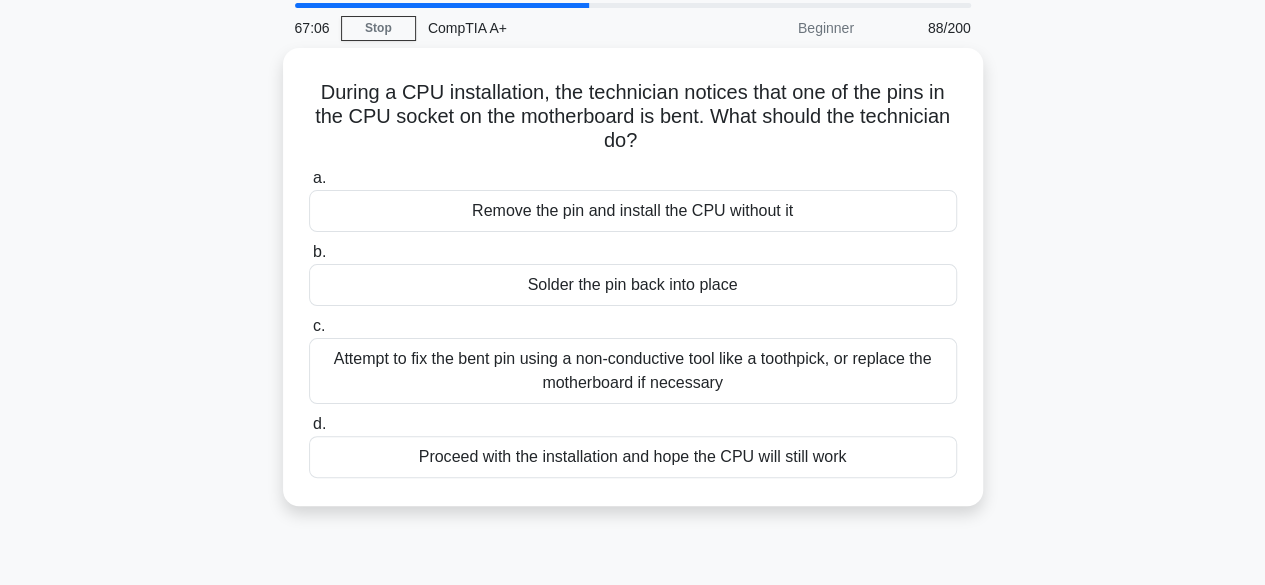scroll, scrollTop: 100, scrollLeft: 0, axis: vertical 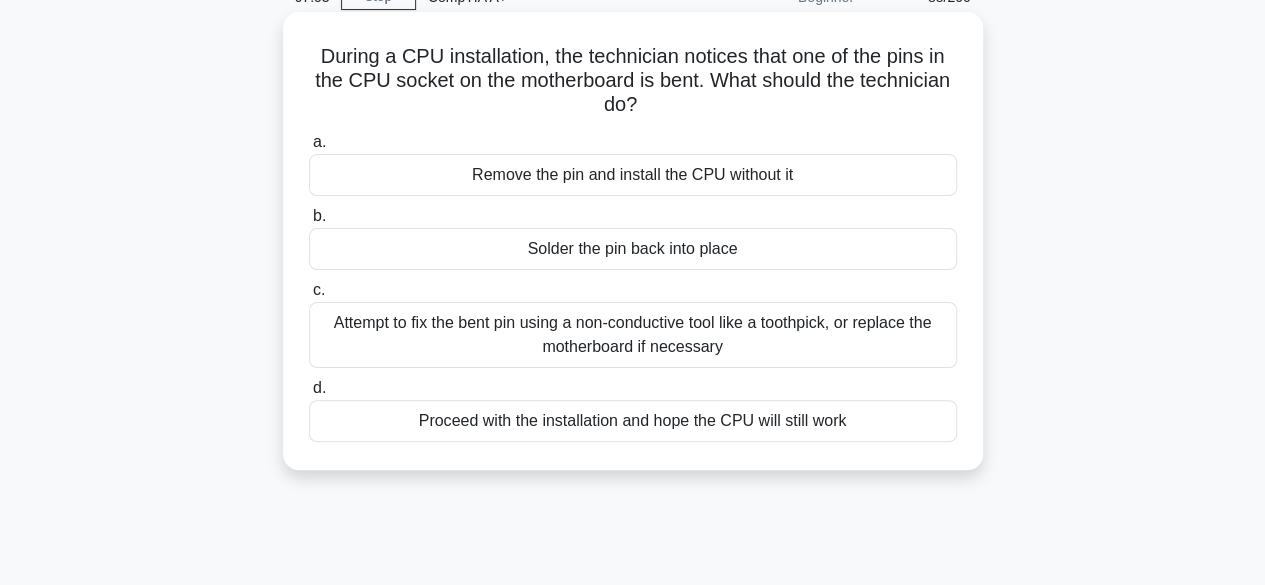 click on "Attempt to fix the bent pin using a non-conductive tool like a toothpick, or replace the motherboard if necessary" at bounding box center (633, 335) 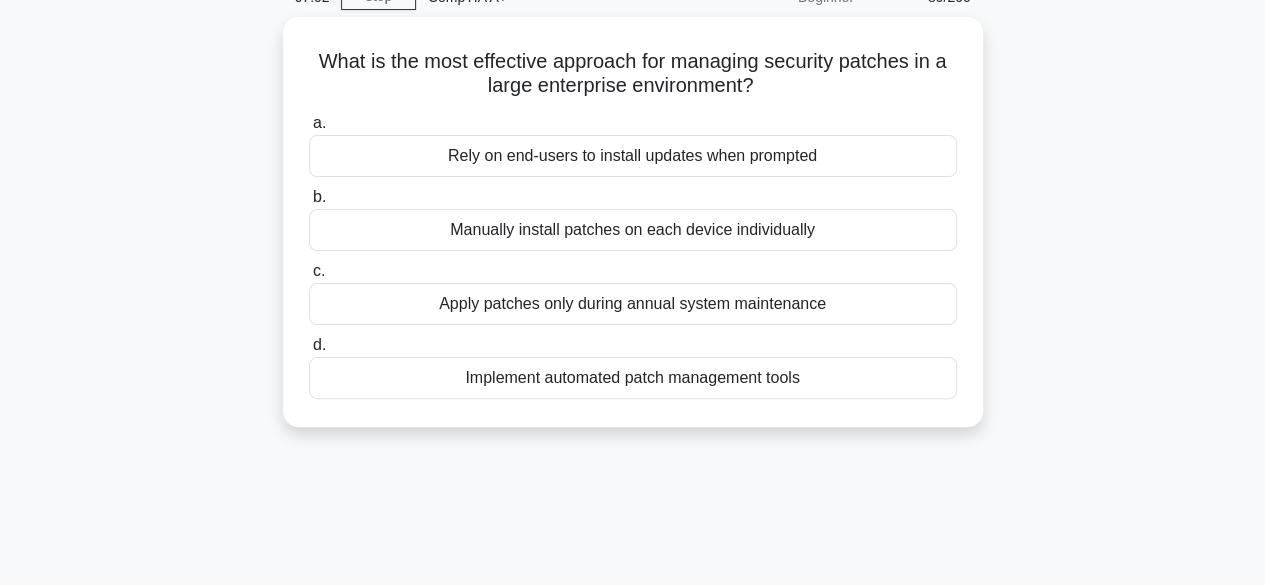 scroll, scrollTop: 0, scrollLeft: 0, axis: both 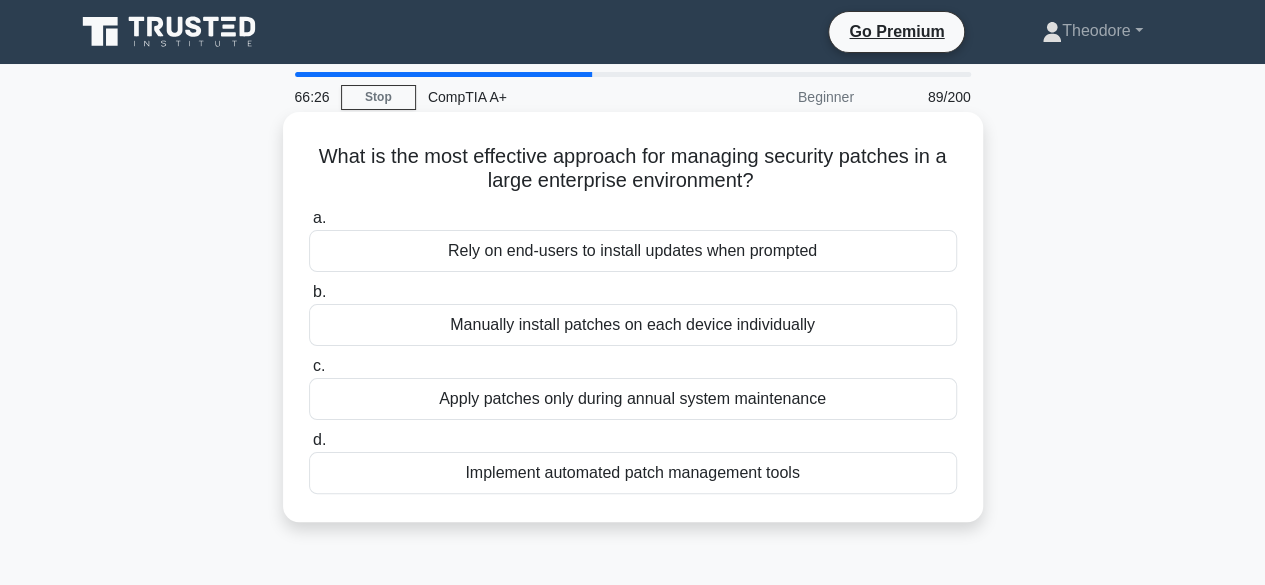 click on "Manually install patches on each device individually" at bounding box center [633, 325] 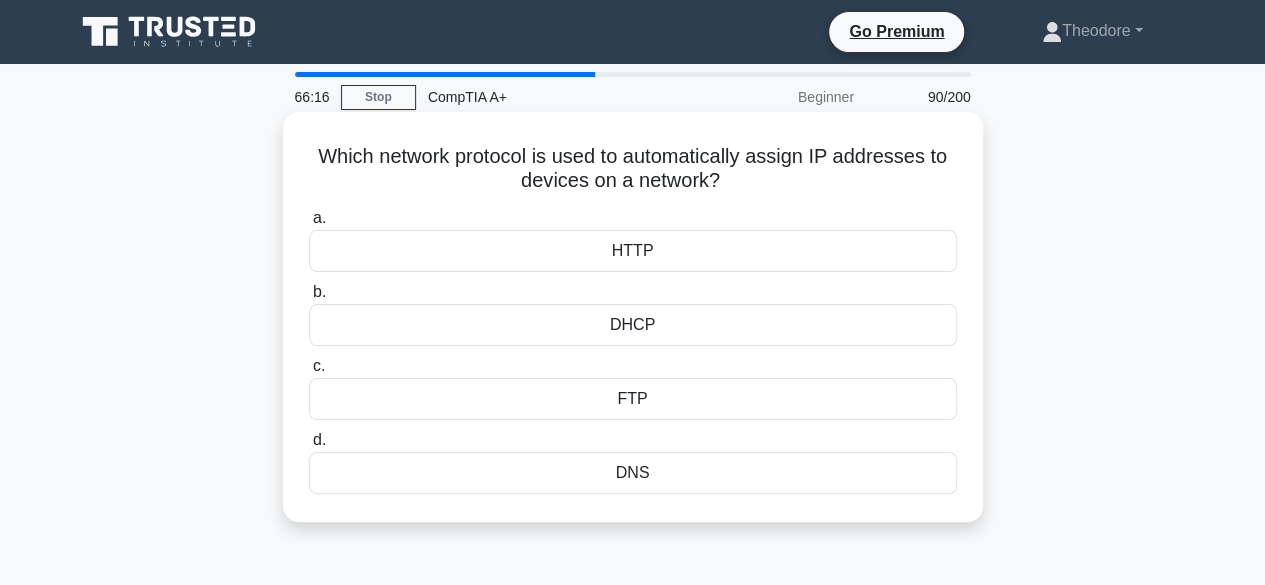 click on "HTTP" at bounding box center [633, 251] 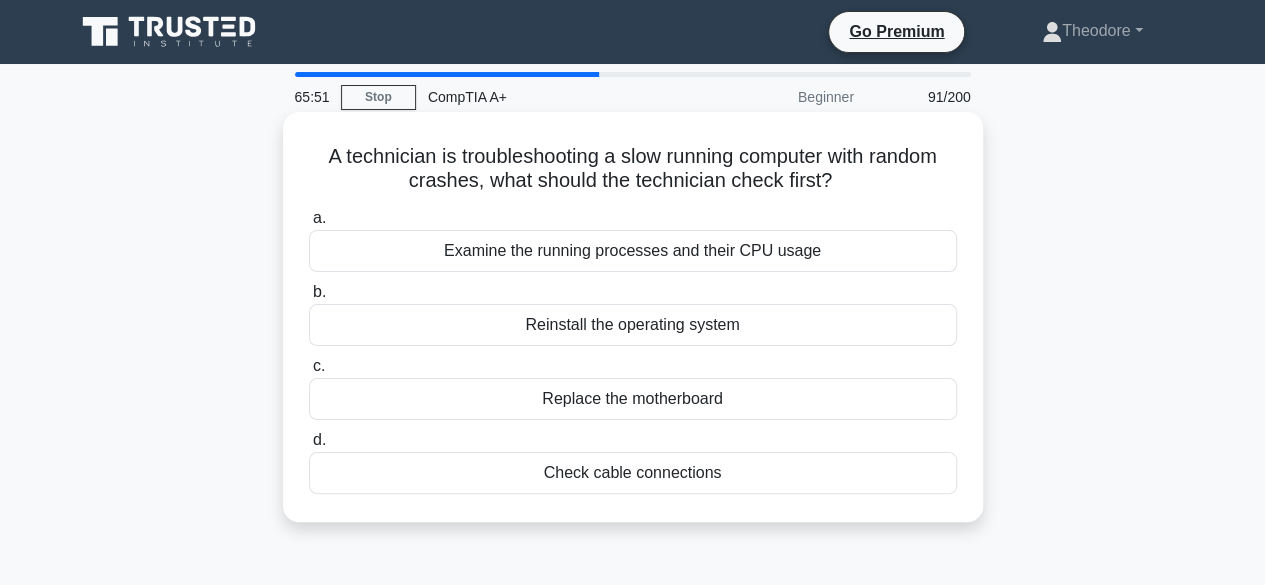 click on "Examine the running processes and their CPU usage" at bounding box center [633, 251] 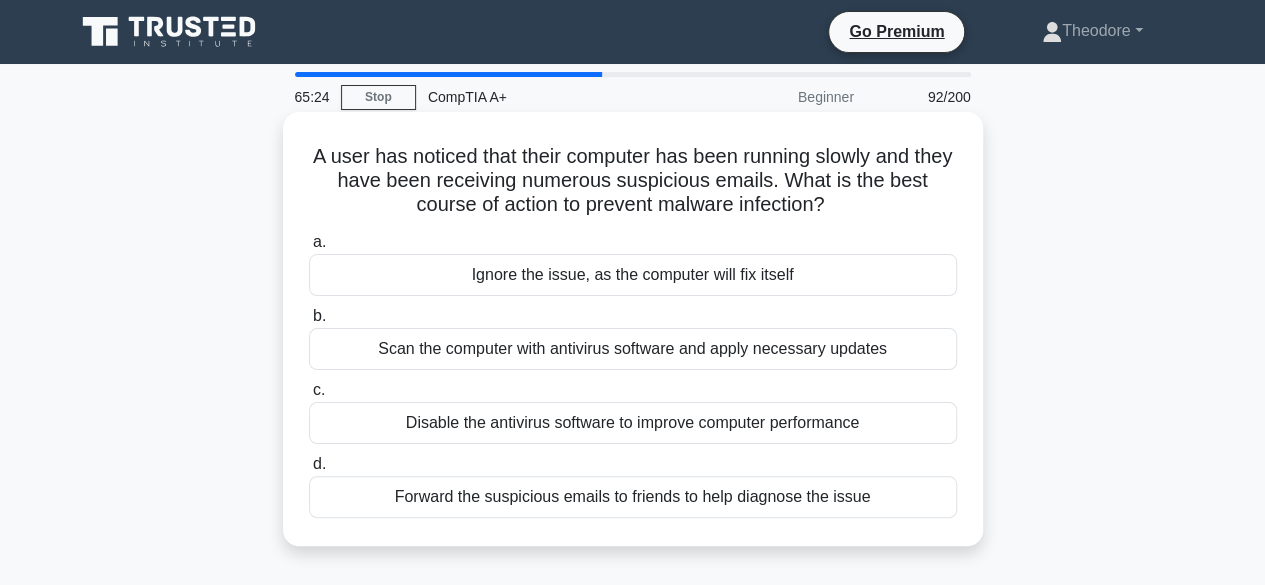 click on "Scan the computer with antivirus software and apply necessary updates" at bounding box center [633, 349] 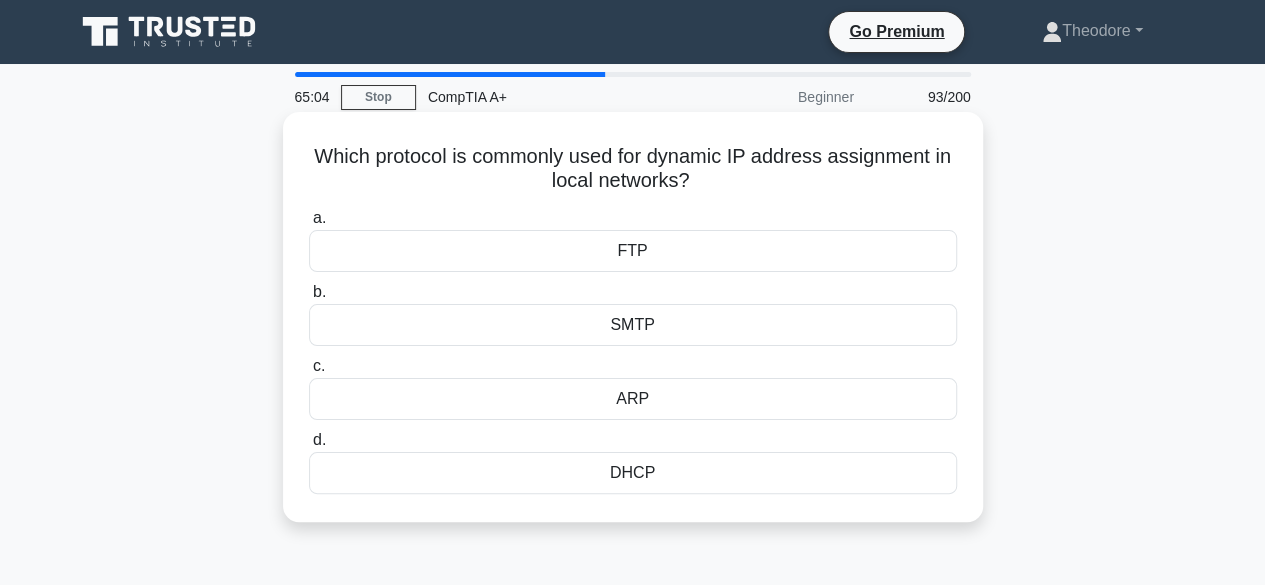 click on "DHCP" at bounding box center [633, 473] 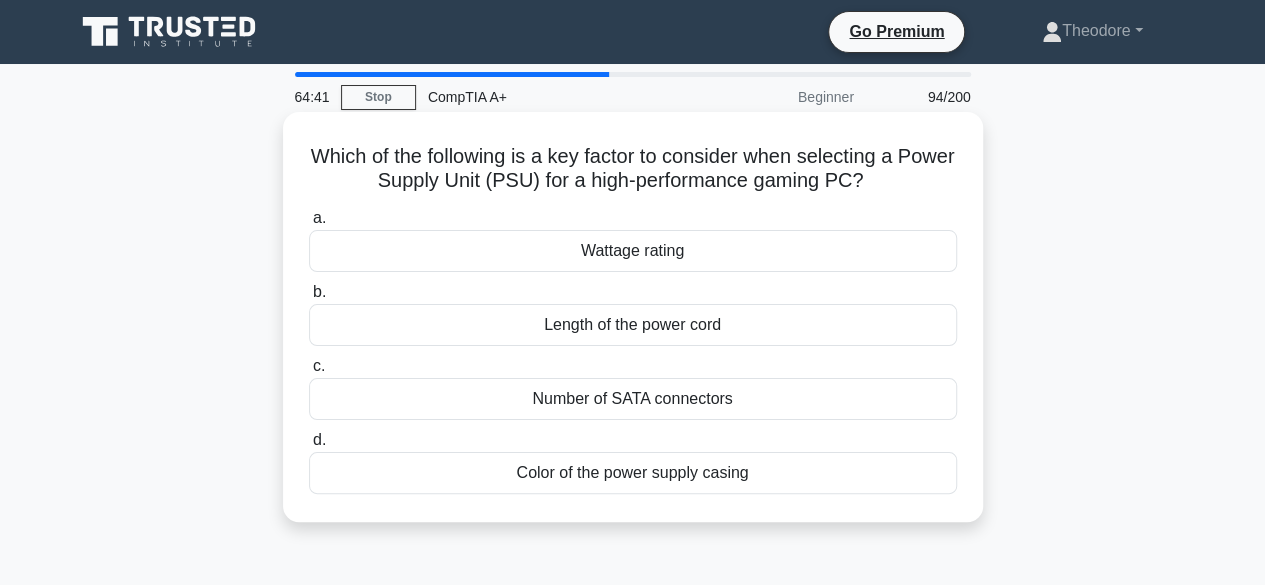 click on "Wattage rating" at bounding box center [633, 251] 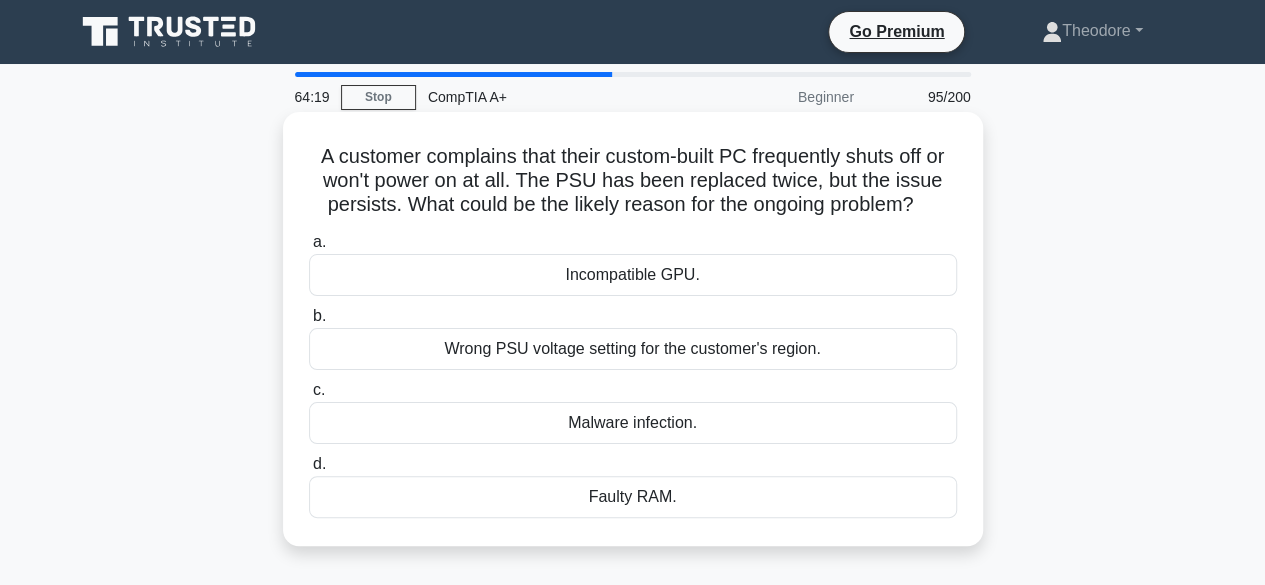 click on "Wrong PSU voltage setting for the customer's region." at bounding box center [633, 349] 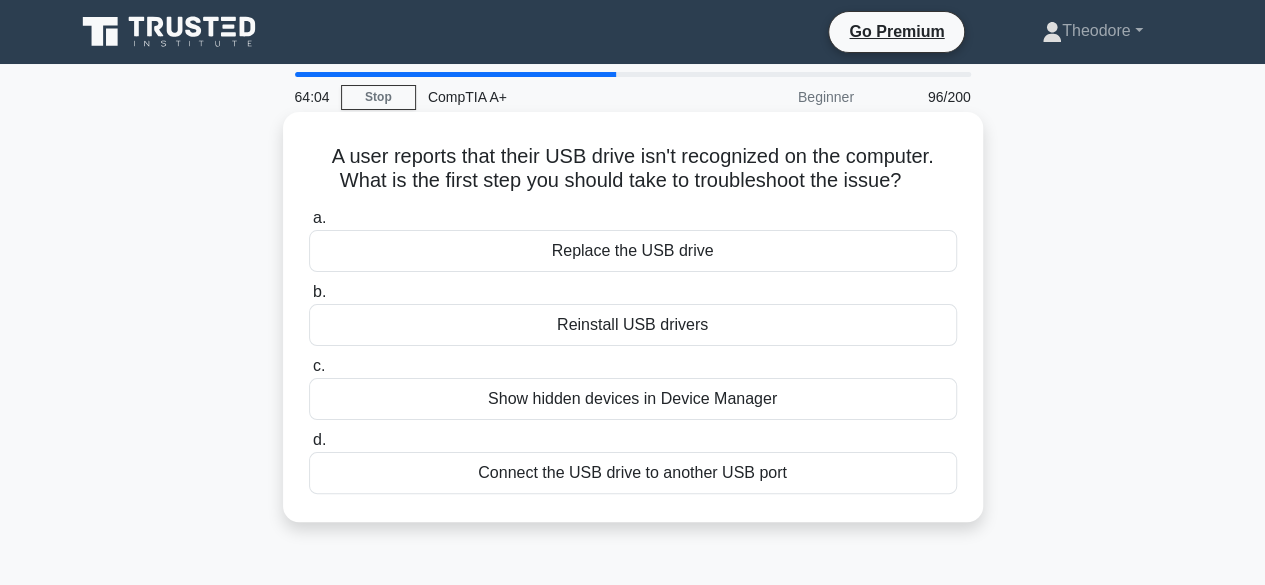 click on "Connect the USB drive to another USB port" at bounding box center (633, 473) 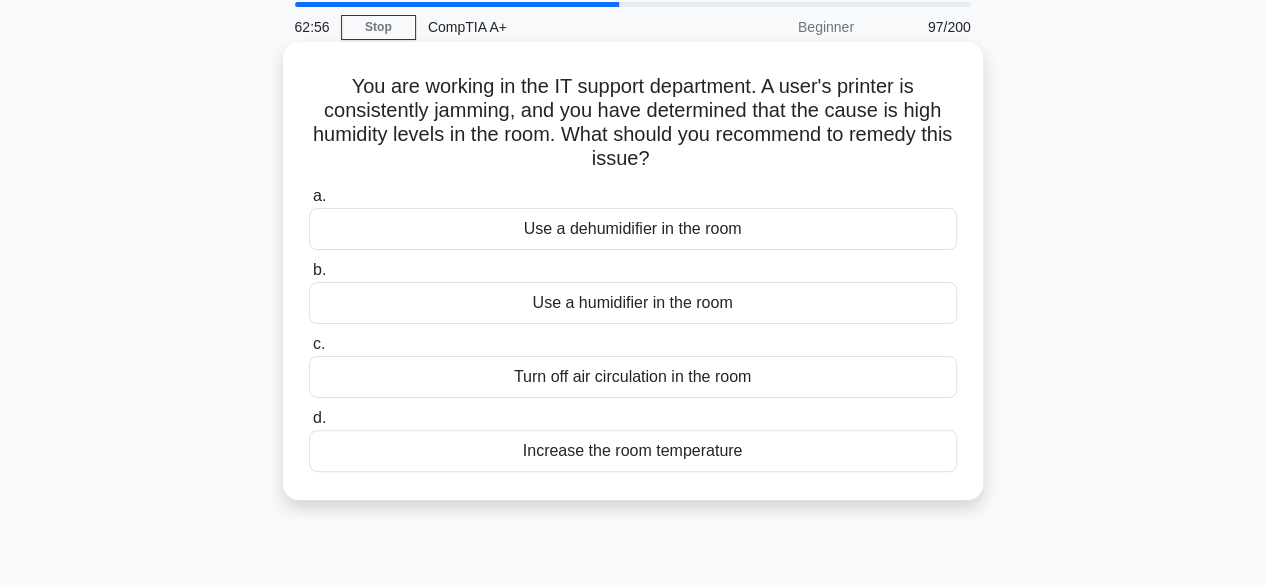 scroll, scrollTop: 100, scrollLeft: 0, axis: vertical 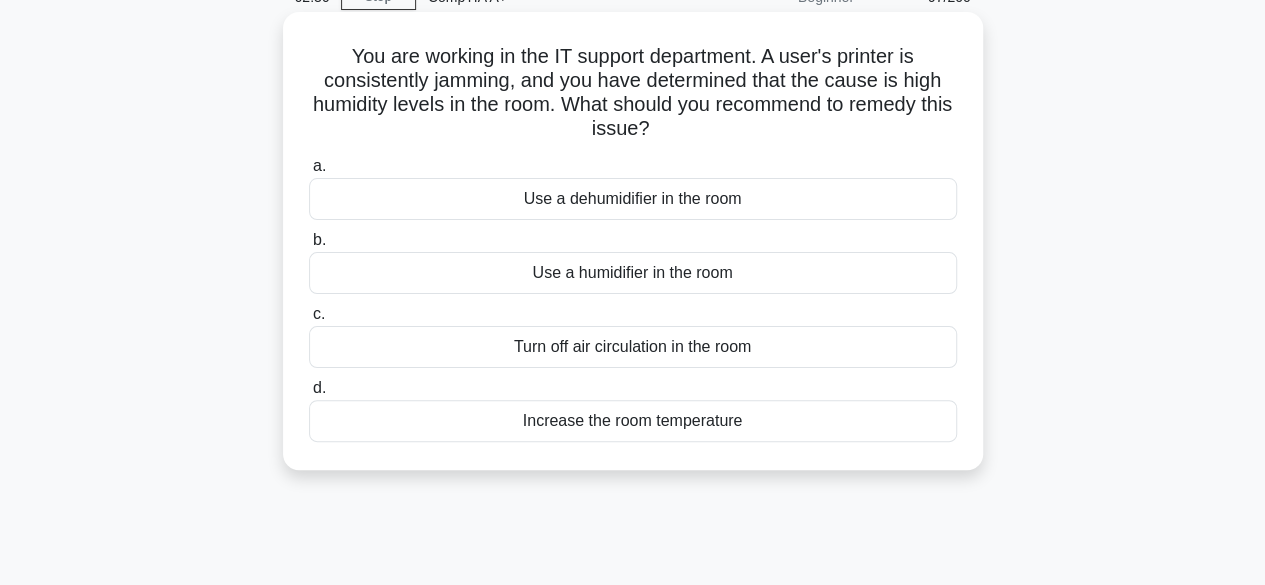 click on "Use a humidifier in the room" at bounding box center (633, 273) 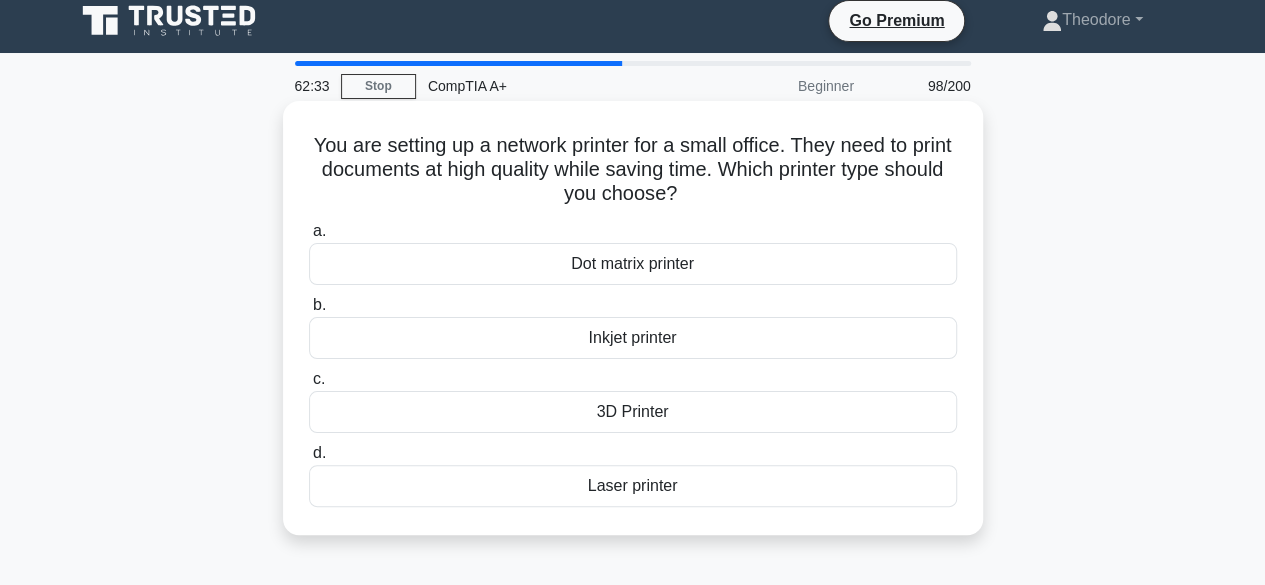 scroll, scrollTop: 0, scrollLeft: 0, axis: both 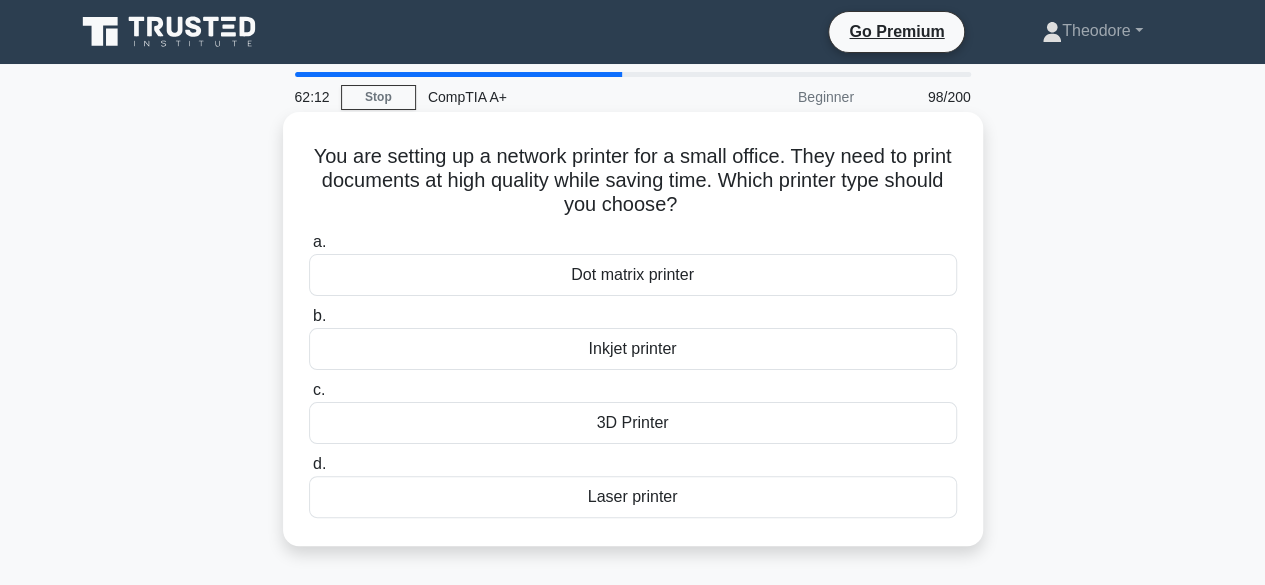 click on "Laser printer" at bounding box center (633, 497) 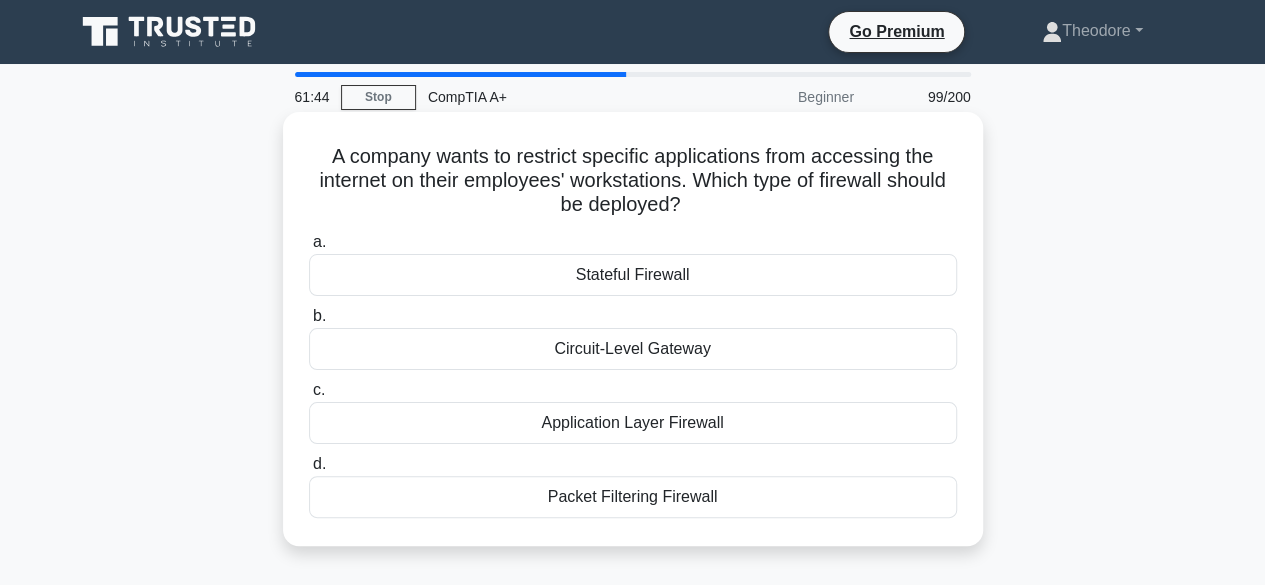 click on "Application Layer Firewall" at bounding box center (633, 423) 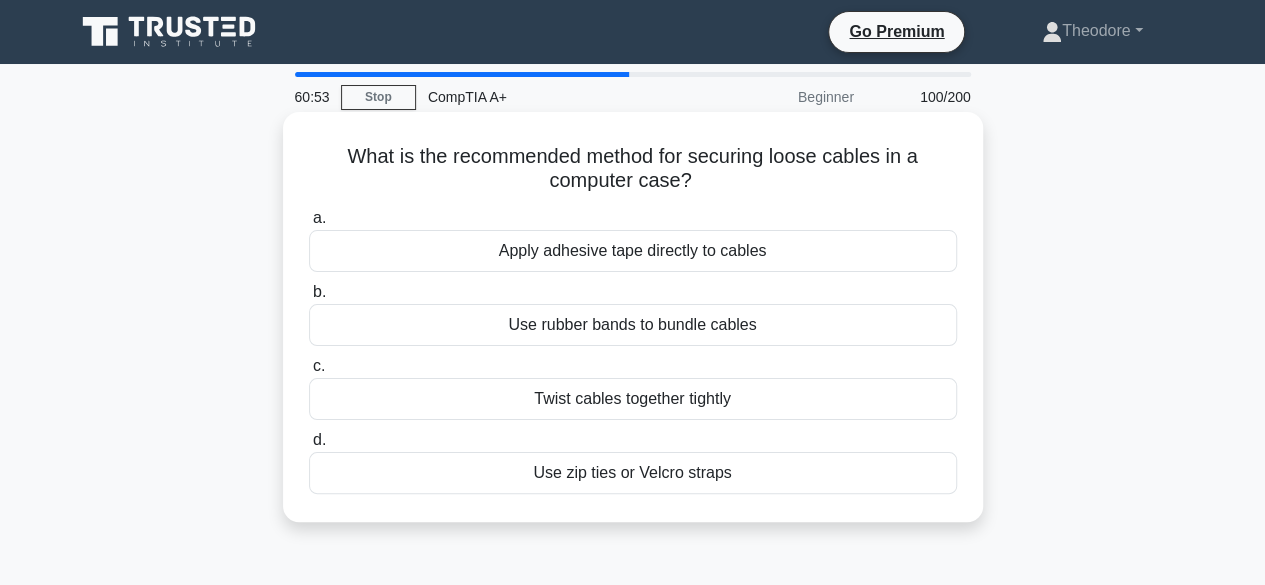 click on "Use rubber bands to bundle cables" at bounding box center [633, 325] 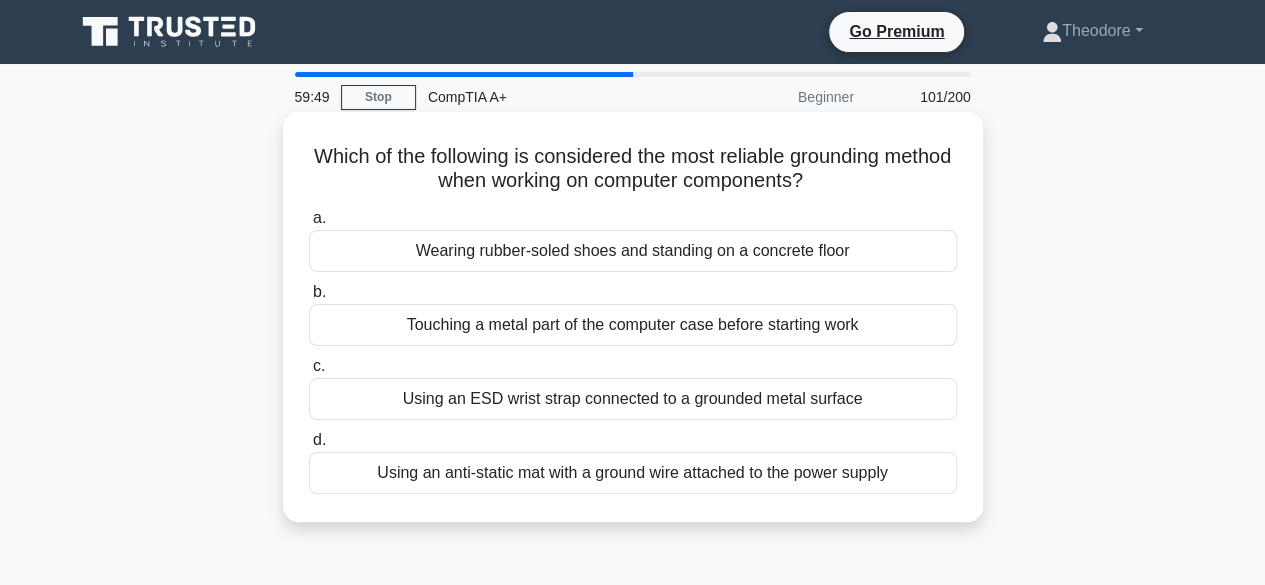 click on "Using an ESD wrist strap connected to a grounded metal surface" at bounding box center (633, 399) 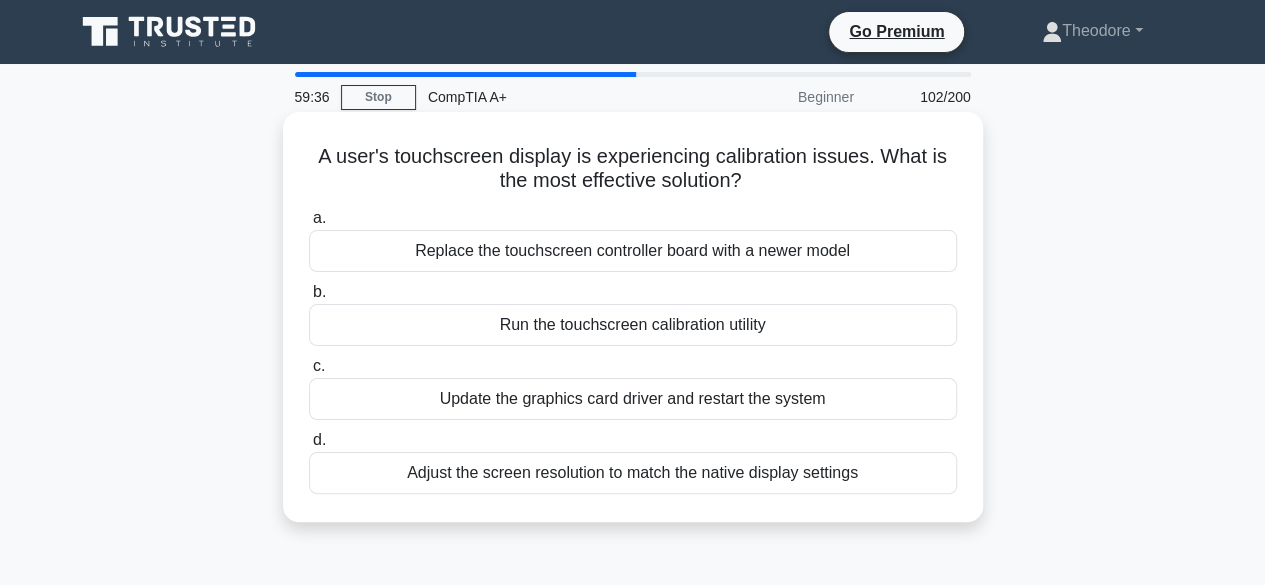 click on "Replace the touchscreen controller board with a newer model" at bounding box center (633, 251) 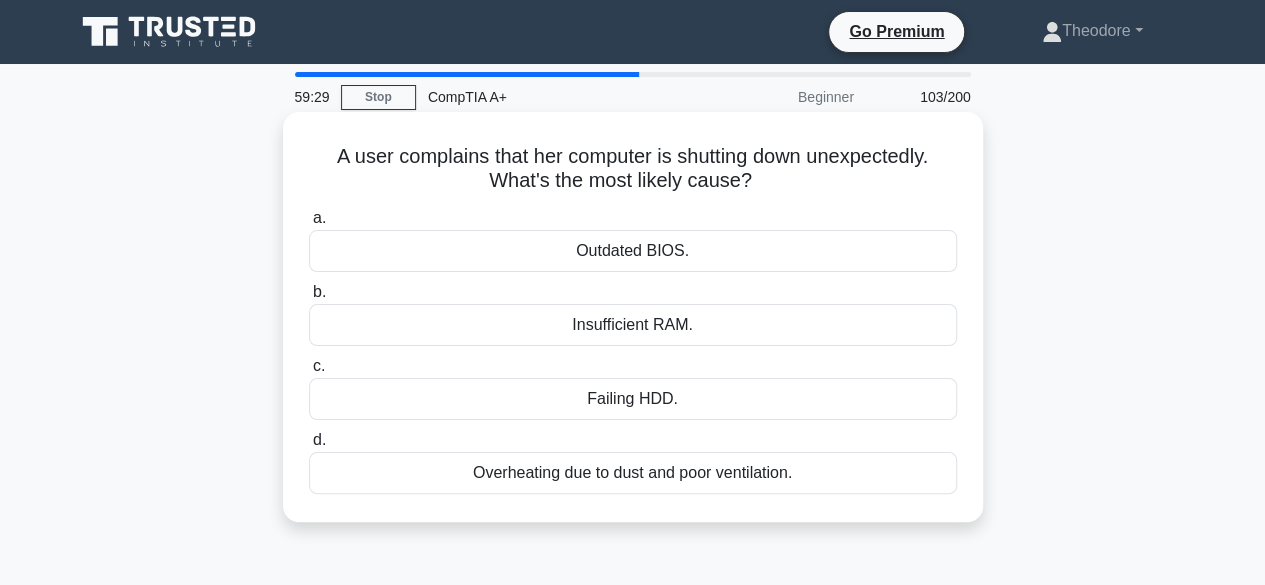 click on "Failing HDD." at bounding box center [633, 399] 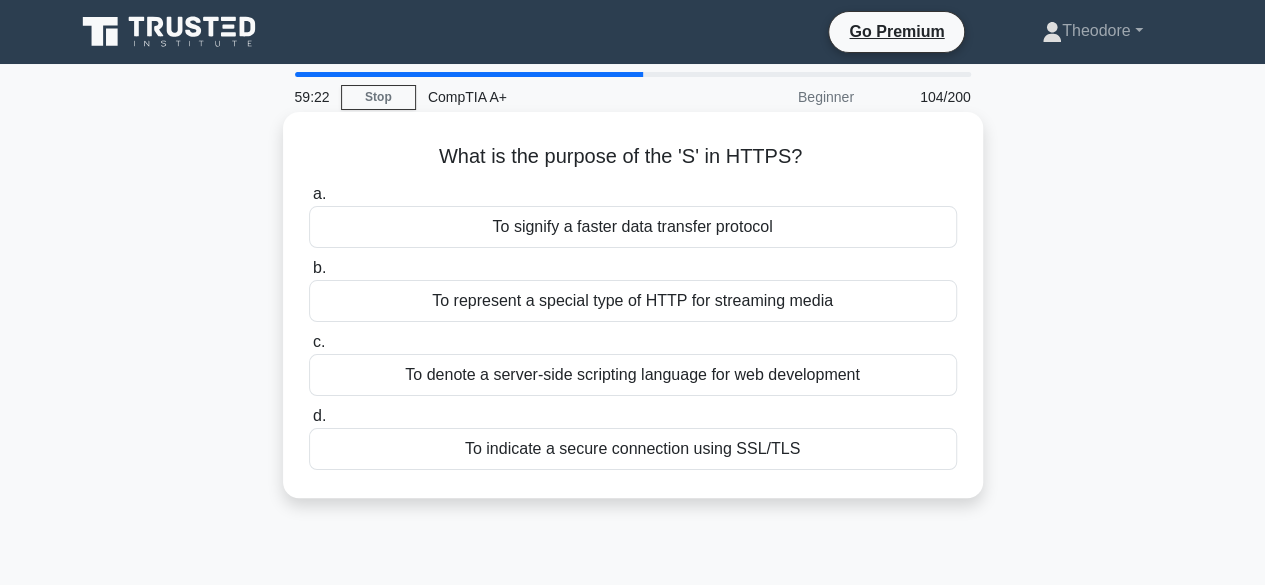 click on "To represent a special type of HTTP for streaming media" at bounding box center (633, 301) 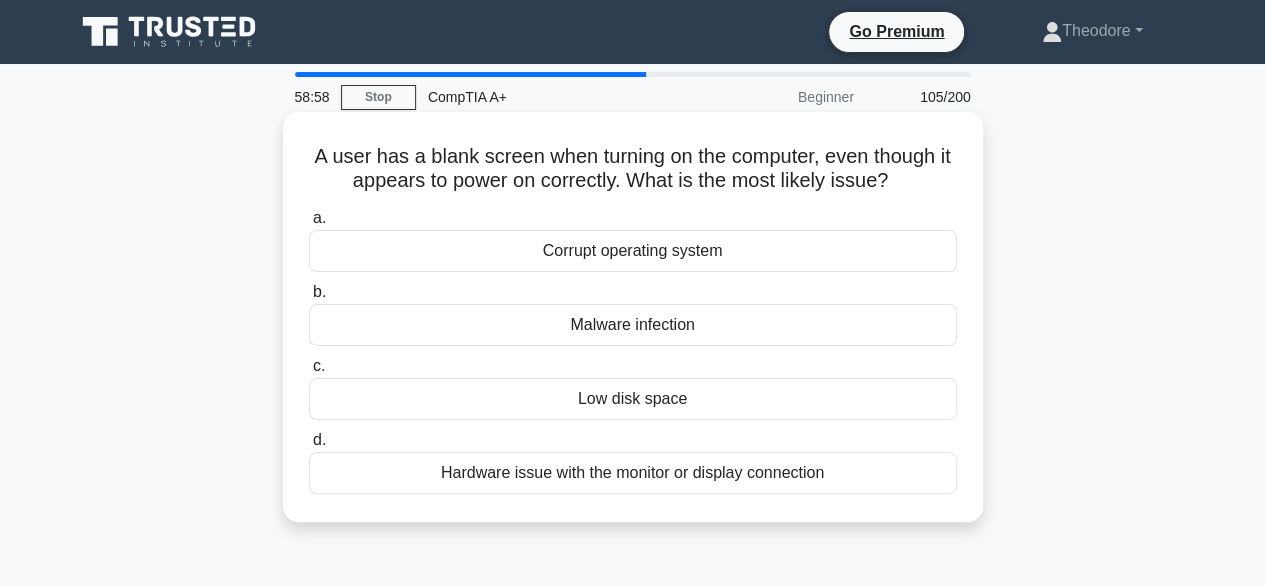 click on "Corrupt operating system" at bounding box center [633, 251] 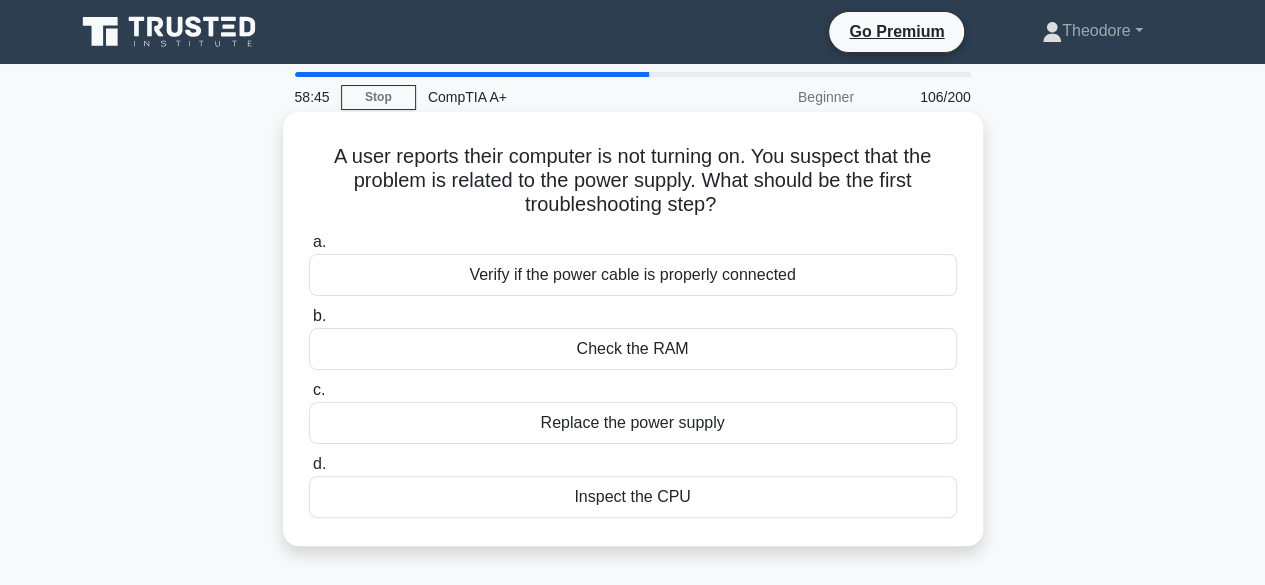 click on "Verify if the power cable is properly connected" at bounding box center [633, 275] 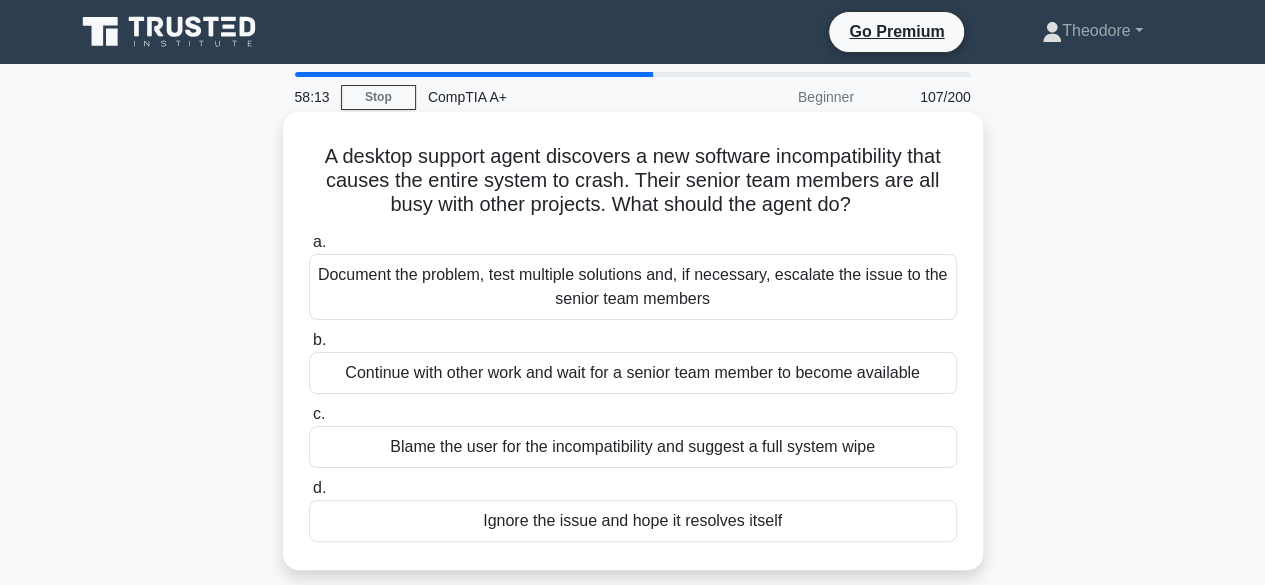 click on "Document the problem, test multiple solutions and, if necessary, escalate the issue to the senior team members" at bounding box center (633, 287) 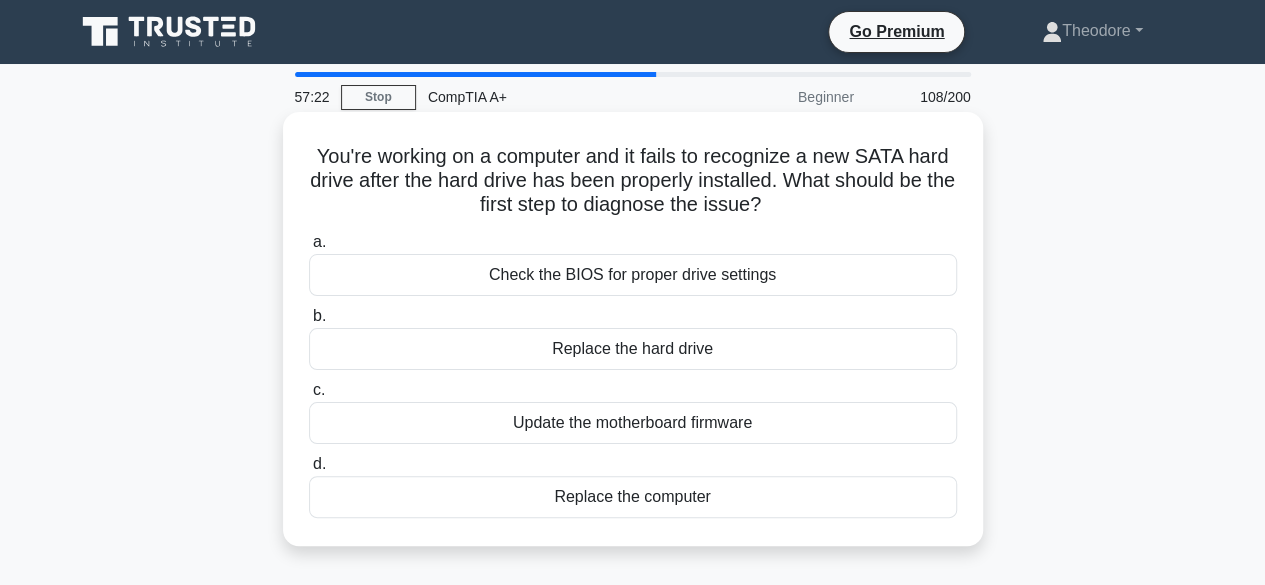 click on "Check the BIOS for proper drive settings" at bounding box center [633, 275] 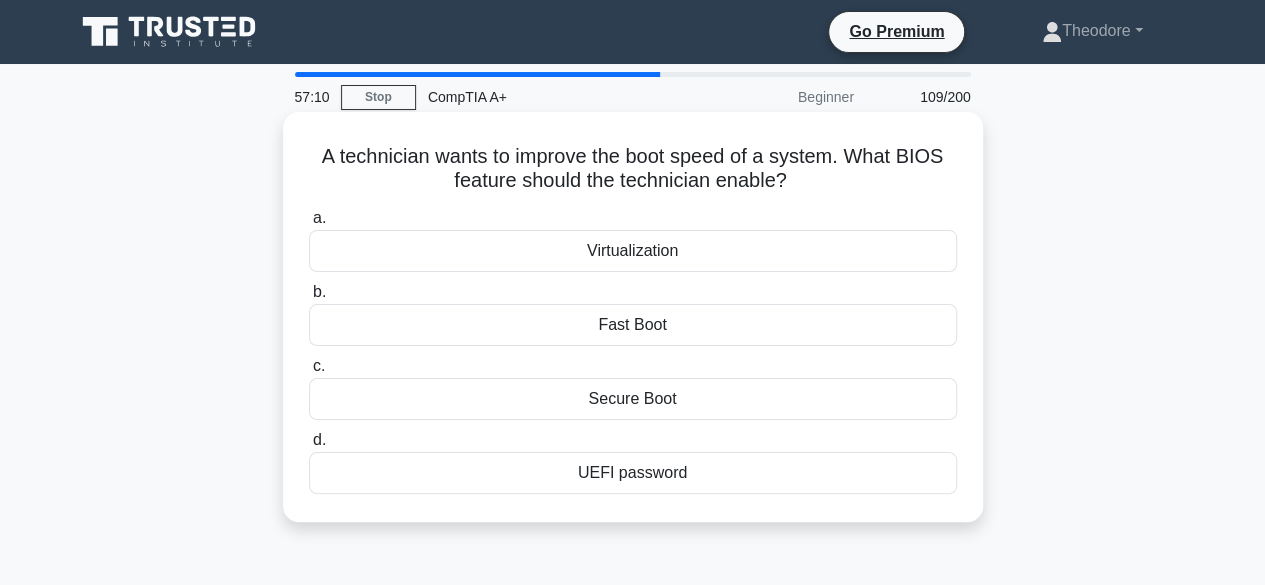 click on "Fast Boot" at bounding box center [633, 325] 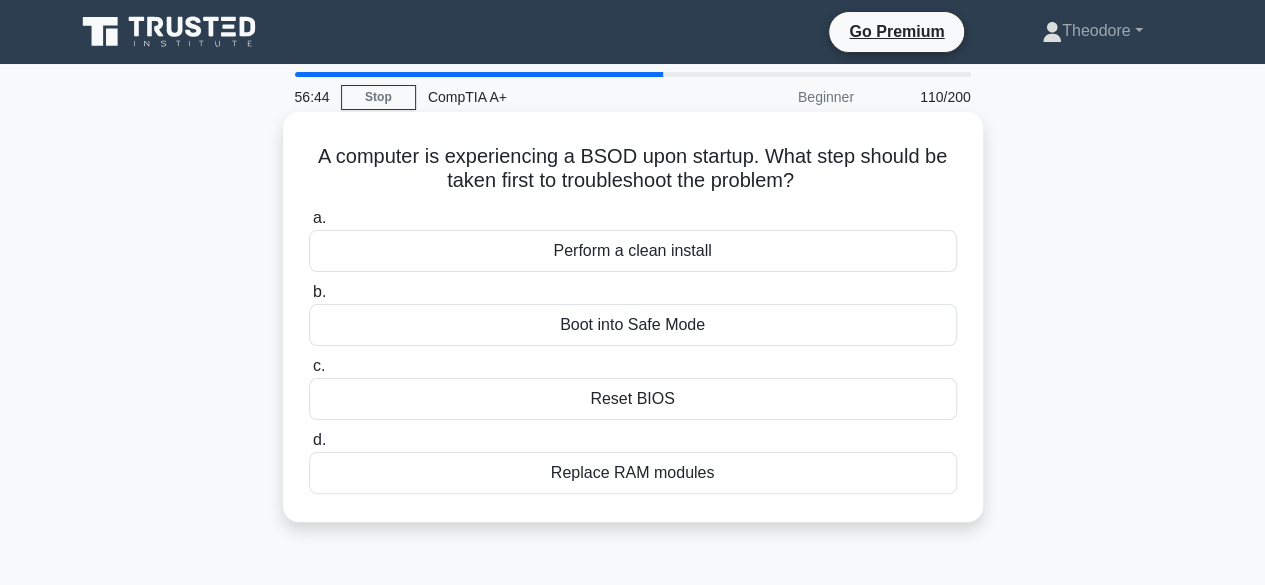 click on "Perform a clean install" at bounding box center [633, 251] 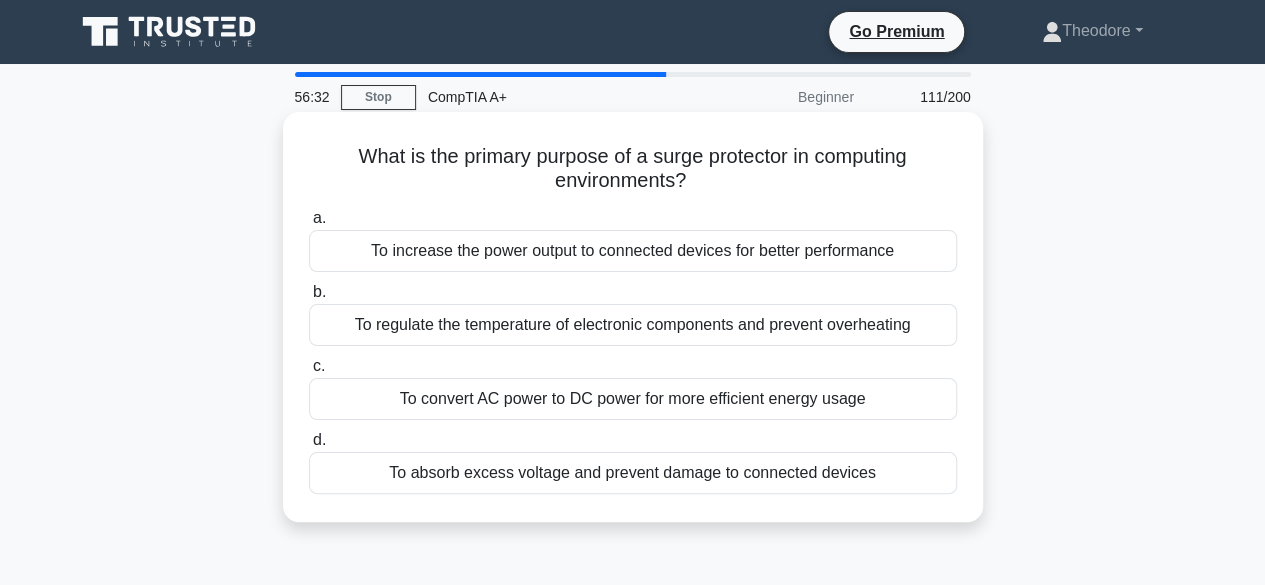 click on "To absorb excess voltage and prevent damage to connected devices" at bounding box center [633, 473] 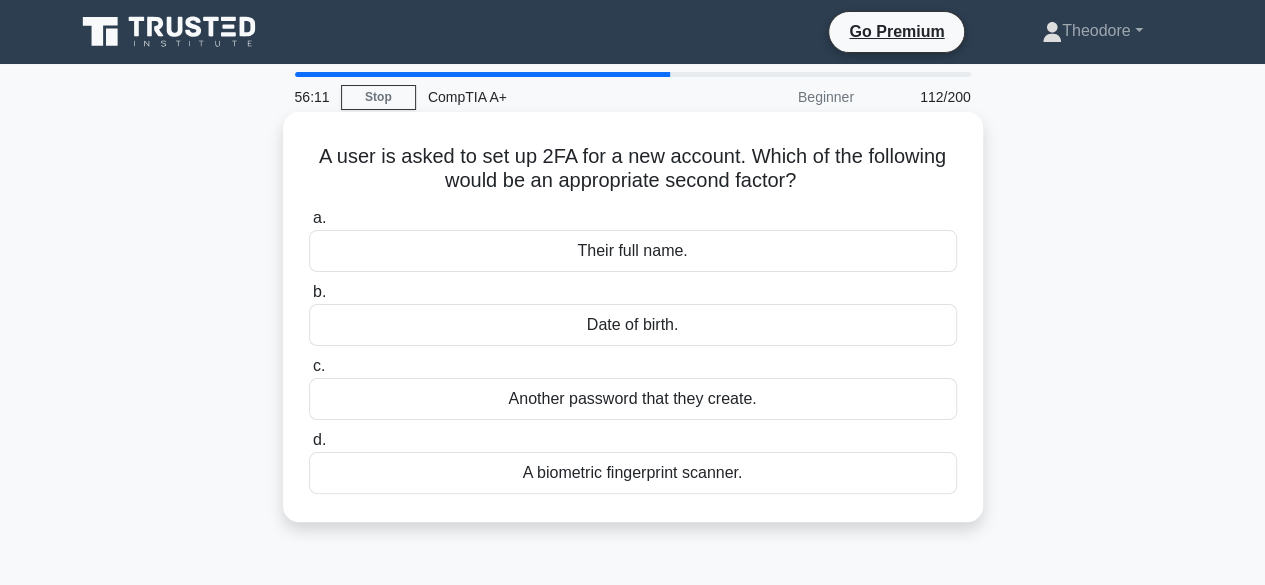 click on "A biometric fingerprint scanner." at bounding box center [633, 473] 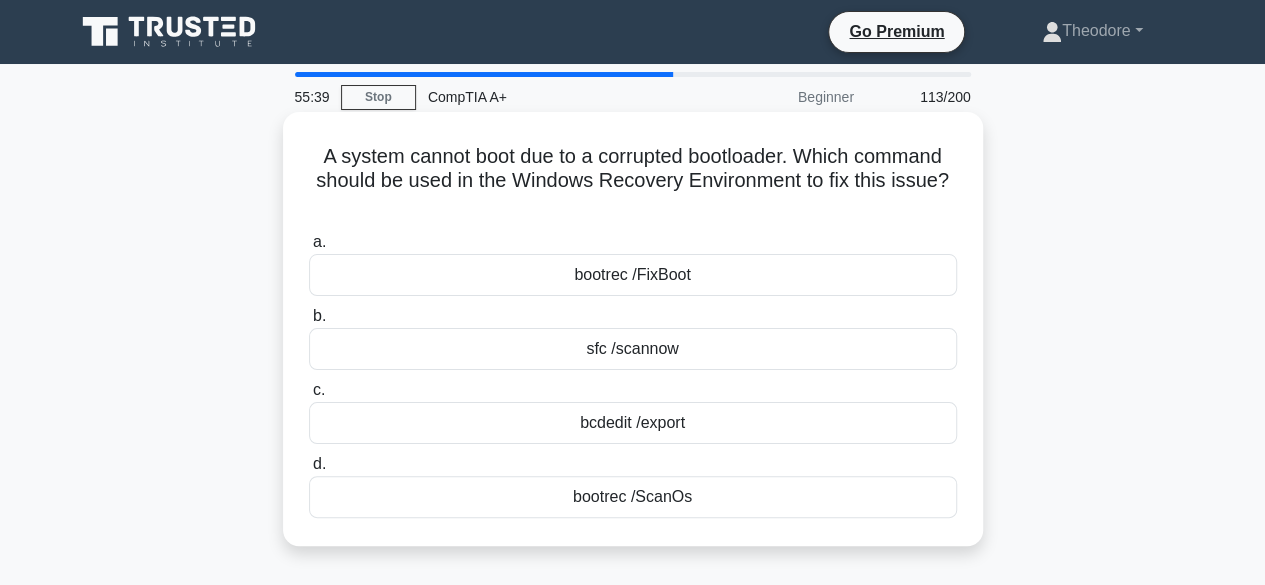 click on "bootrec /FixBoot" at bounding box center [633, 275] 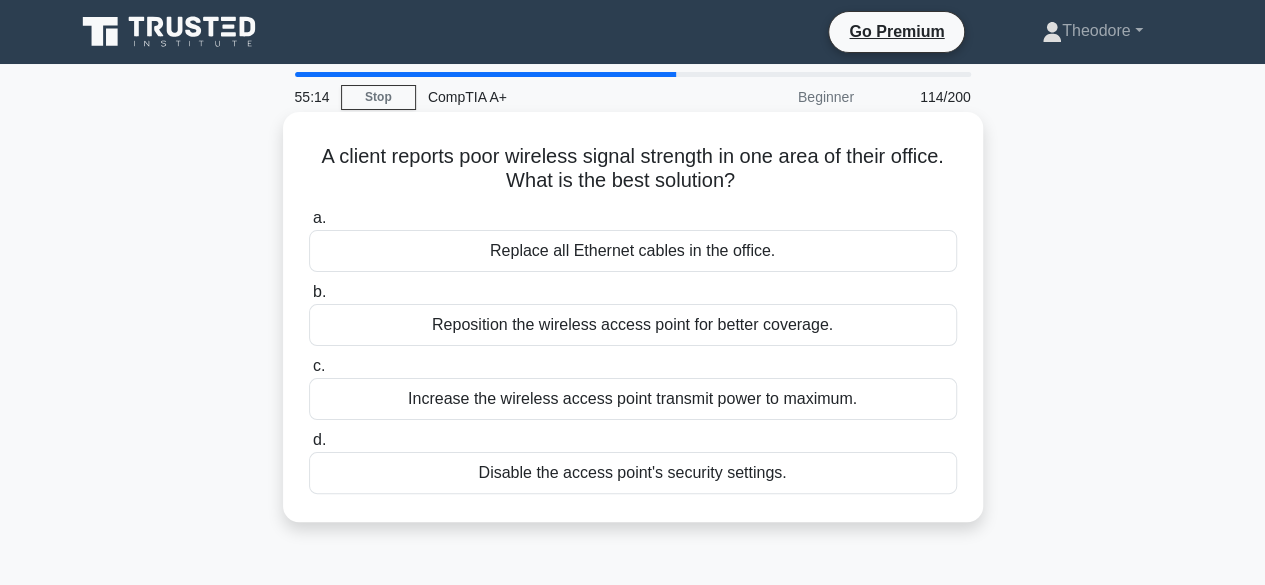 click on "Increase the wireless access point transmit power to maximum." at bounding box center [633, 399] 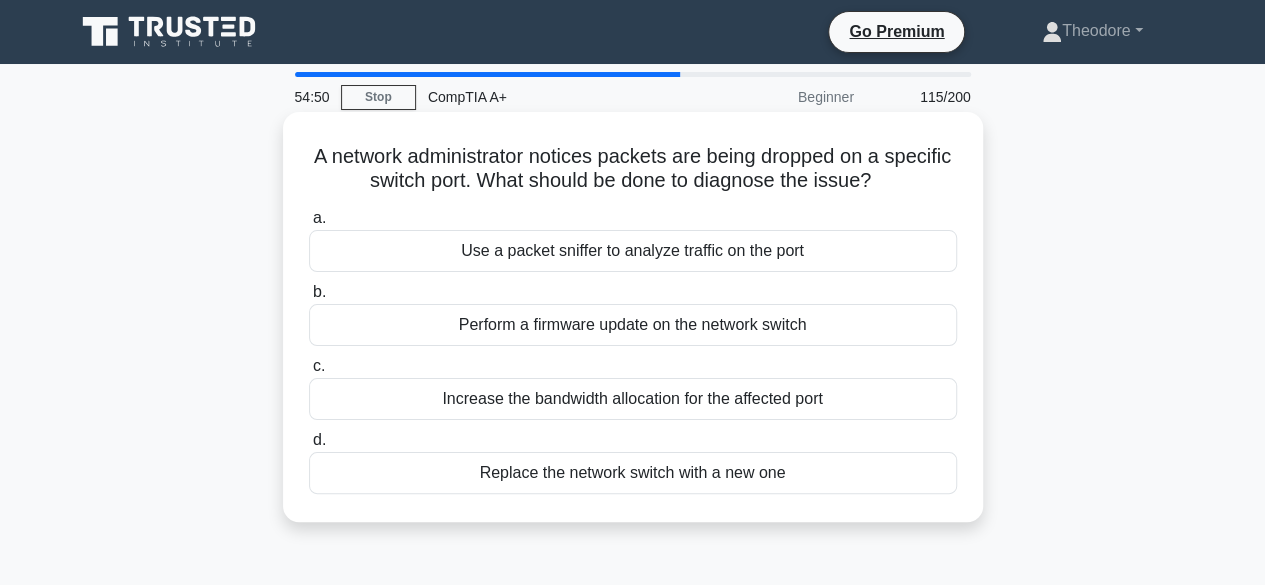 click on "Perform a firmware update on the network switch" at bounding box center [633, 325] 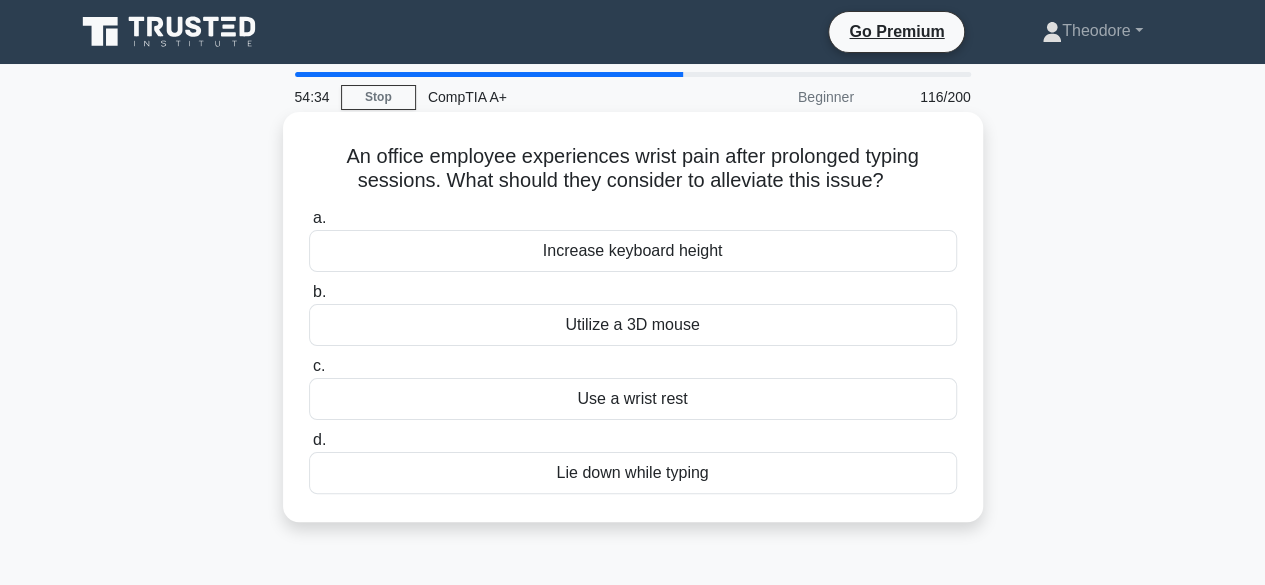 click on "Increase keyboard height" at bounding box center (633, 251) 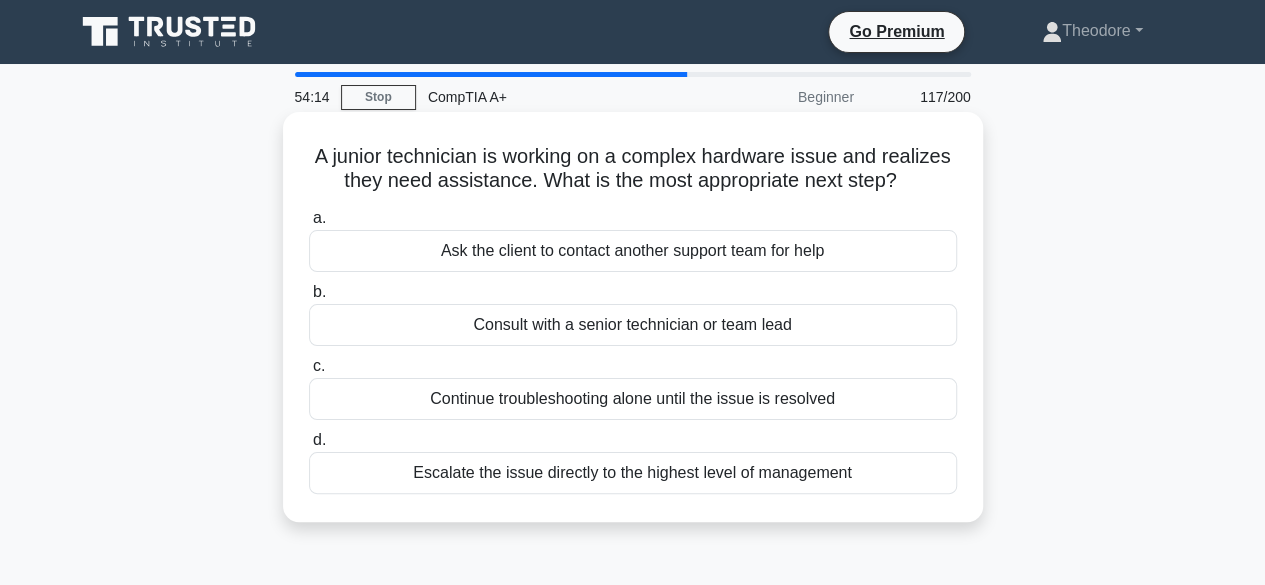 click on "Consult with a senior technician or team lead" at bounding box center [633, 325] 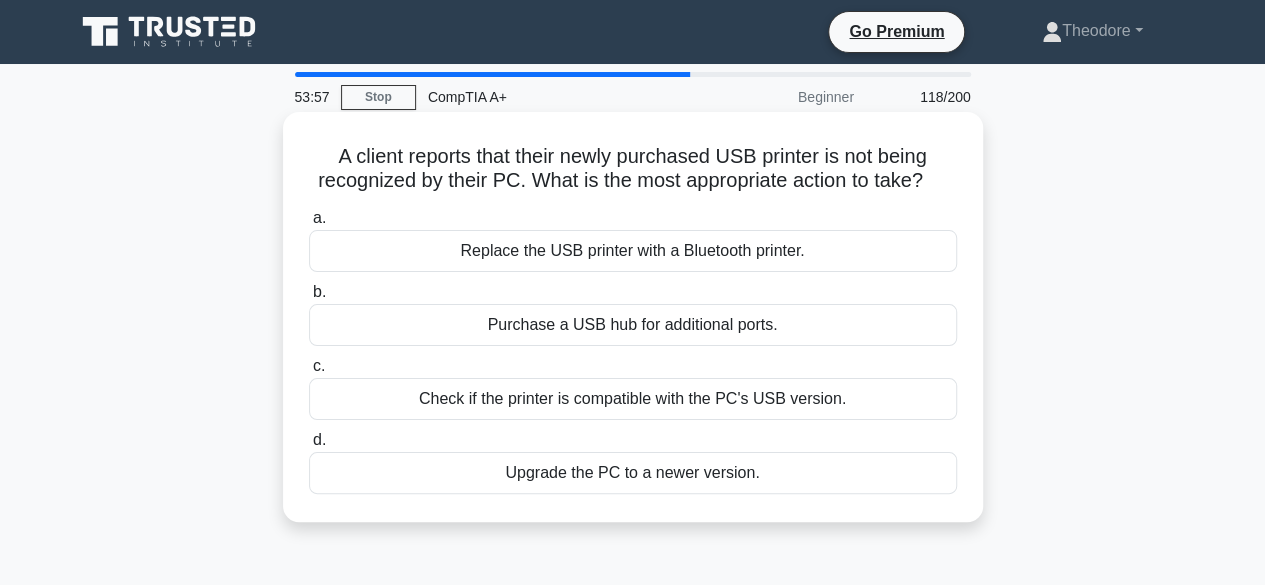 click on "Check if the printer is compatible with the PC's USB version." at bounding box center [633, 399] 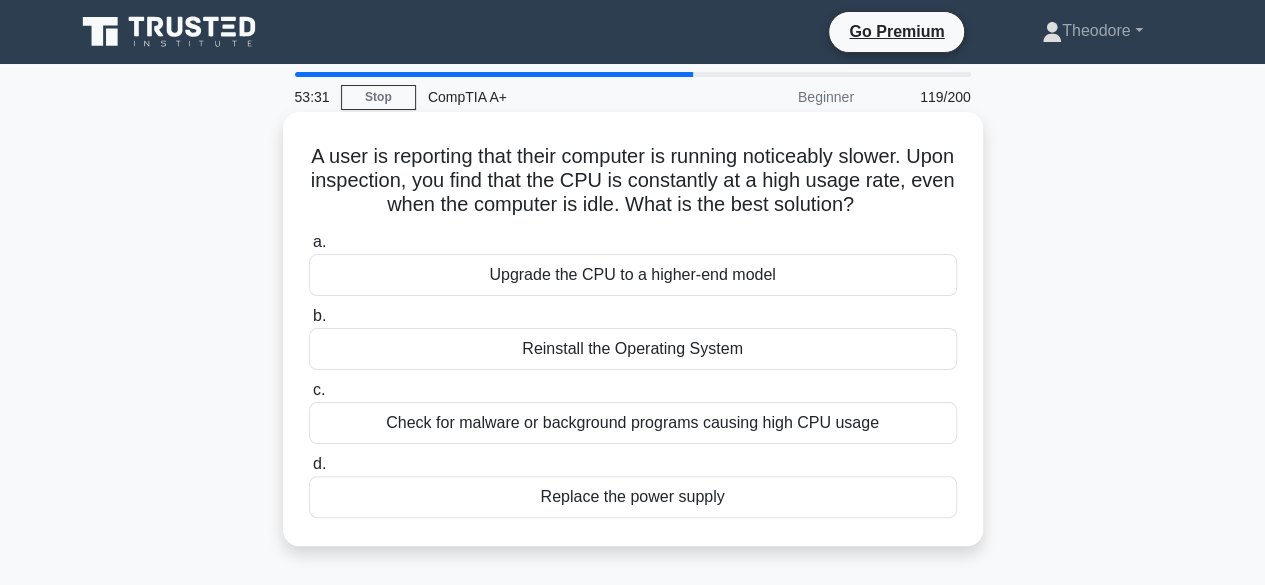click on "Check for malware or background programs causing high CPU usage" at bounding box center (633, 423) 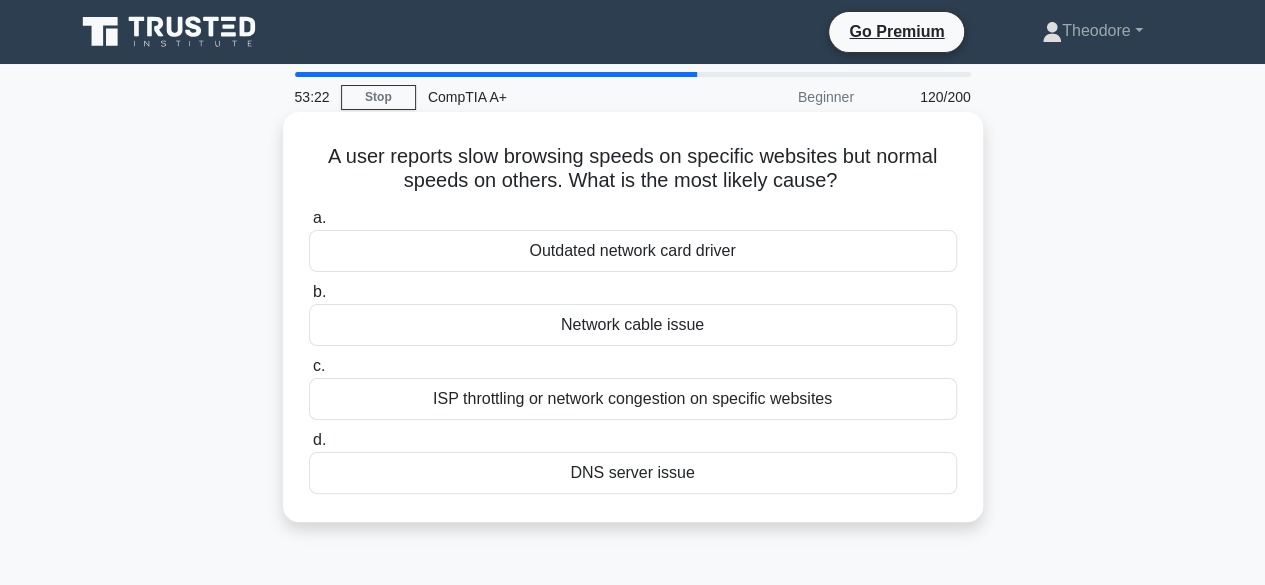 click on "a.
Outdated network card driver
b.
Network cable issue
c. d." at bounding box center [633, 350] 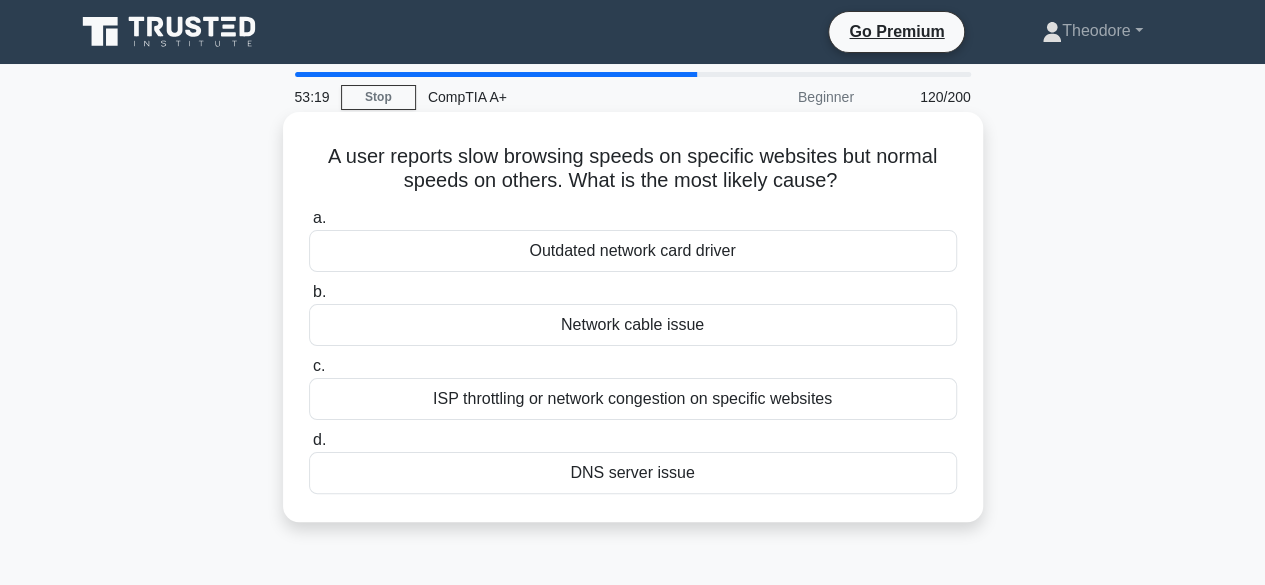 click on "Network cable issue" at bounding box center [633, 325] 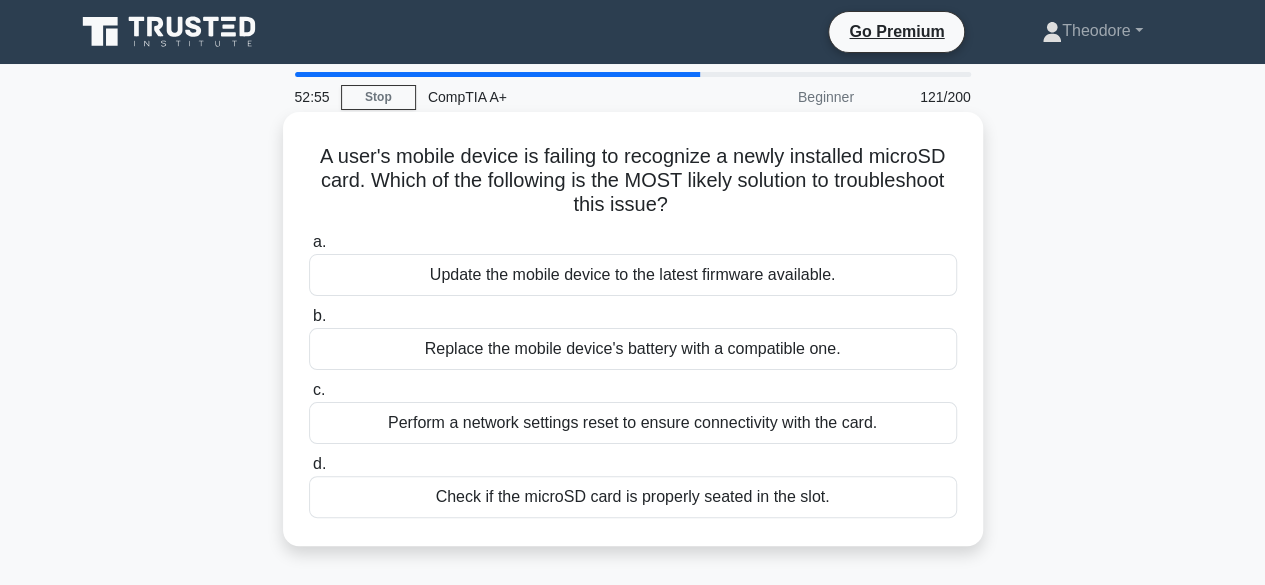 click on "Check if the microSD card is properly seated in the slot." at bounding box center (633, 497) 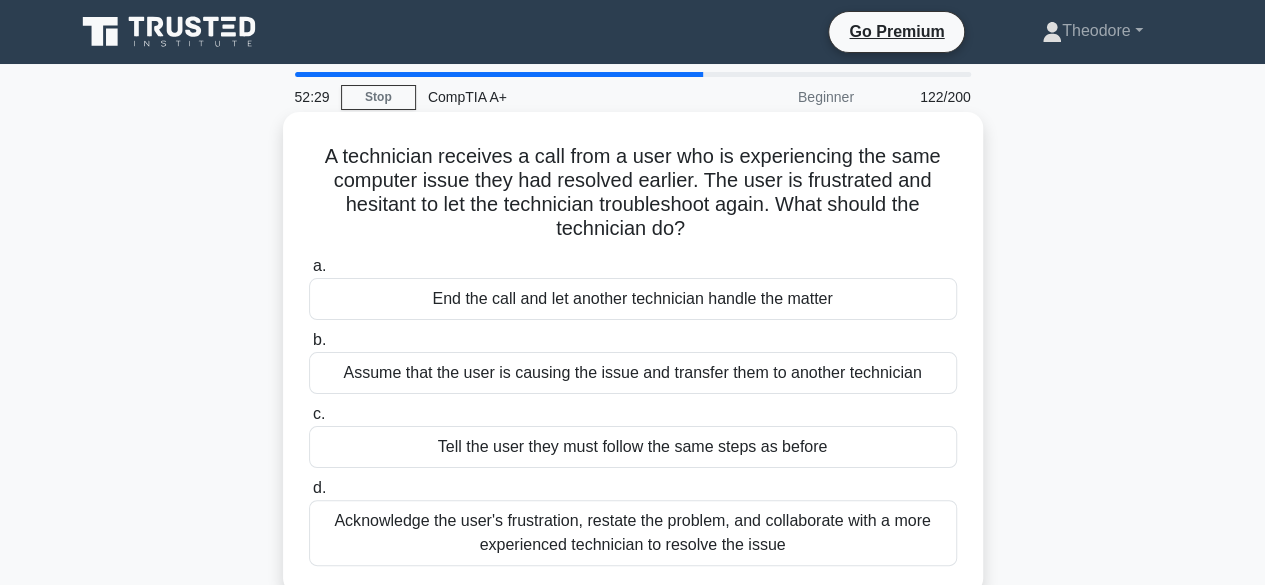 scroll, scrollTop: 100, scrollLeft: 0, axis: vertical 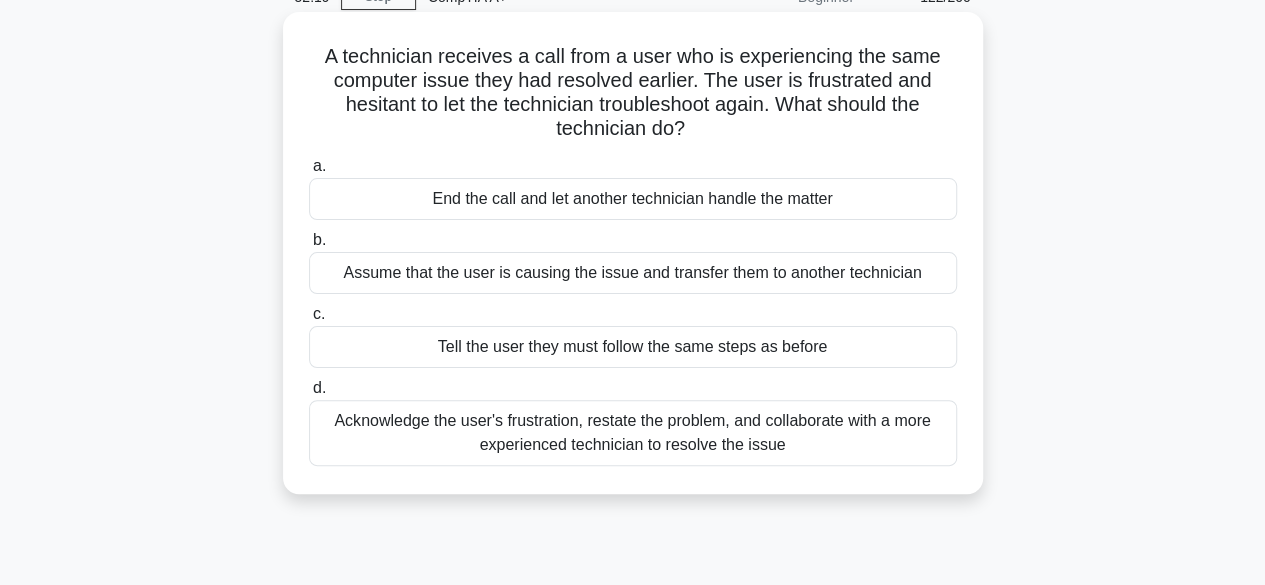 click on "Tell the user they must follow the same steps as before" at bounding box center [633, 347] 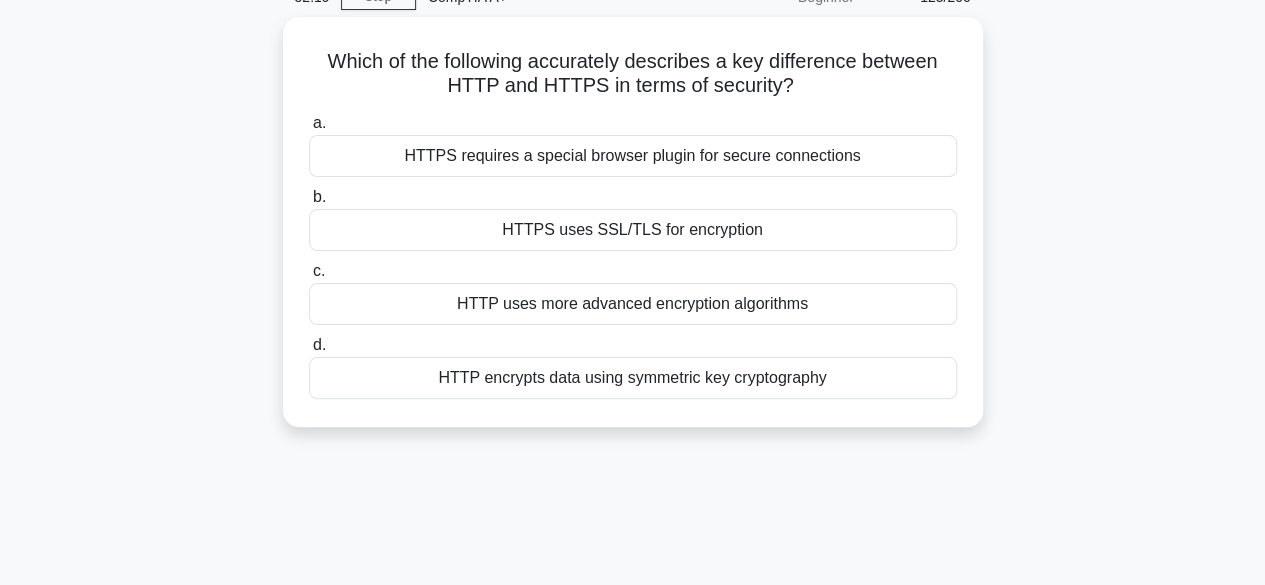 scroll, scrollTop: 0, scrollLeft: 0, axis: both 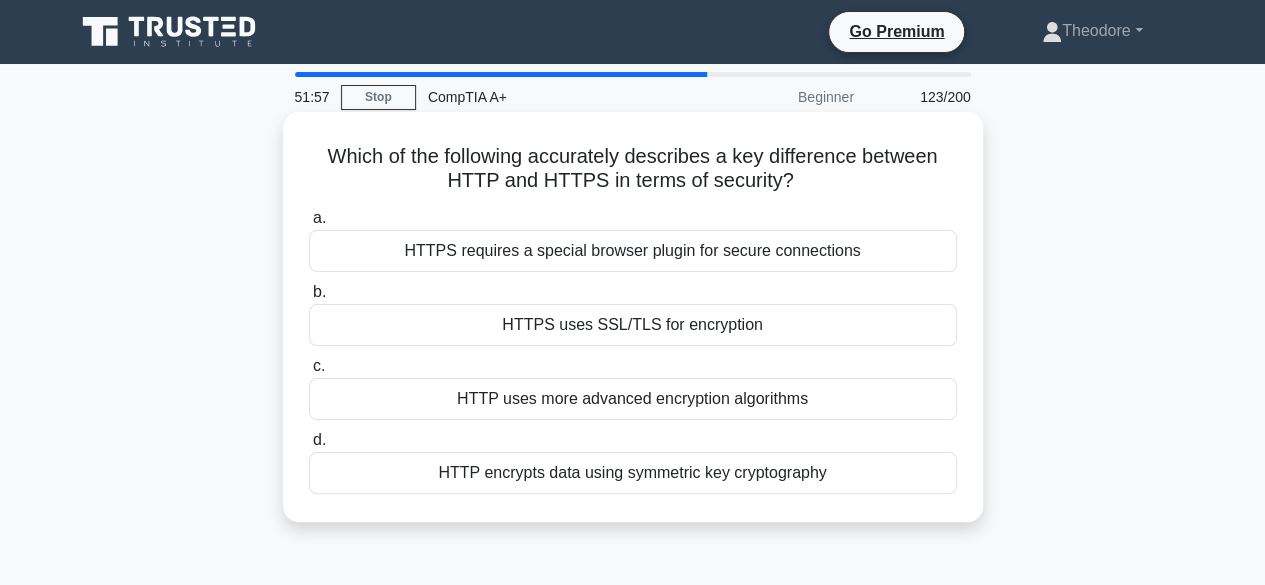 click on "HTTP encrypts data using symmetric key cryptography" at bounding box center (633, 473) 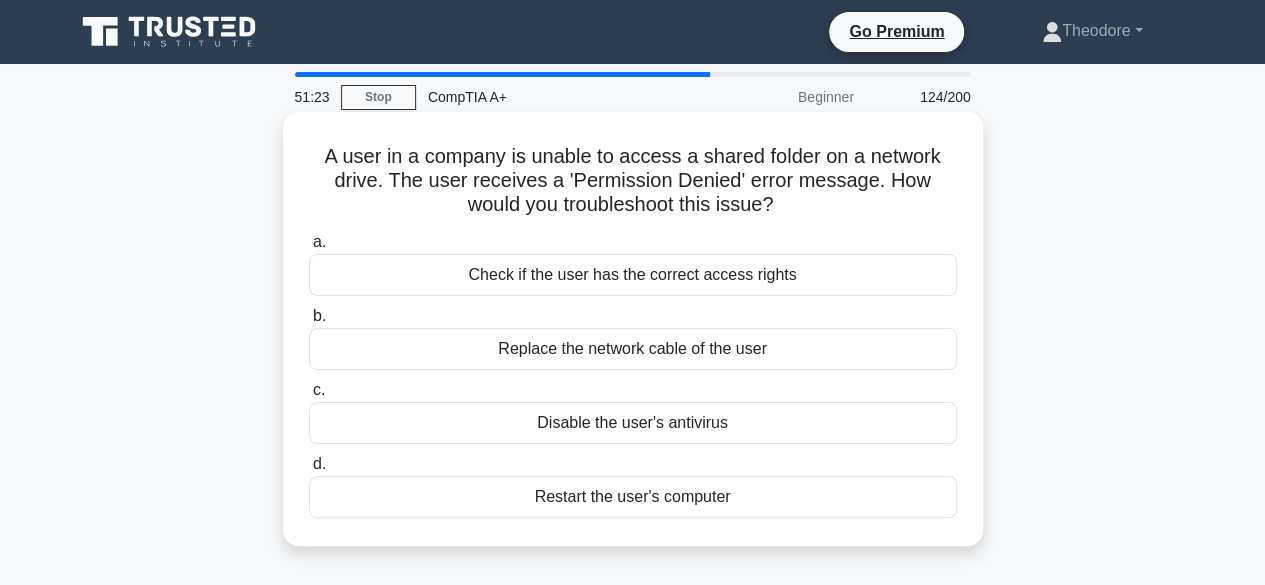 click on "Check if the user has the correct access rights" at bounding box center (633, 275) 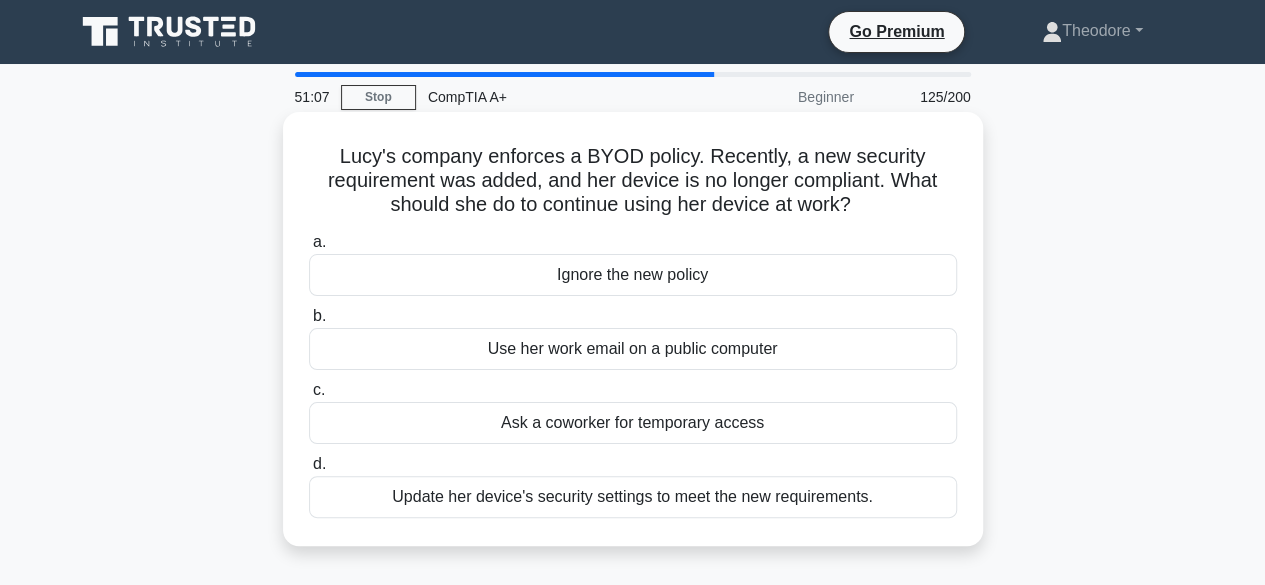 click on "Update her device's security settings to meet the new requirements." at bounding box center (633, 497) 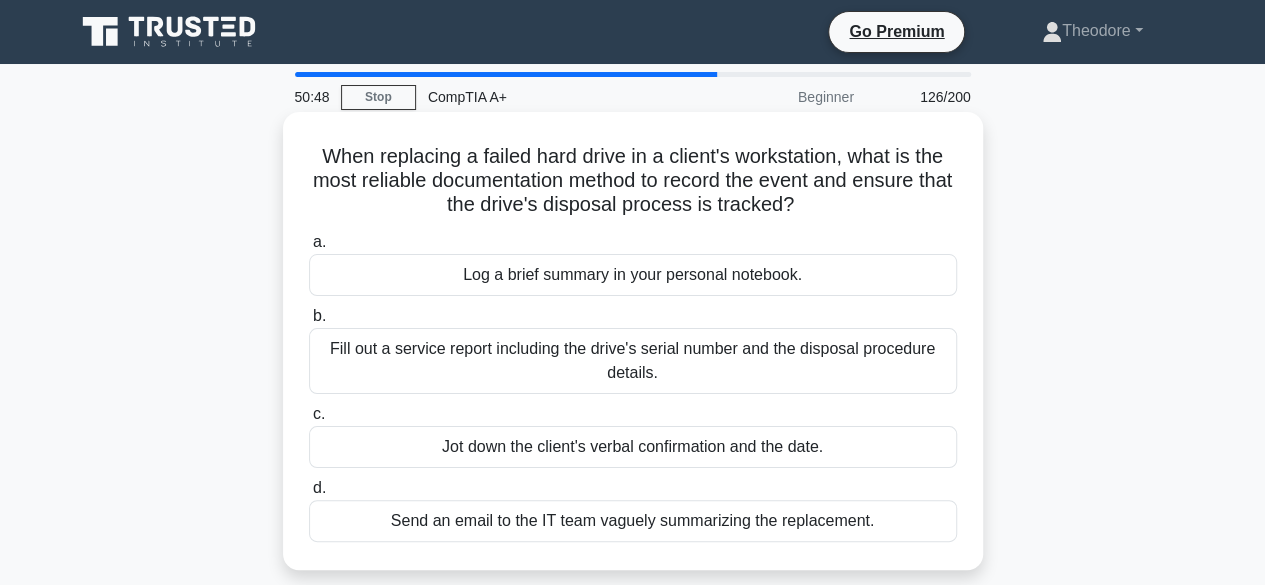 click on "Fill out a service report including the drive's serial number and the disposal procedure details." at bounding box center [633, 361] 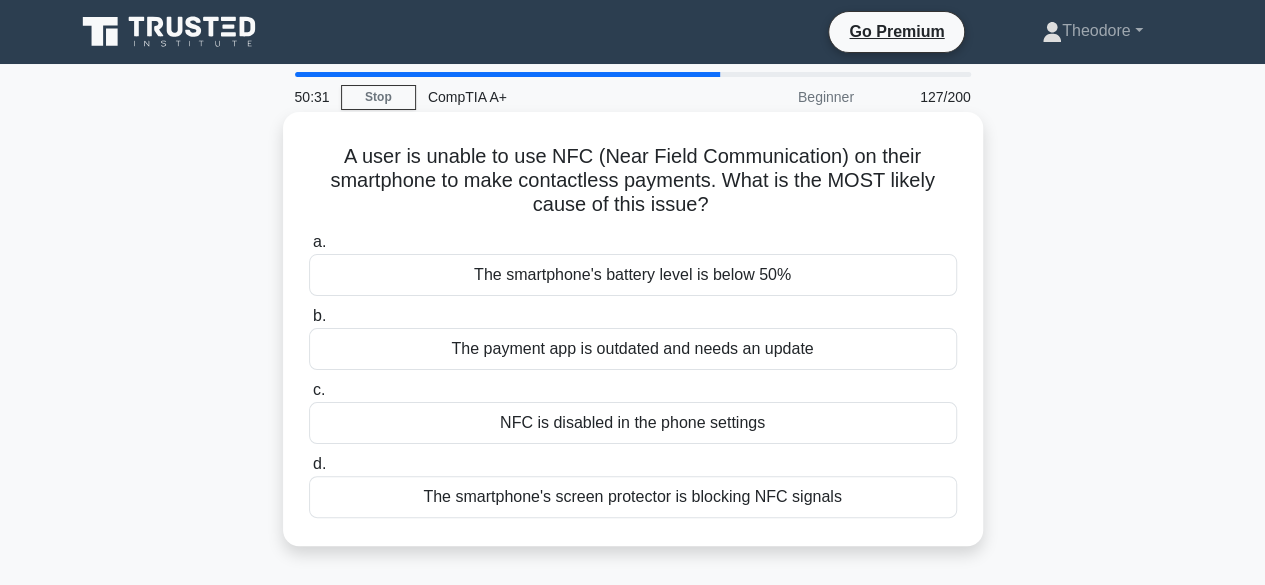 click on "NFC is disabled in the phone settings" at bounding box center [633, 423] 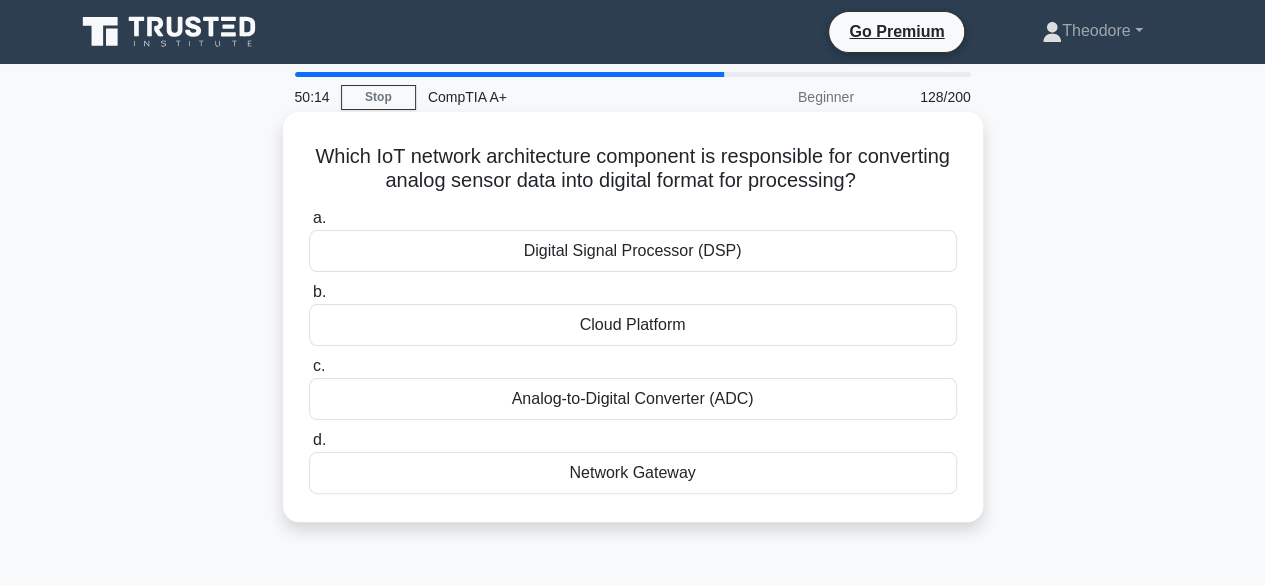 click on "Digital Signal Processor (DSP)" at bounding box center [633, 251] 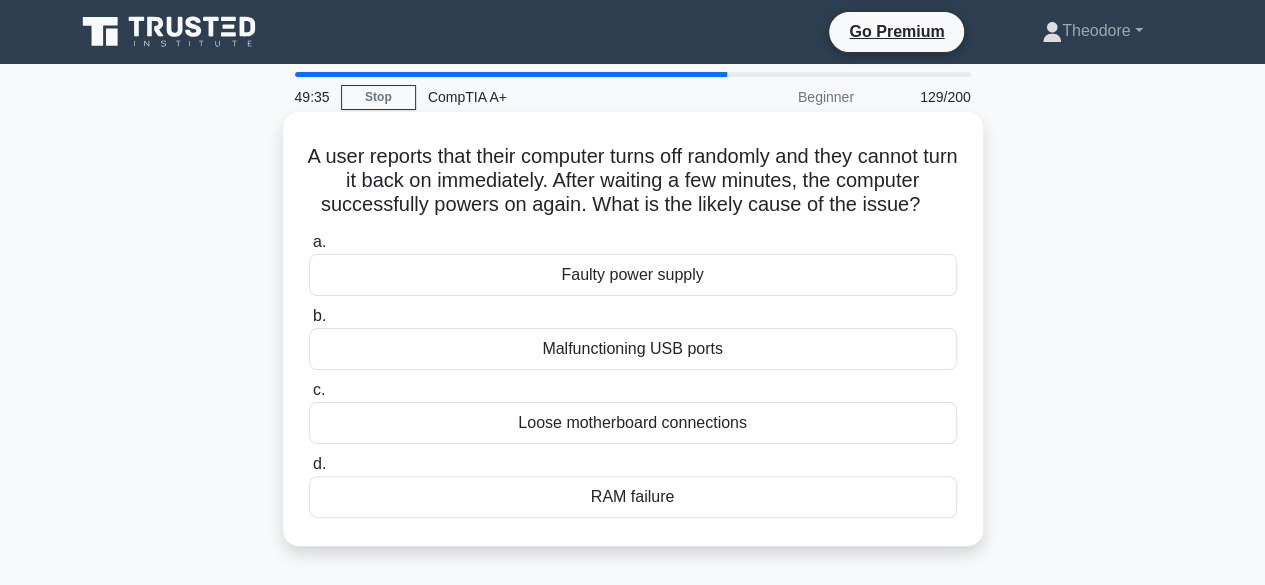 click on "RAM failure" at bounding box center (633, 497) 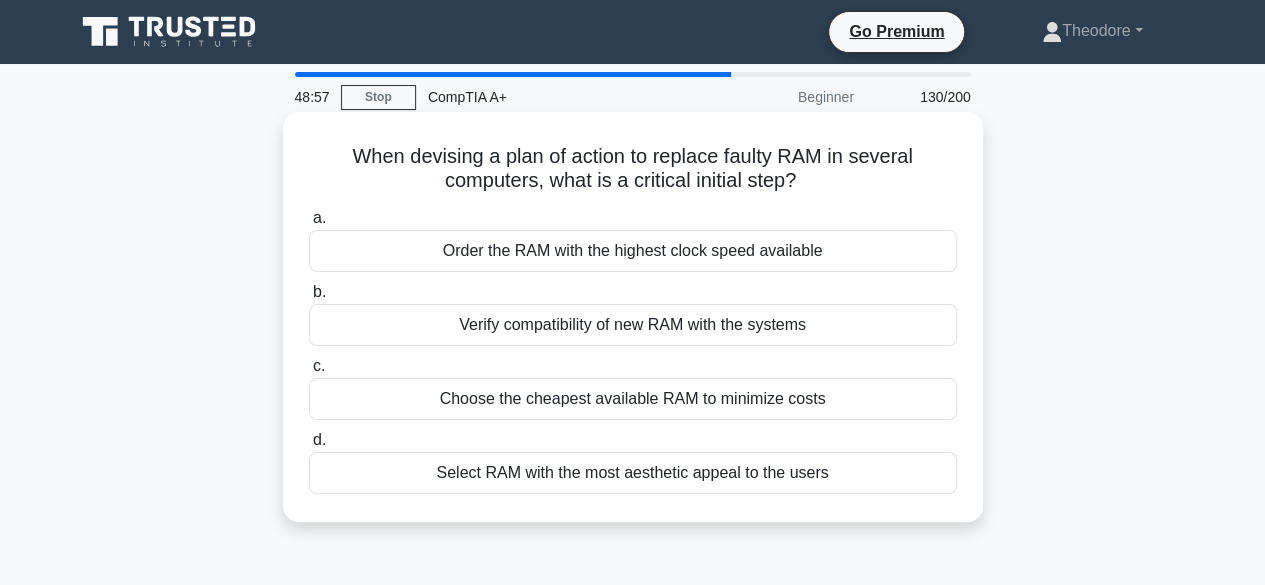 click on "Order the RAM with the highest clock speed available" at bounding box center [633, 251] 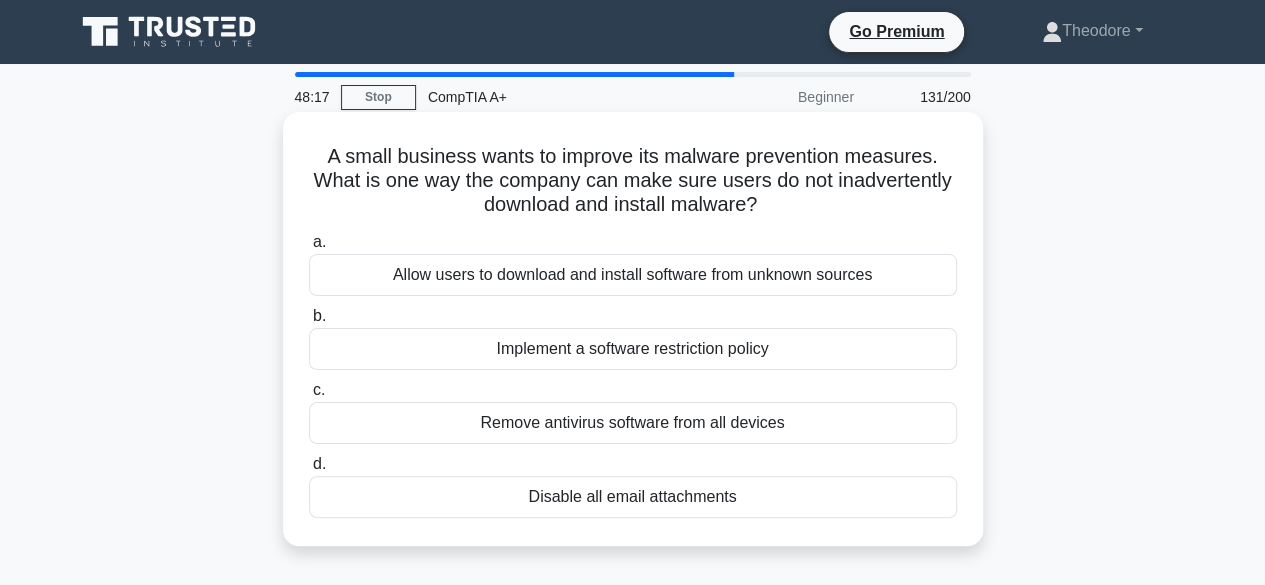 click on "Implement a software restriction policy" at bounding box center [633, 349] 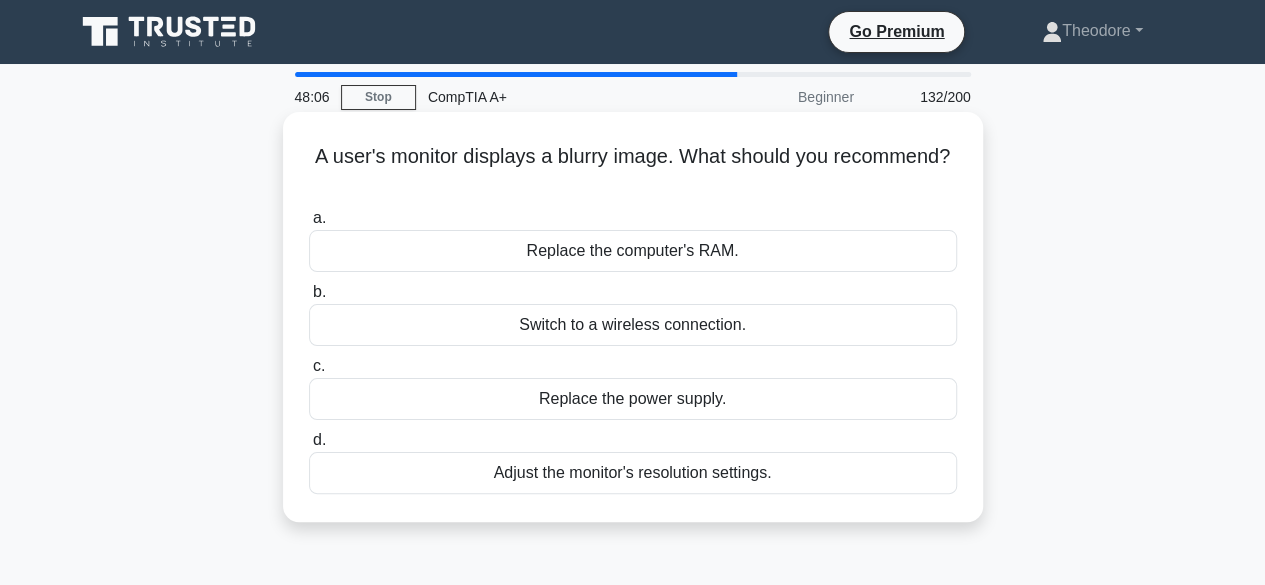 click on "Adjust the monitor's resolution settings." at bounding box center [633, 473] 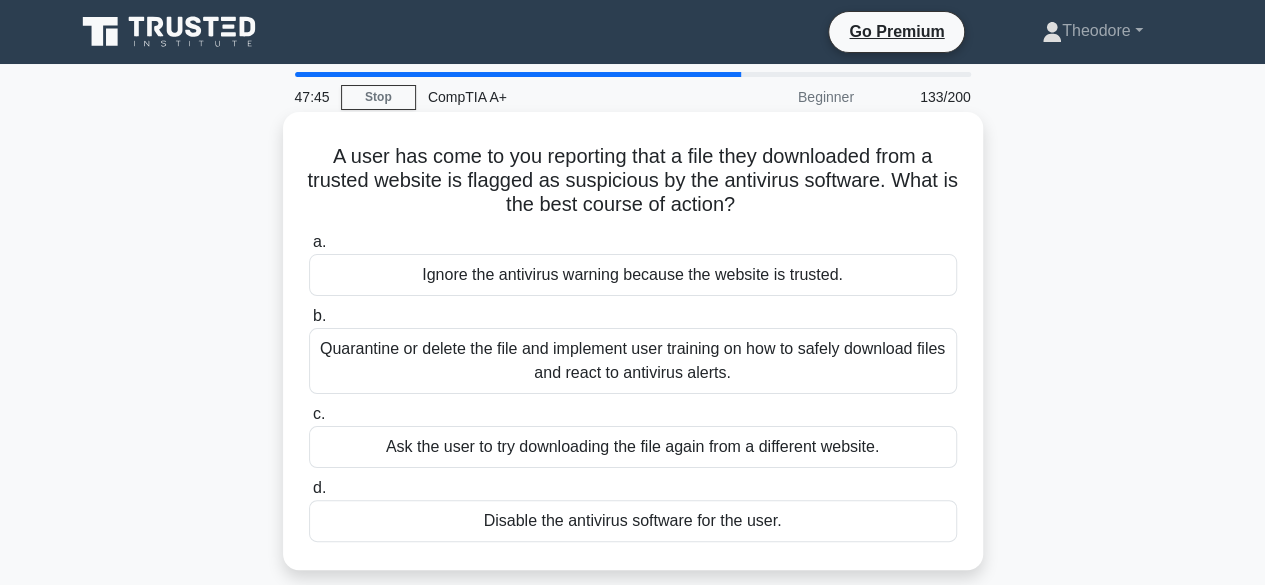 click on "Disable the antivirus software for the user." at bounding box center [633, 521] 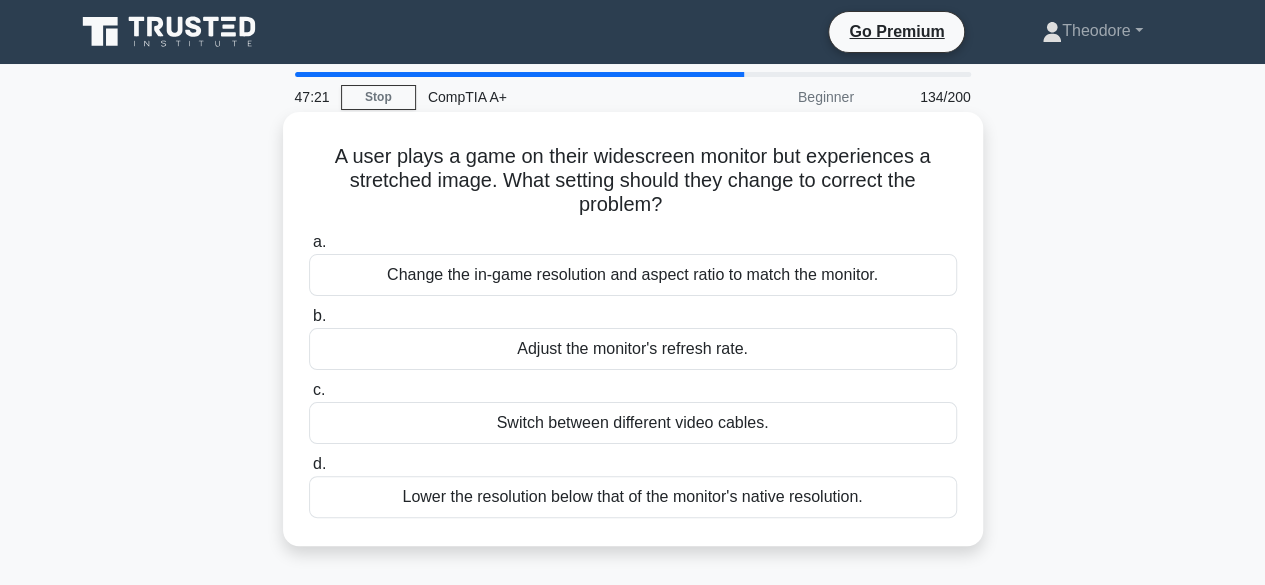 click on "Adjust the monitor's refresh rate." at bounding box center [633, 349] 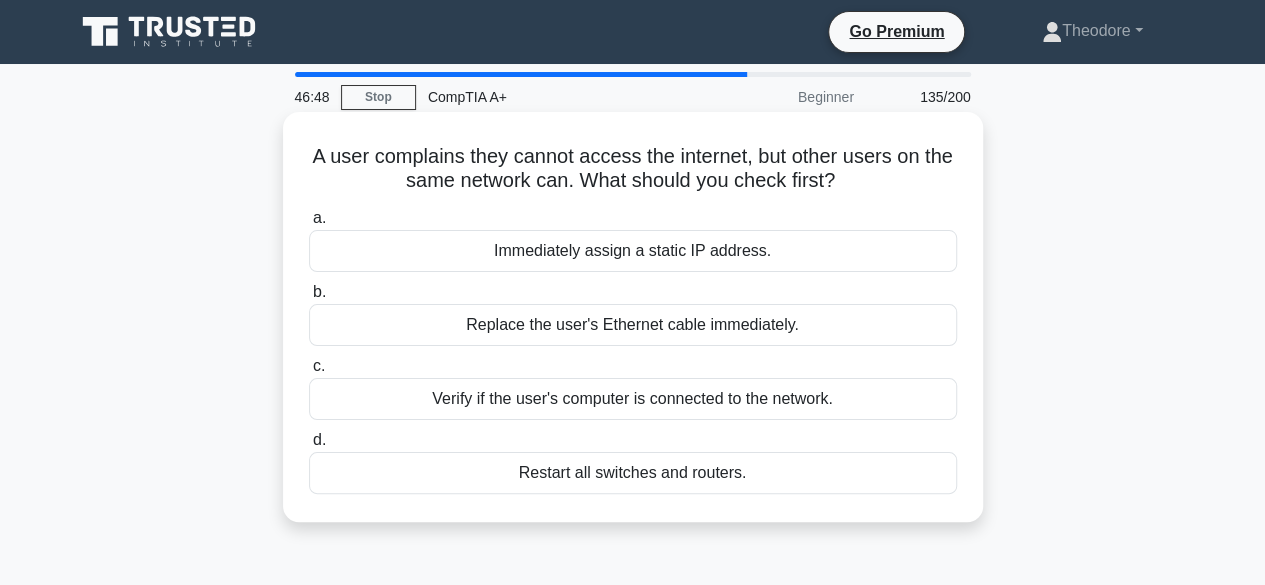 click on "Verify if the user's computer is connected to the network." at bounding box center (633, 399) 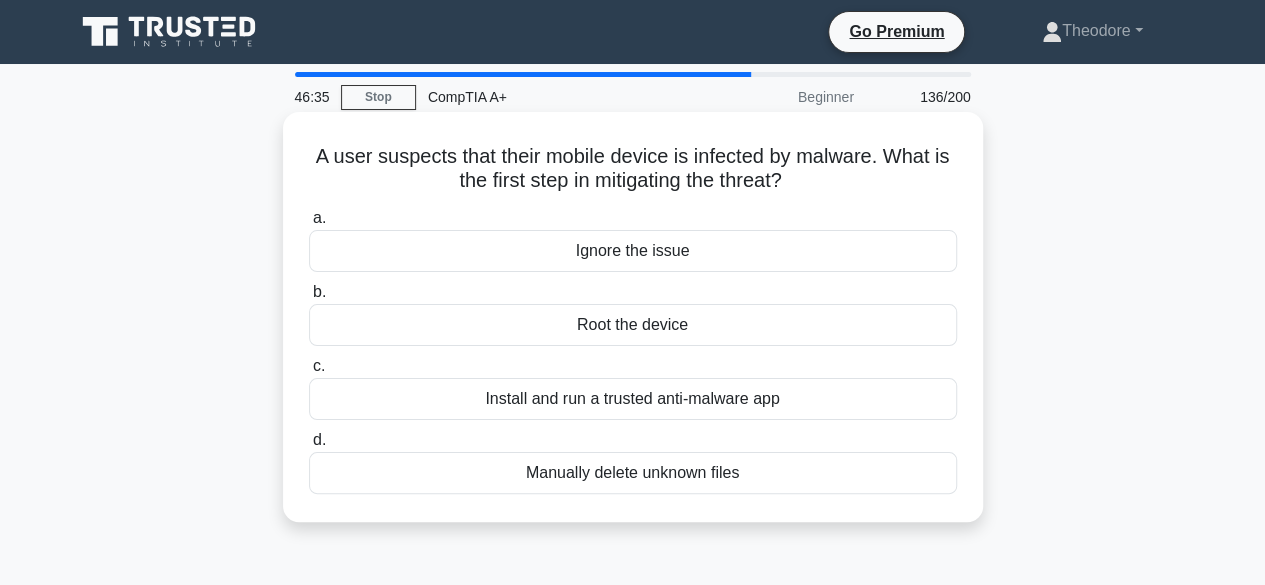 click on "Install and run a trusted anti-malware app" at bounding box center [633, 399] 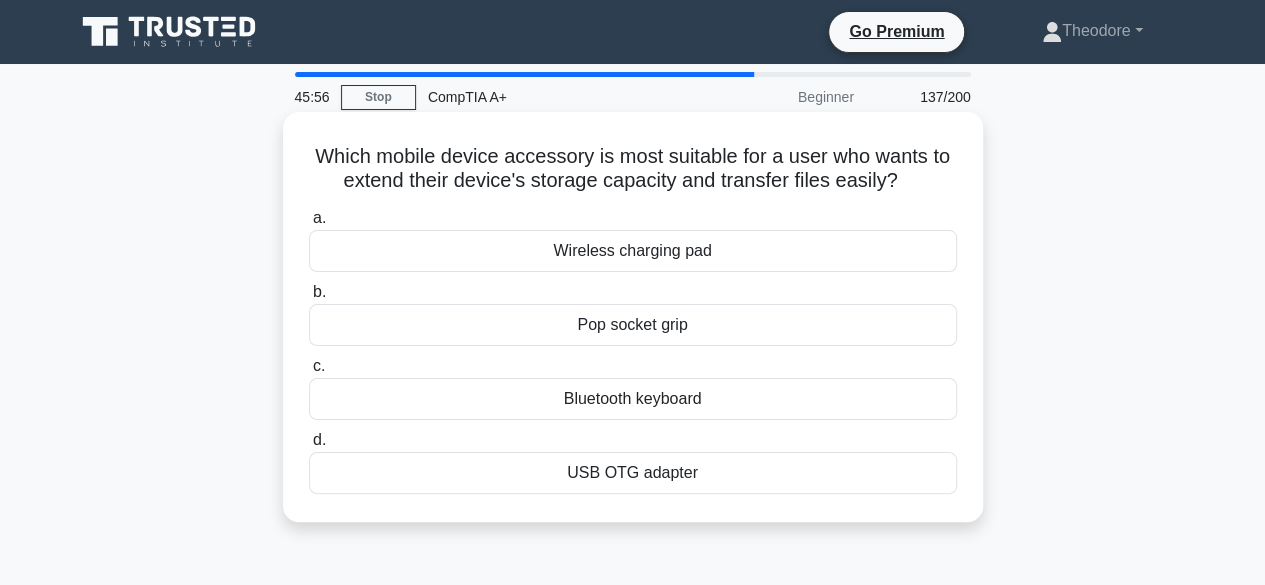 click on "USB OTG adapter" at bounding box center [633, 473] 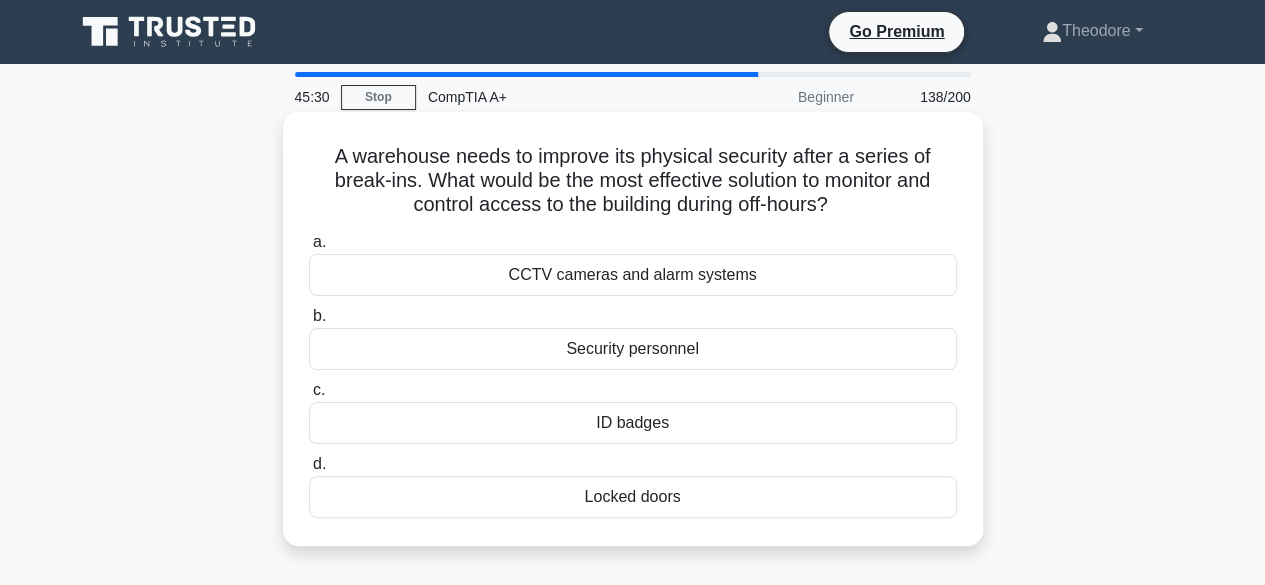 click on "CCTV cameras and alarm systems" at bounding box center [633, 275] 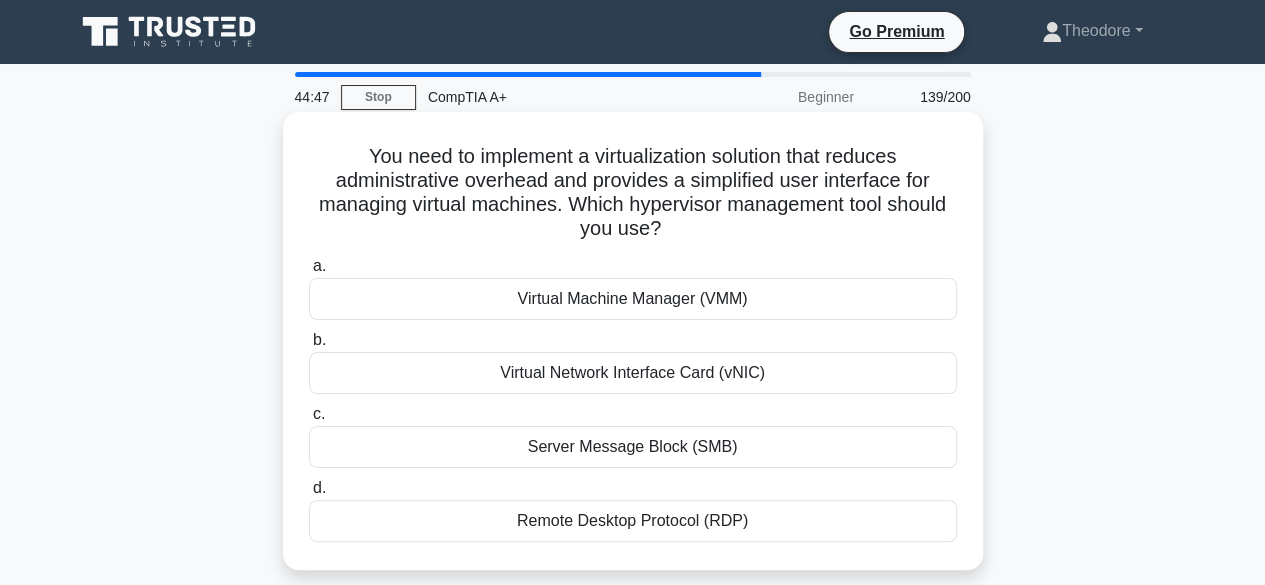 scroll, scrollTop: 100, scrollLeft: 0, axis: vertical 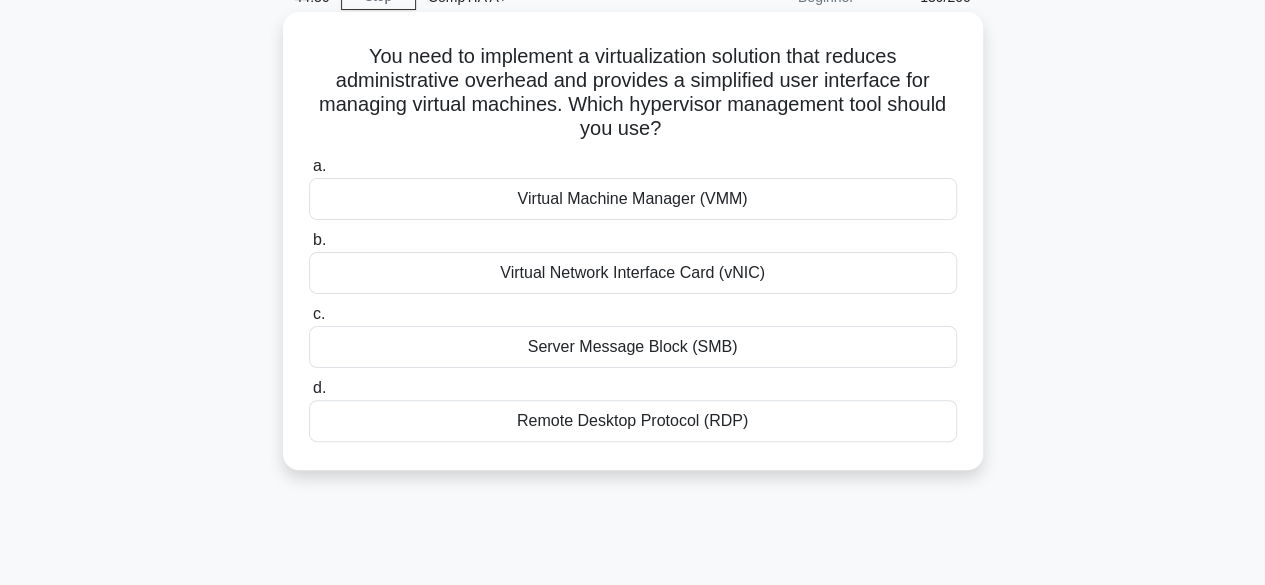 click on "Virtual Machine Manager (VMM)" at bounding box center [633, 199] 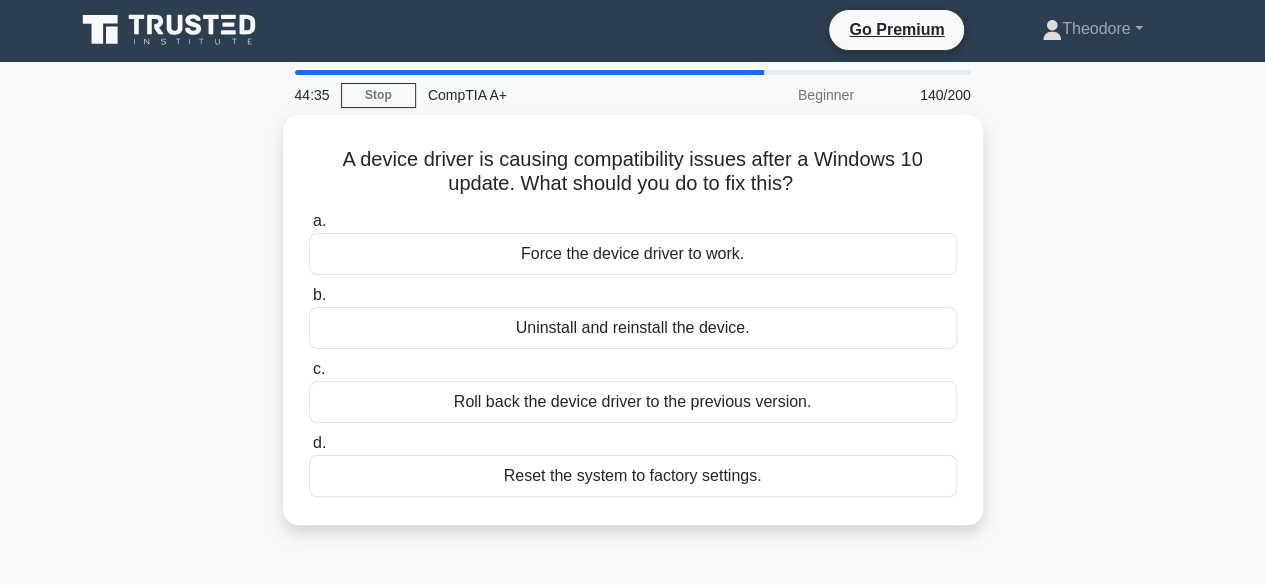 scroll, scrollTop: 0, scrollLeft: 0, axis: both 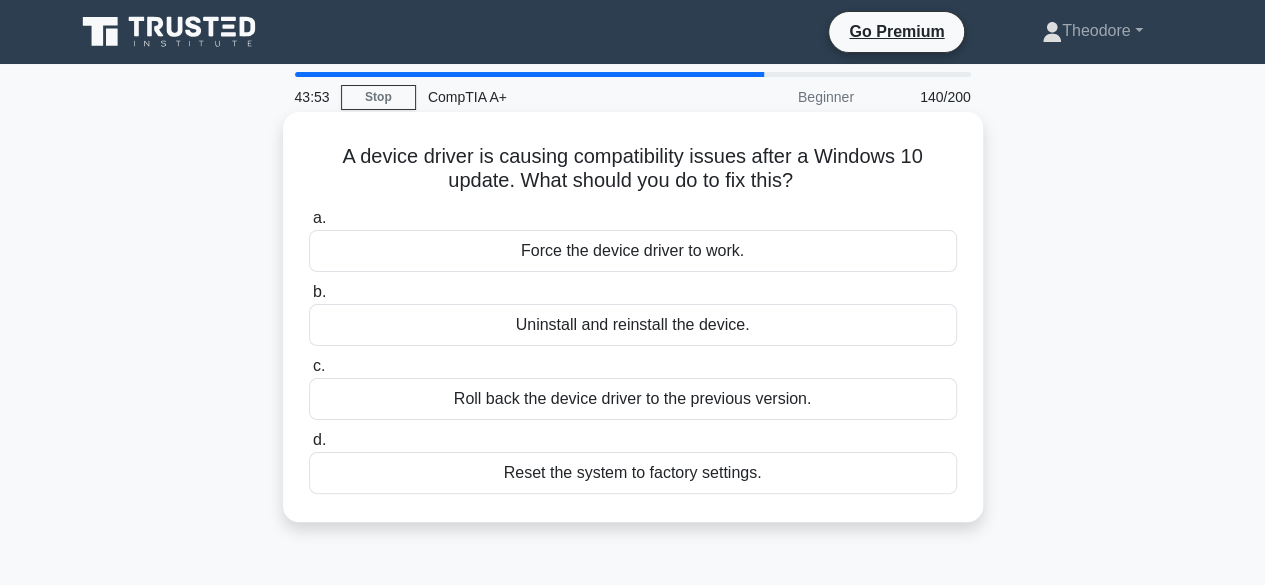 click on "Reset the system to factory settings." at bounding box center (633, 473) 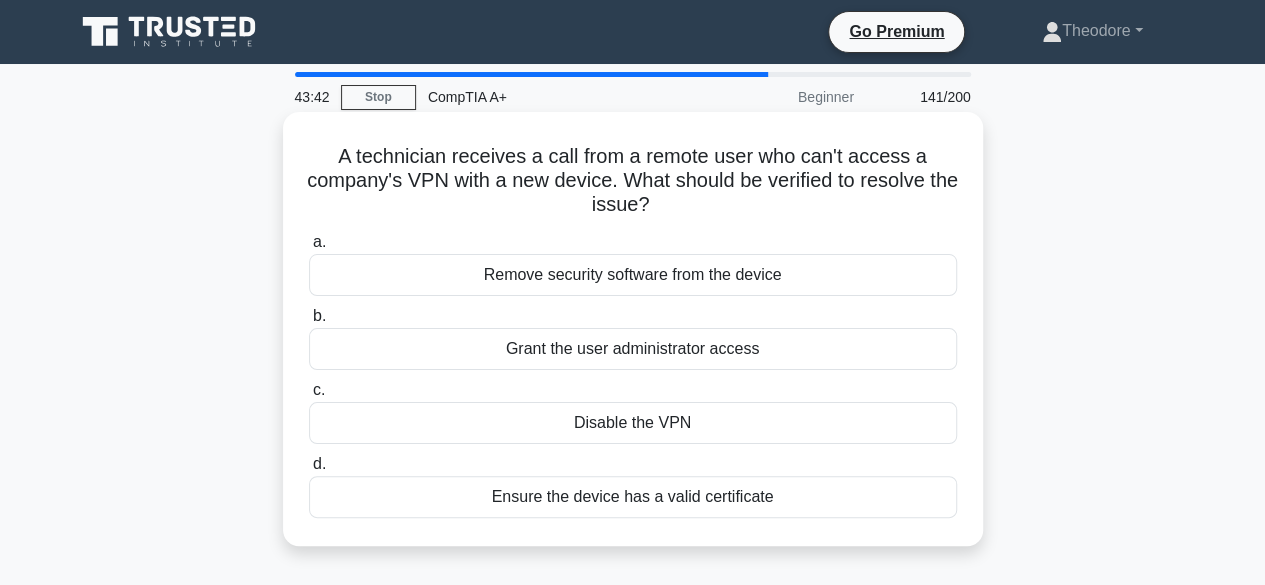 click on "Remove security software from the device" at bounding box center [633, 275] 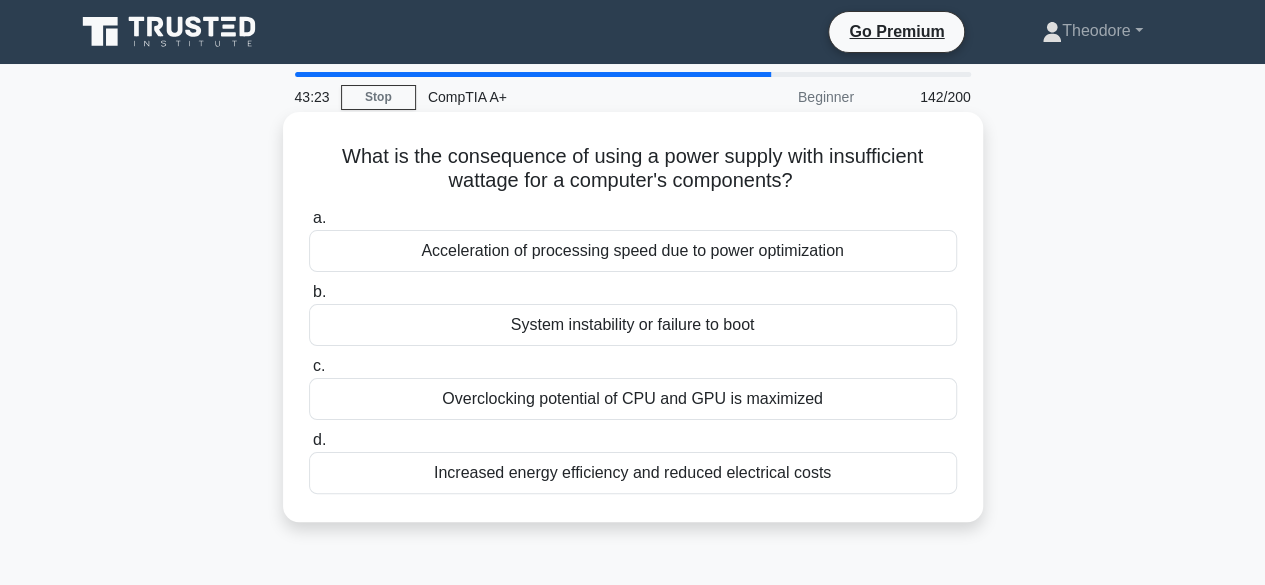 click on "Acceleration of processing speed due to power optimization" at bounding box center [633, 251] 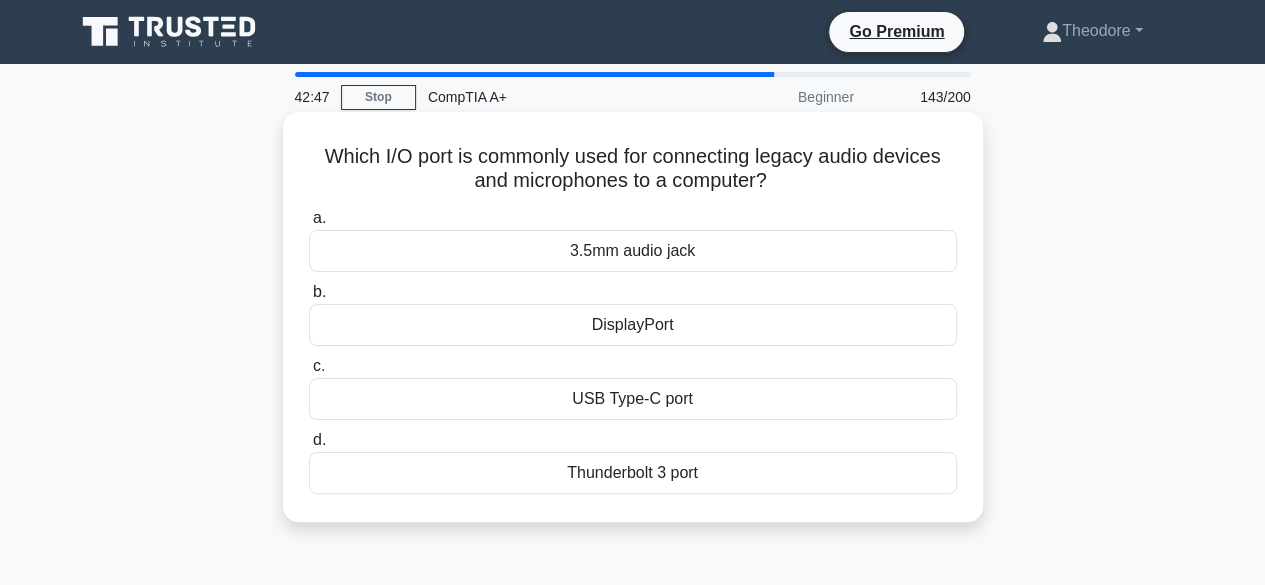 click on "Thunderbolt 3 port" at bounding box center (633, 473) 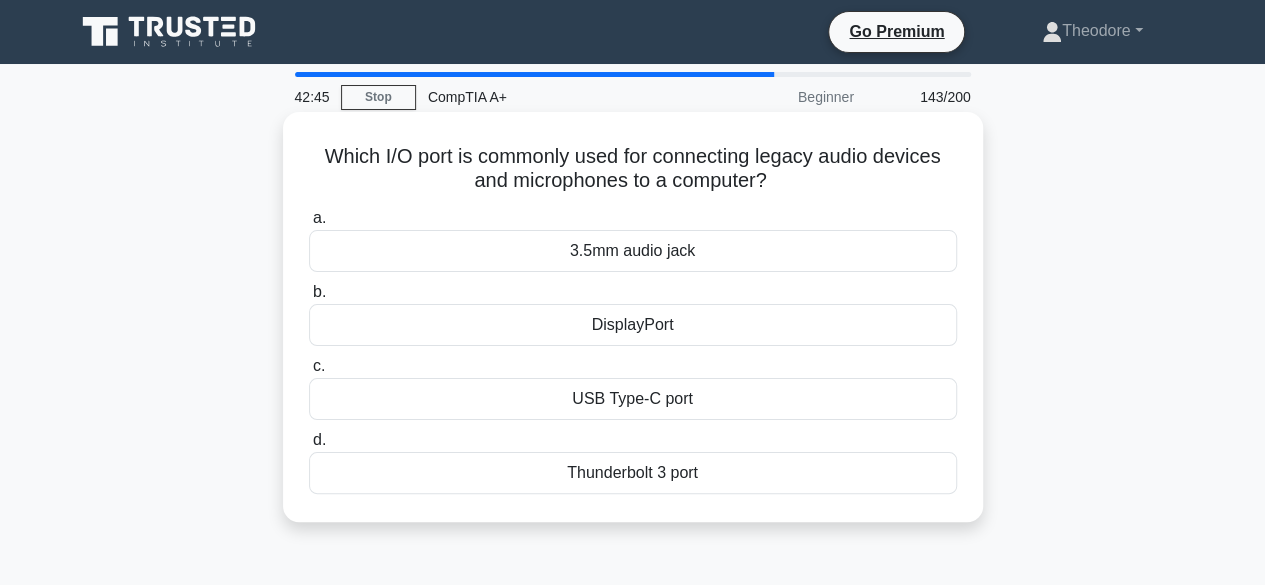click on "Thunderbolt 3 port" at bounding box center (633, 473) 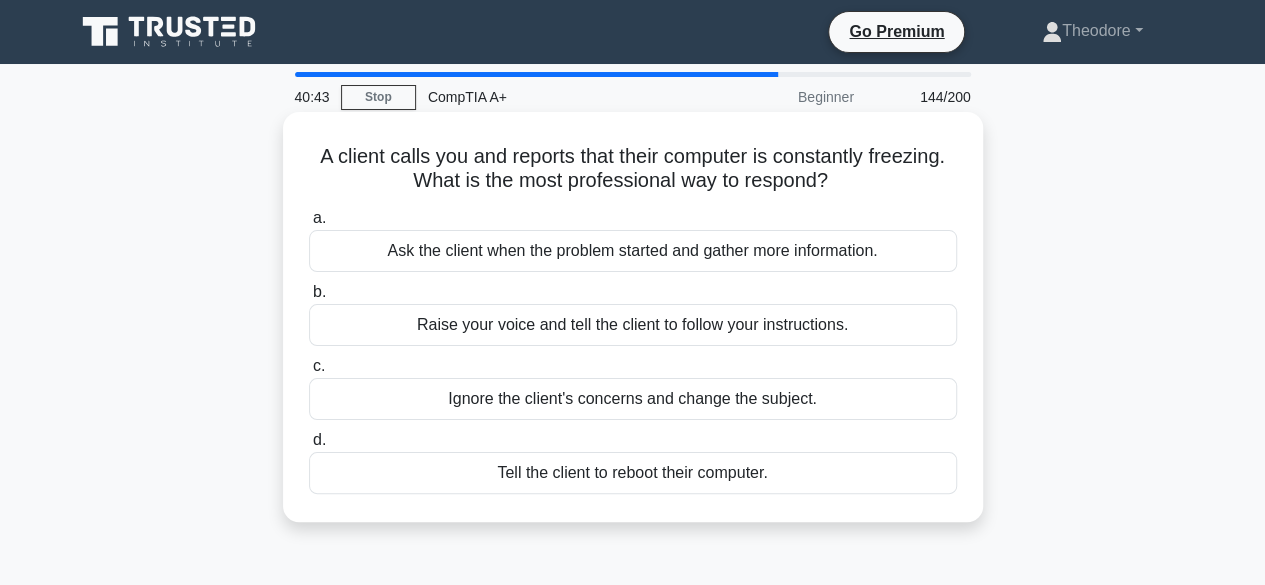 click on "Ask the client when the problem started and gather more information." at bounding box center [633, 251] 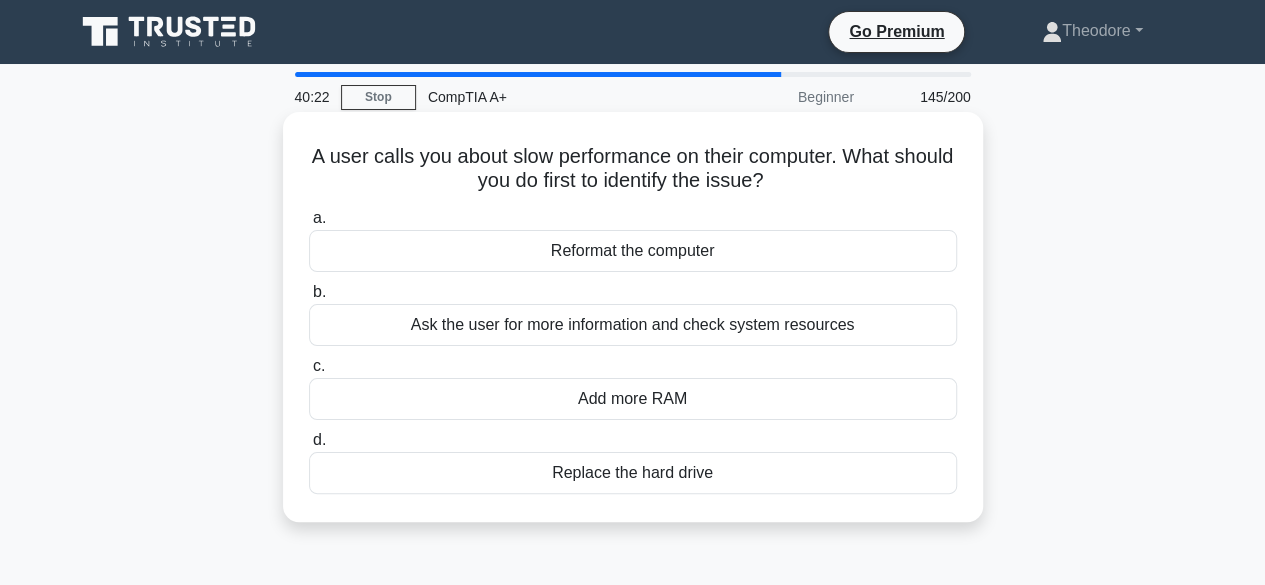 click on "Add more RAM" at bounding box center [633, 399] 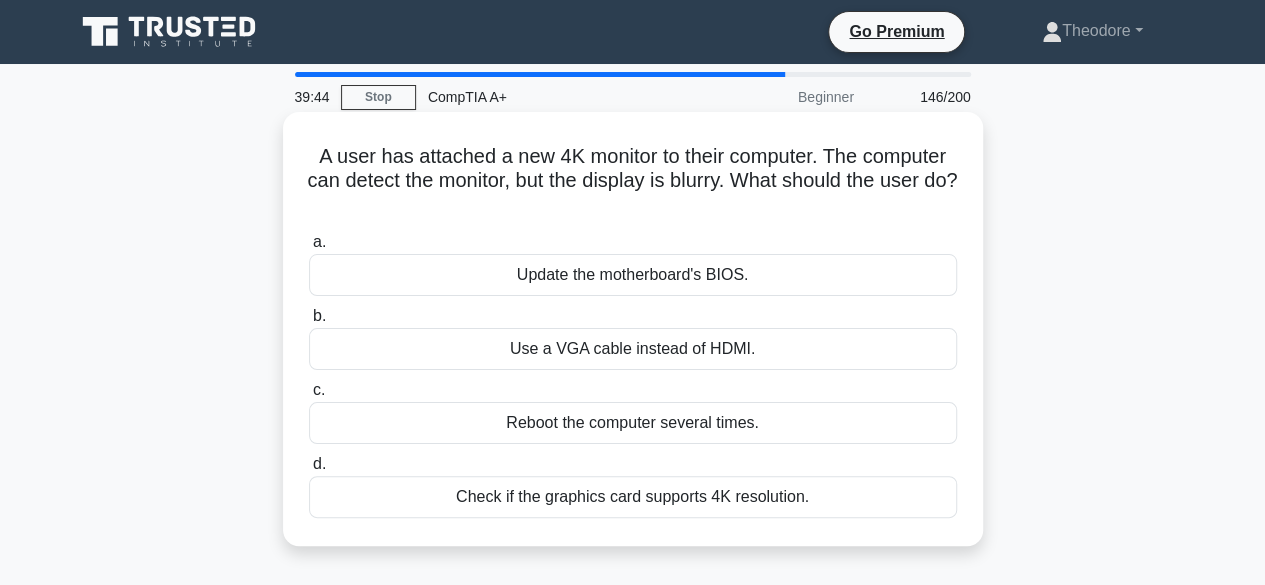 click on "Update the motherboard's BIOS." at bounding box center [633, 275] 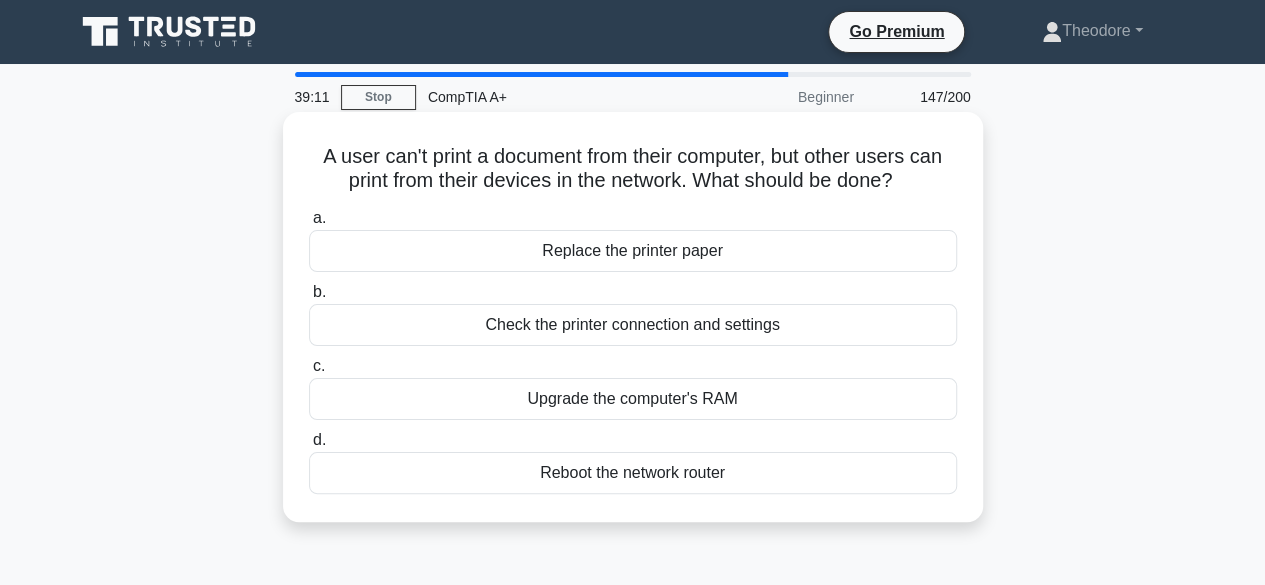 click on "Check the printer connection and settings" at bounding box center [633, 325] 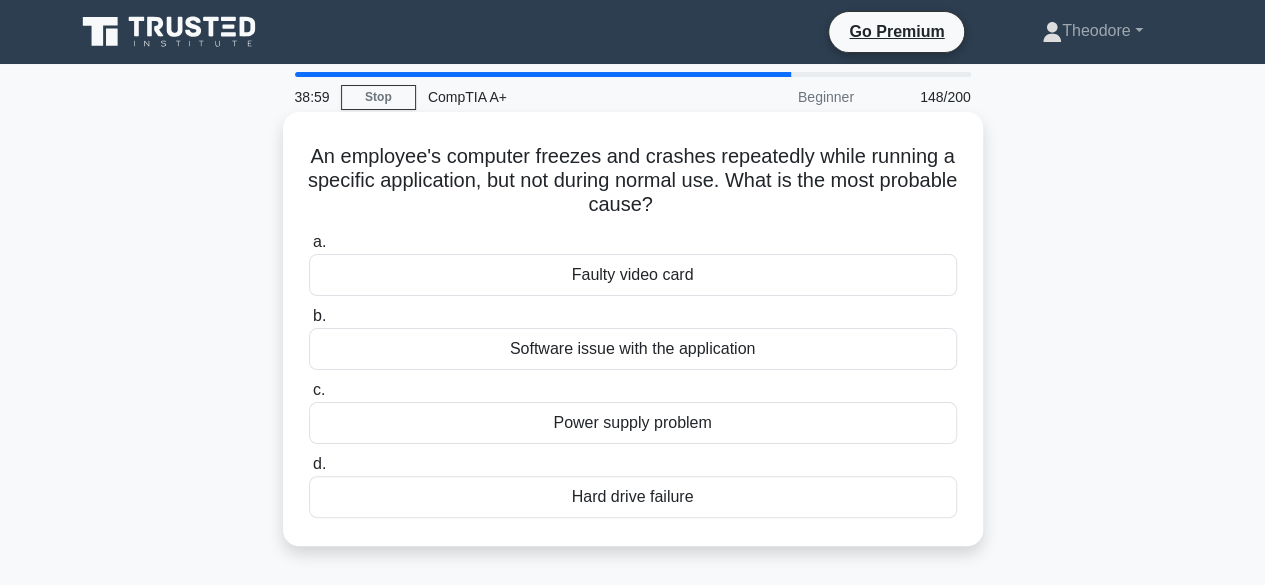 click on "Software issue with the application" at bounding box center (633, 349) 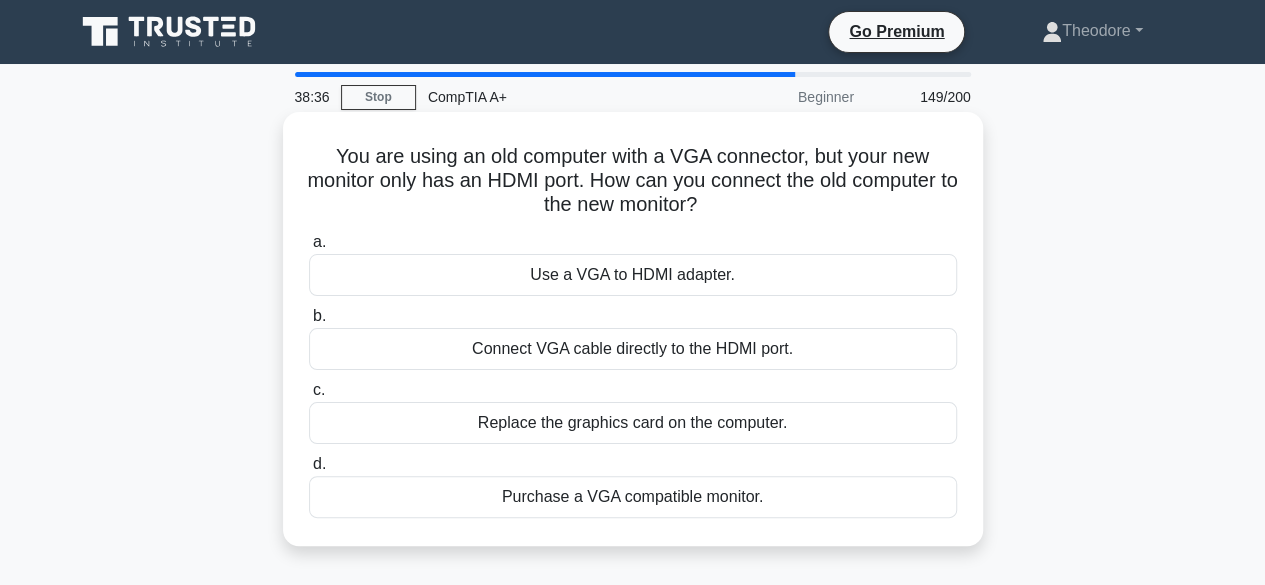 click on "Use a VGA to HDMI adapter." at bounding box center [633, 275] 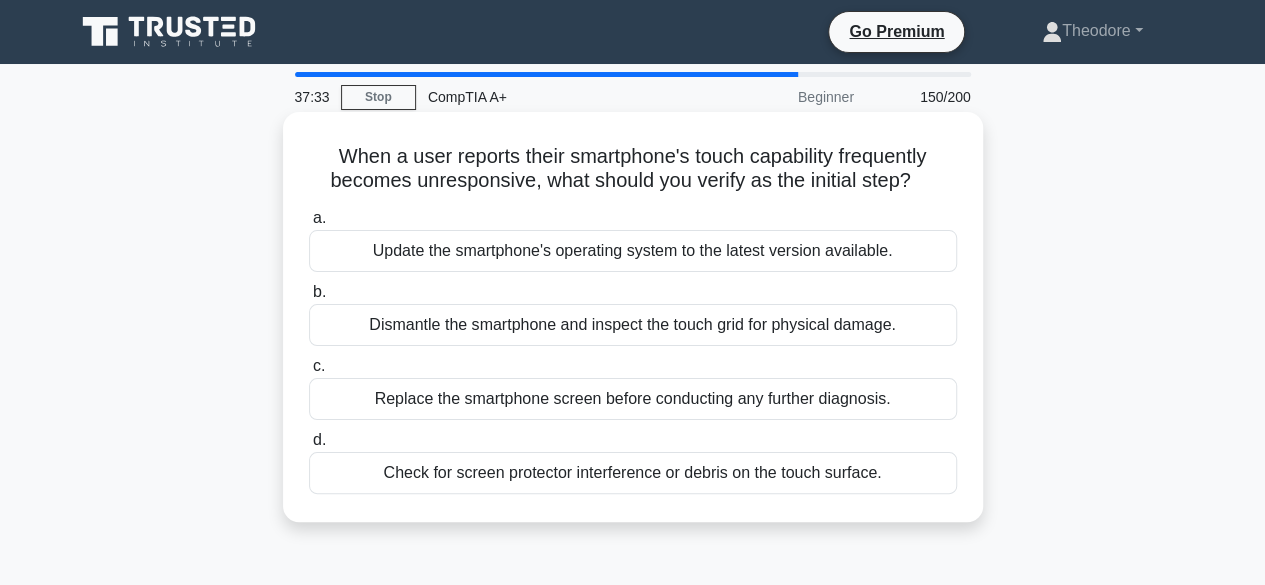 click on "Update the smartphone's operating system to the latest version available." at bounding box center [633, 251] 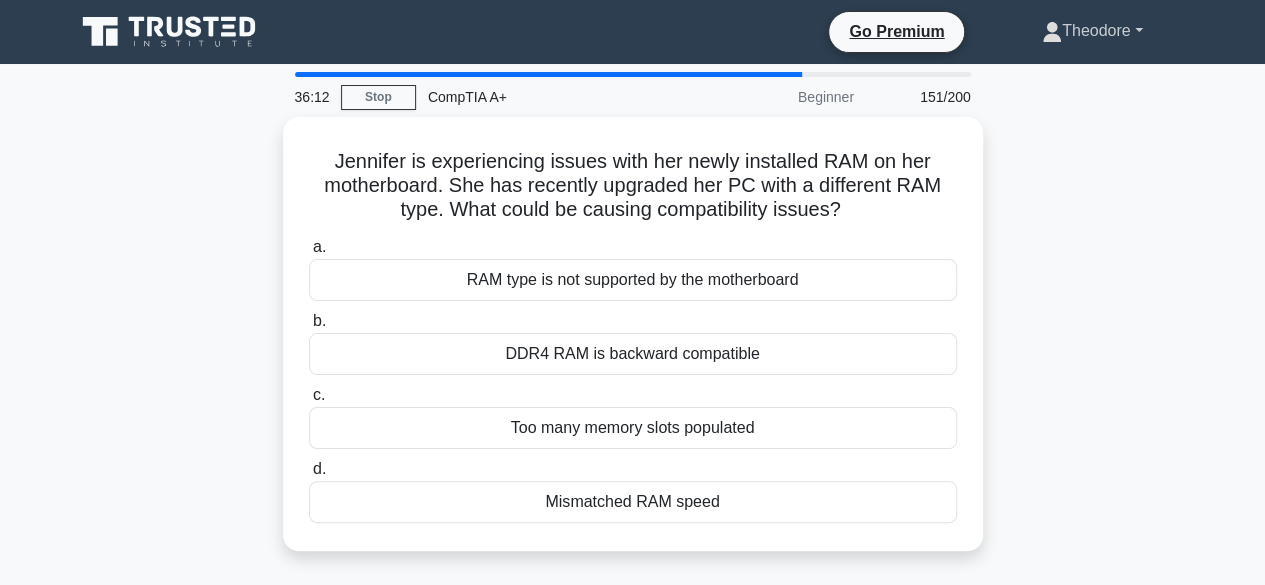click on "Theodore" at bounding box center [1092, 31] 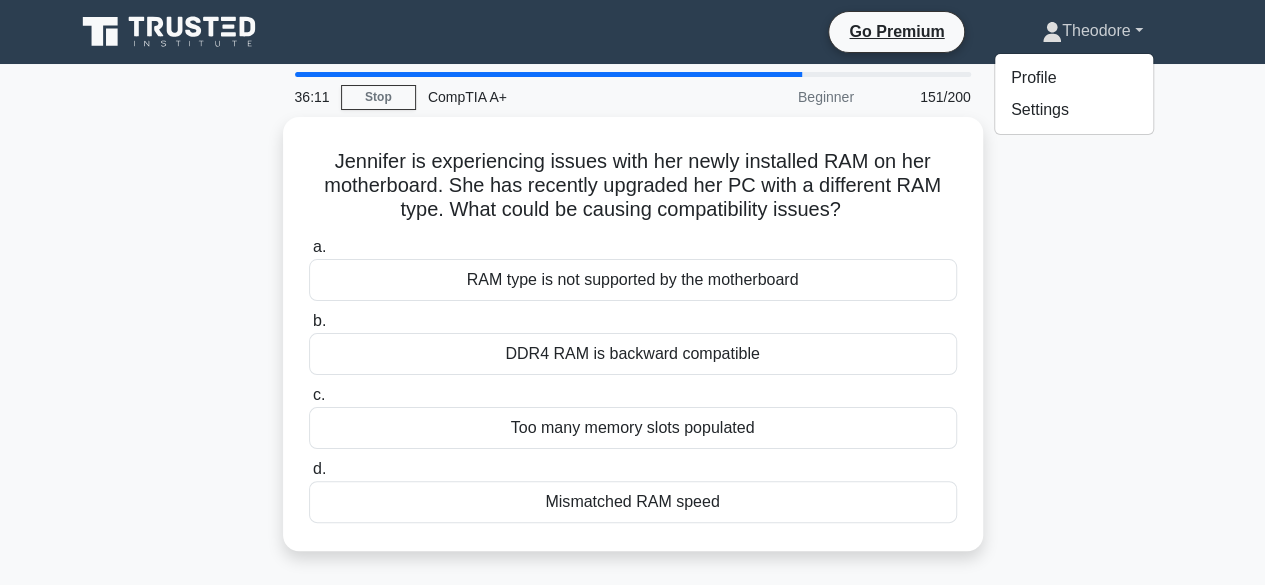 click on "Theodore" at bounding box center (1092, 31) 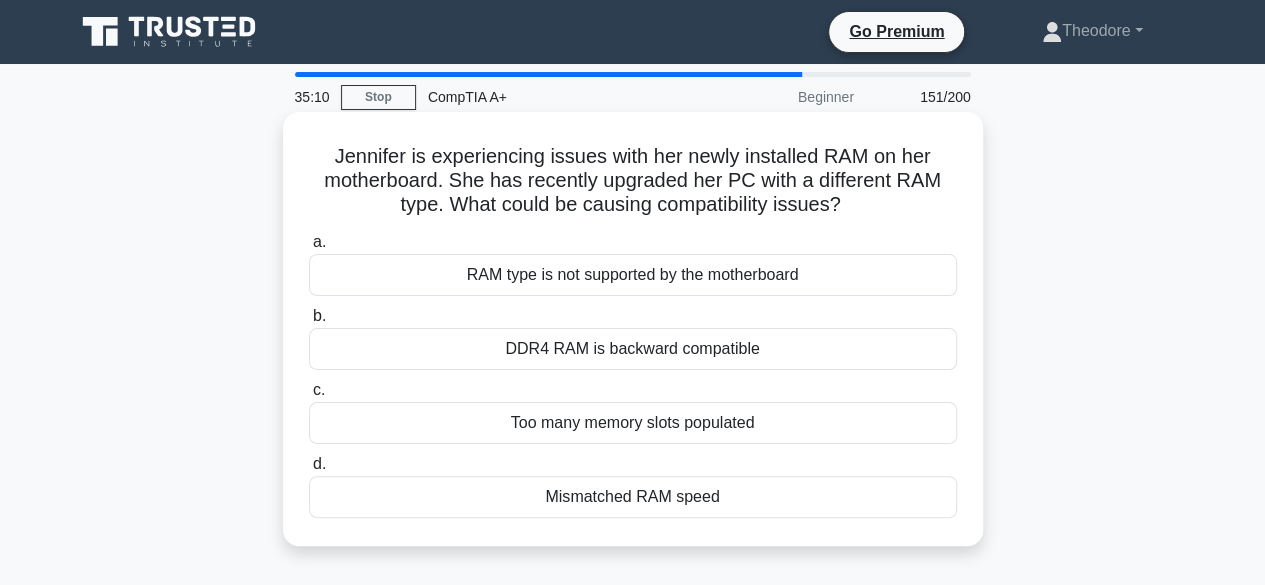 click on "Too many memory slots populated" at bounding box center (633, 423) 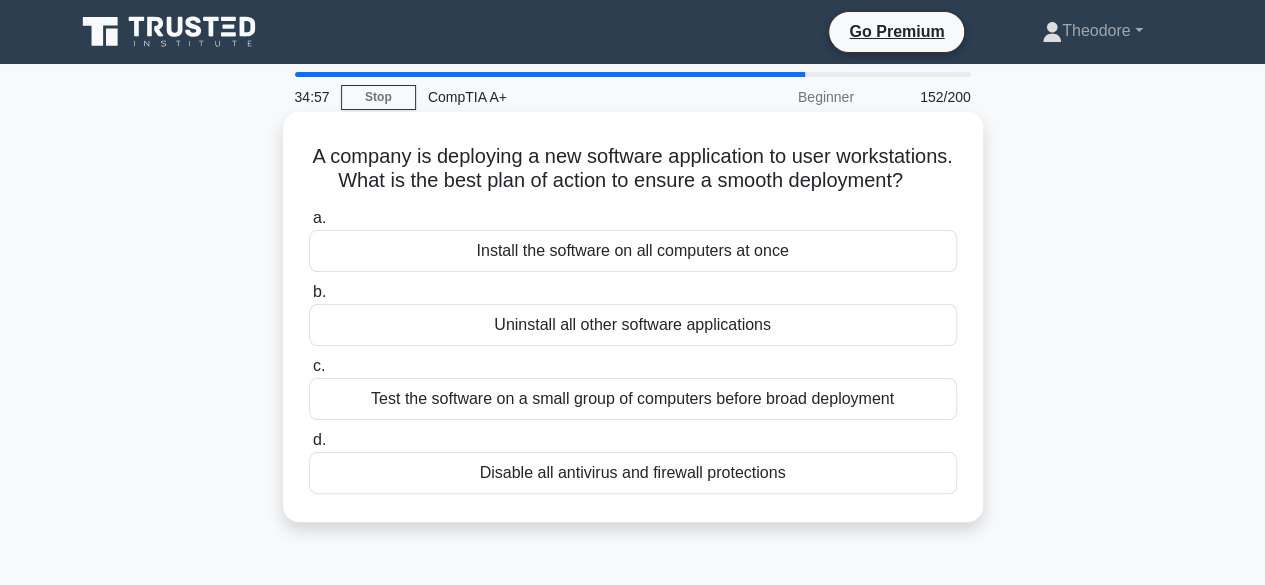 click on "Install the software on all computers at once" at bounding box center (633, 251) 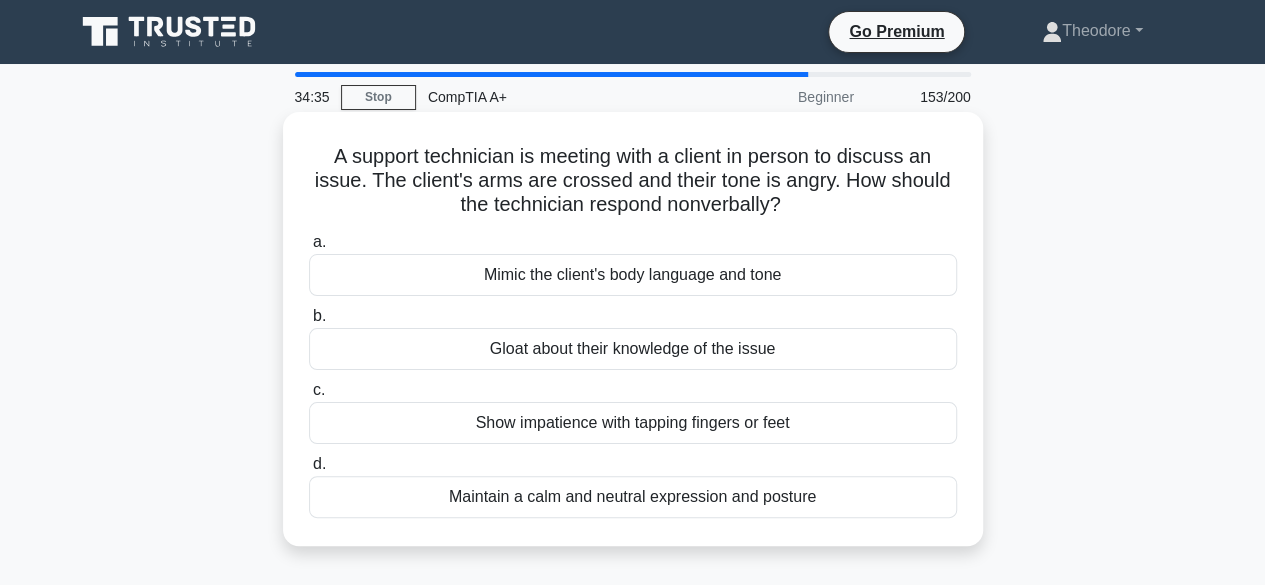 click on "Maintain a calm and neutral expression and posture" at bounding box center (633, 497) 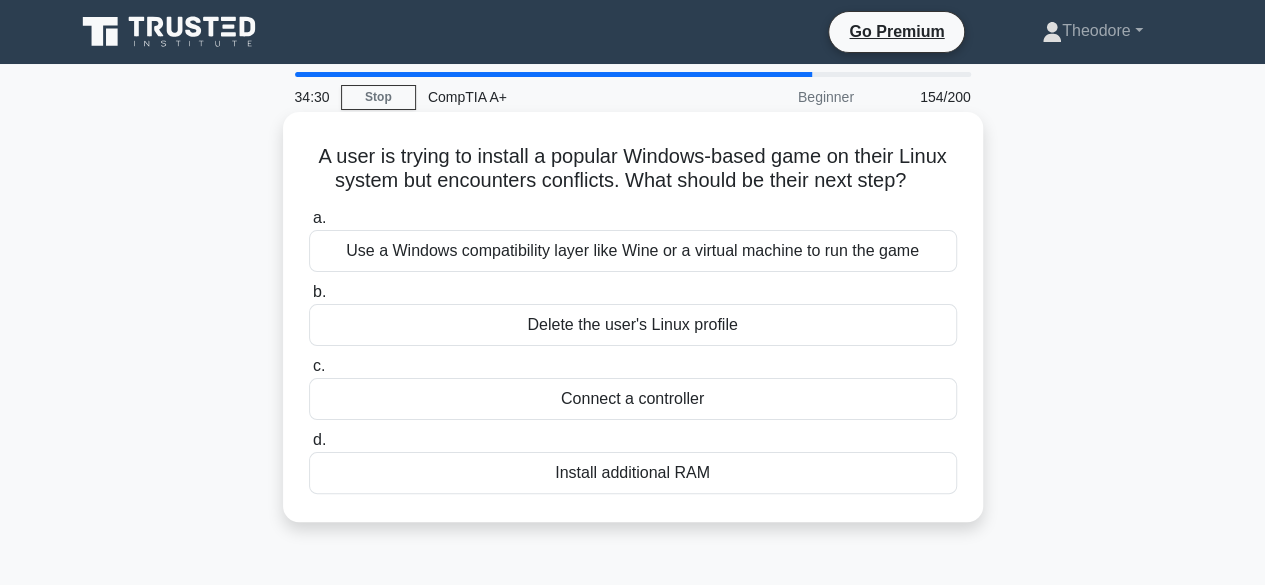 click on "Use a Windows compatibility layer like Wine or a virtual machine to run the game" at bounding box center (633, 251) 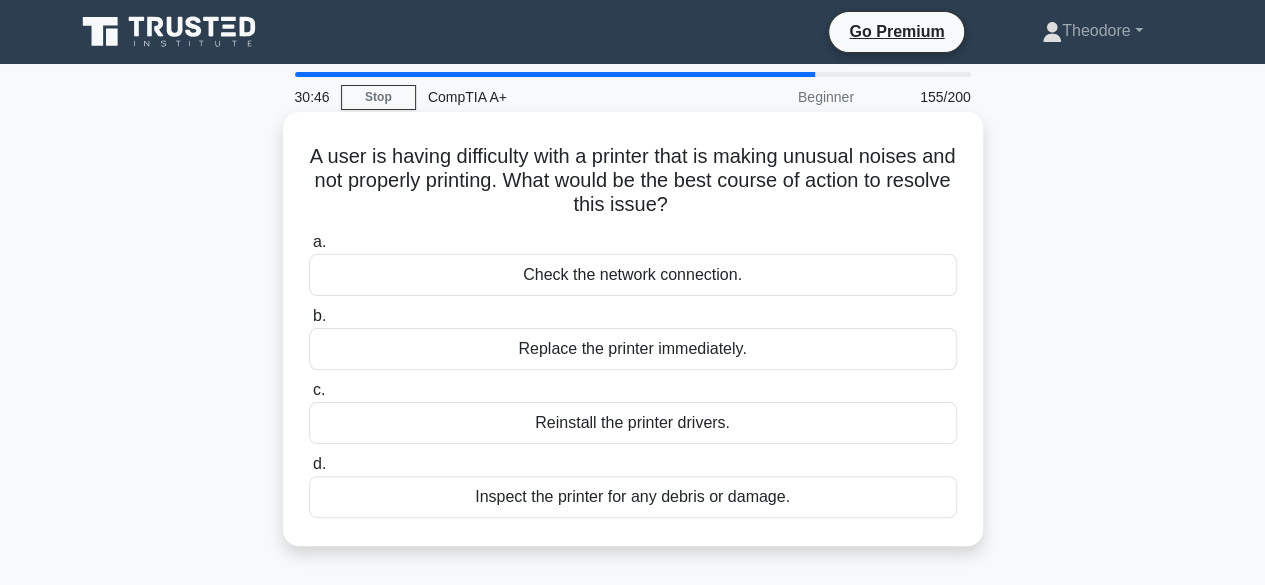 click on "Inspect the printer for any debris or damage." at bounding box center (633, 497) 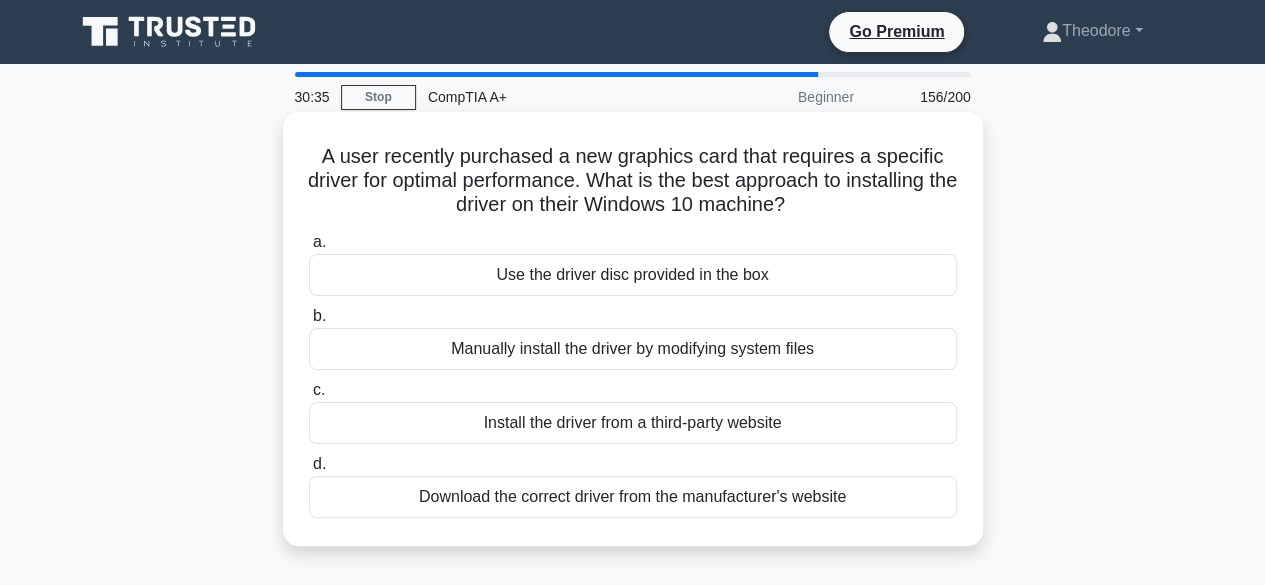 click on "Manually install the driver by modifying system files" at bounding box center [633, 349] 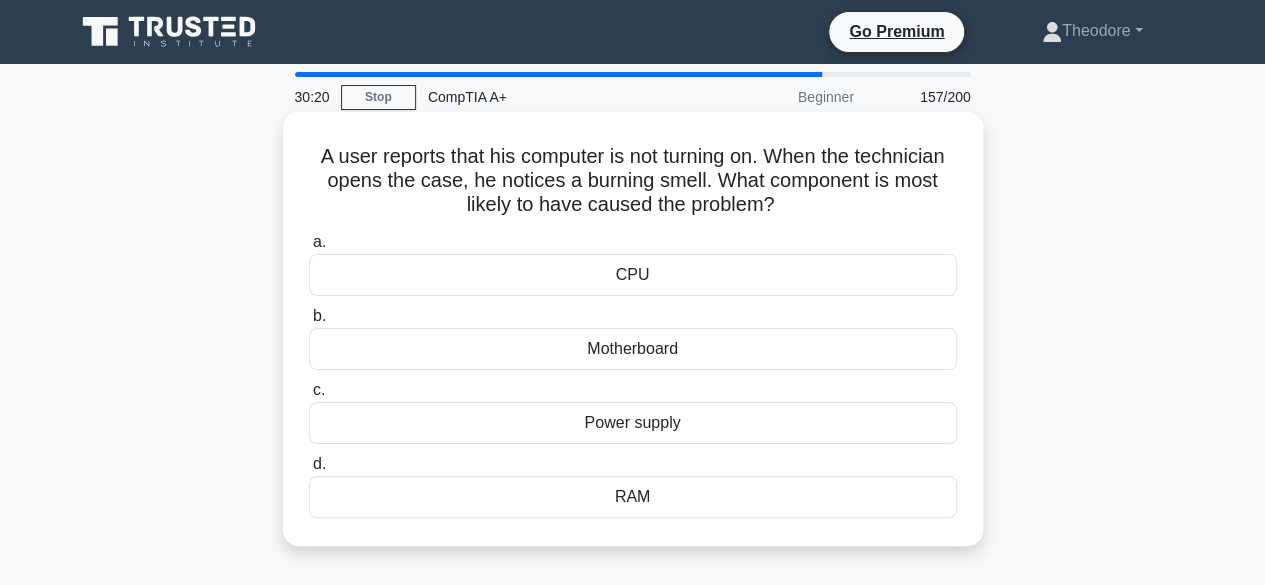 click on "Power supply" at bounding box center [633, 423] 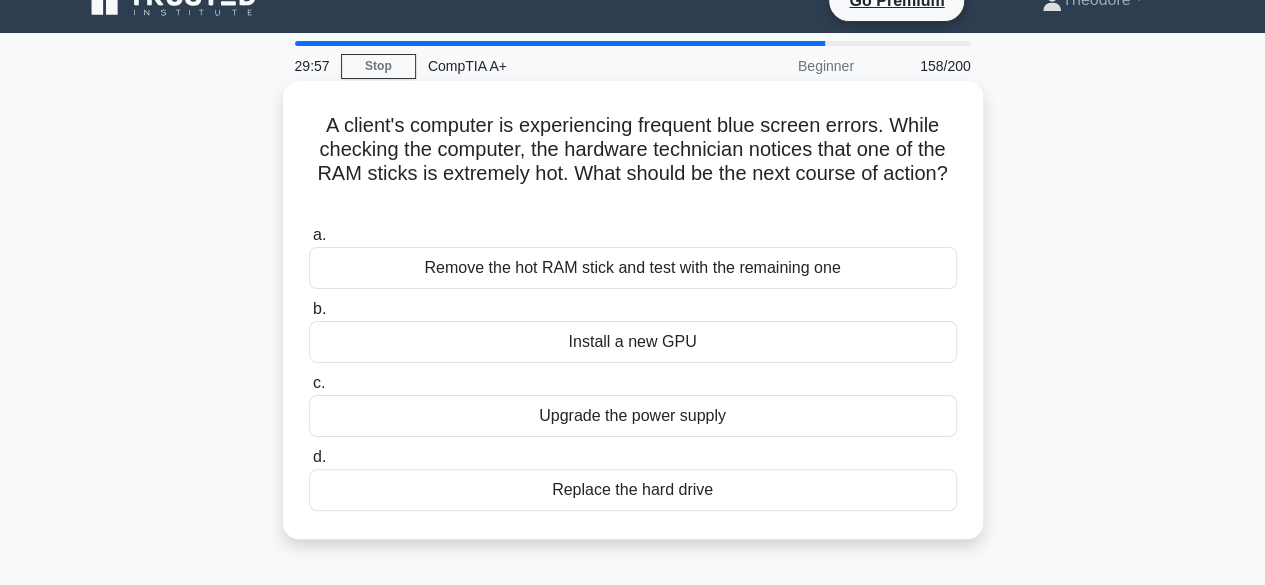 scroll, scrollTop: 0, scrollLeft: 0, axis: both 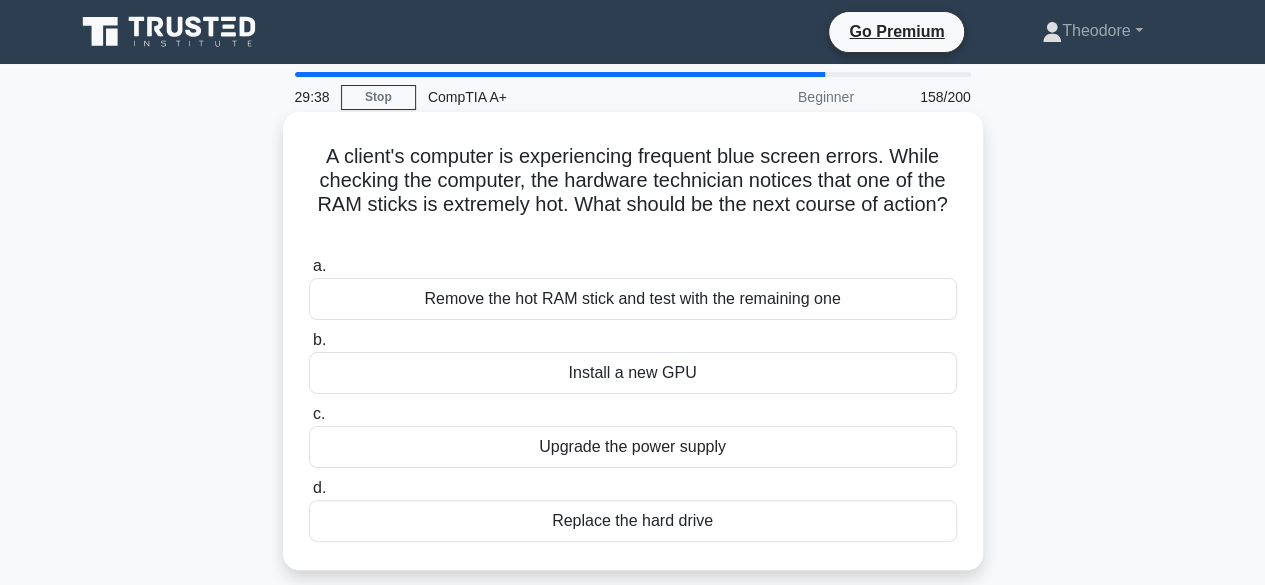 click on "Install a new GPU" at bounding box center [633, 373] 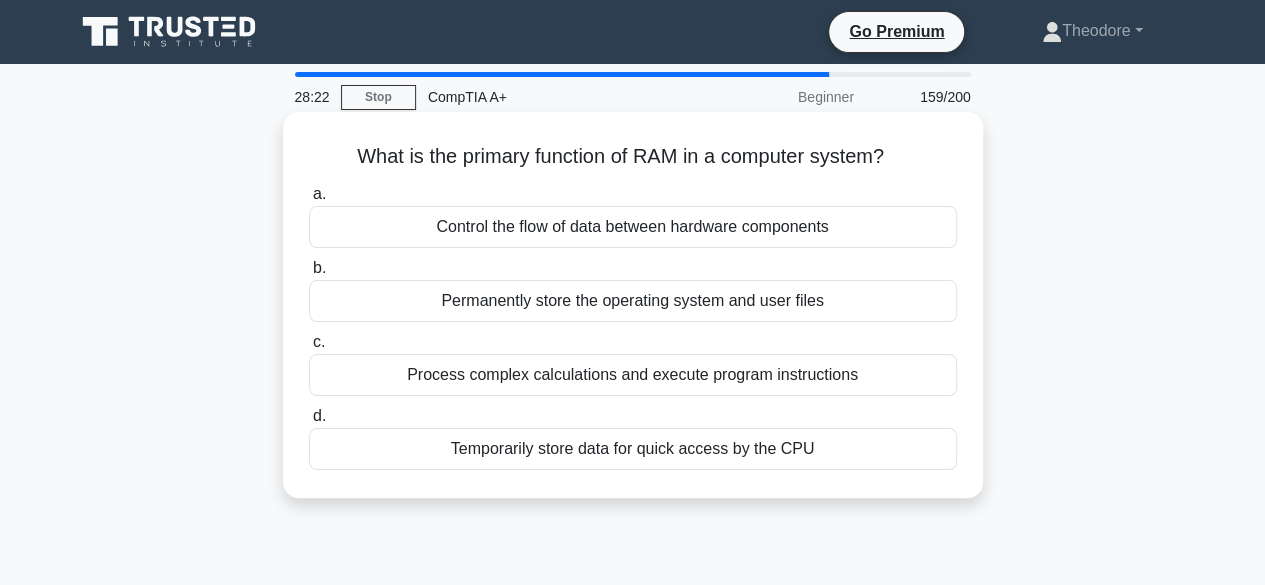 click on "Process complex calculations and execute program instructions" at bounding box center (633, 375) 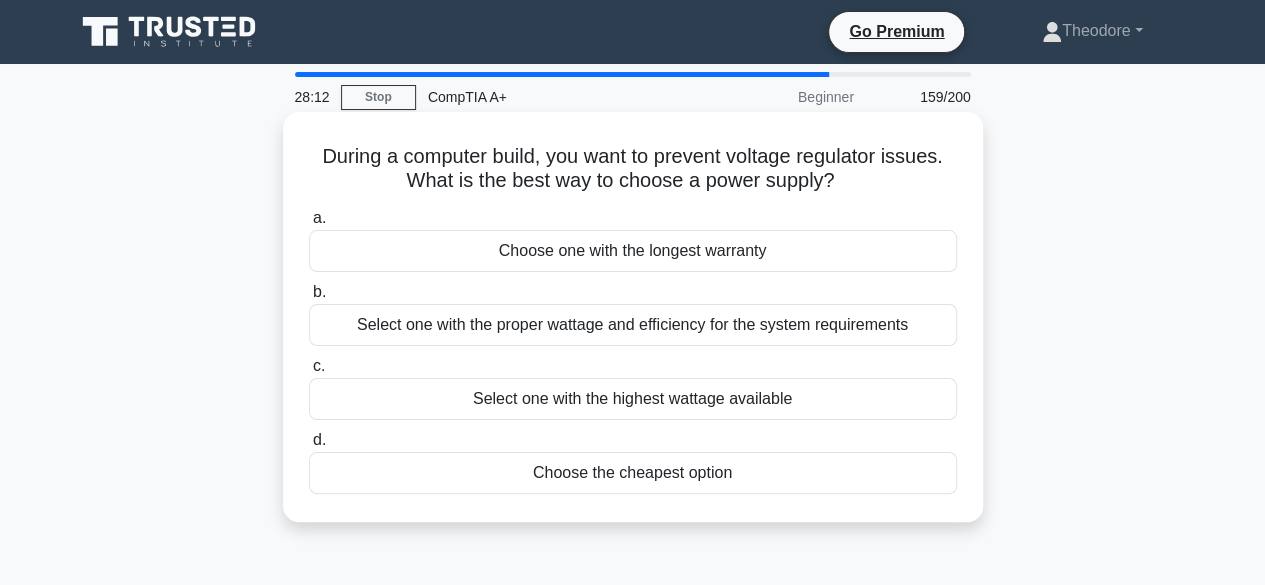 click on "Select one with the proper wattage and efficiency for the system requirements" at bounding box center [633, 325] 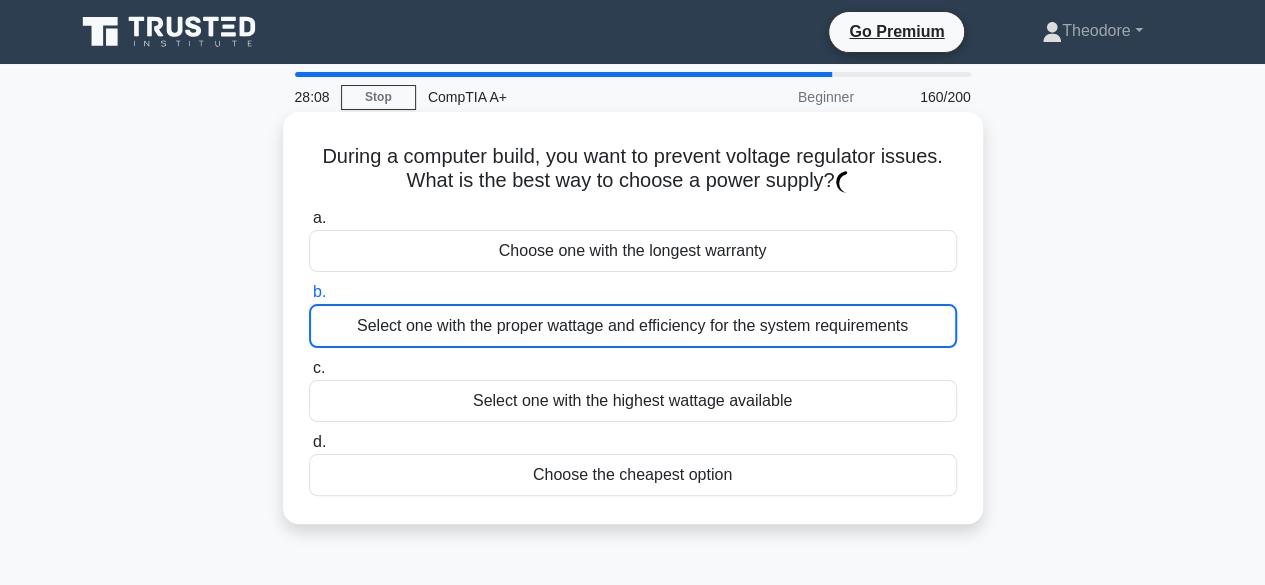 click on "Choose one with the longest warranty" at bounding box center [633, 251] 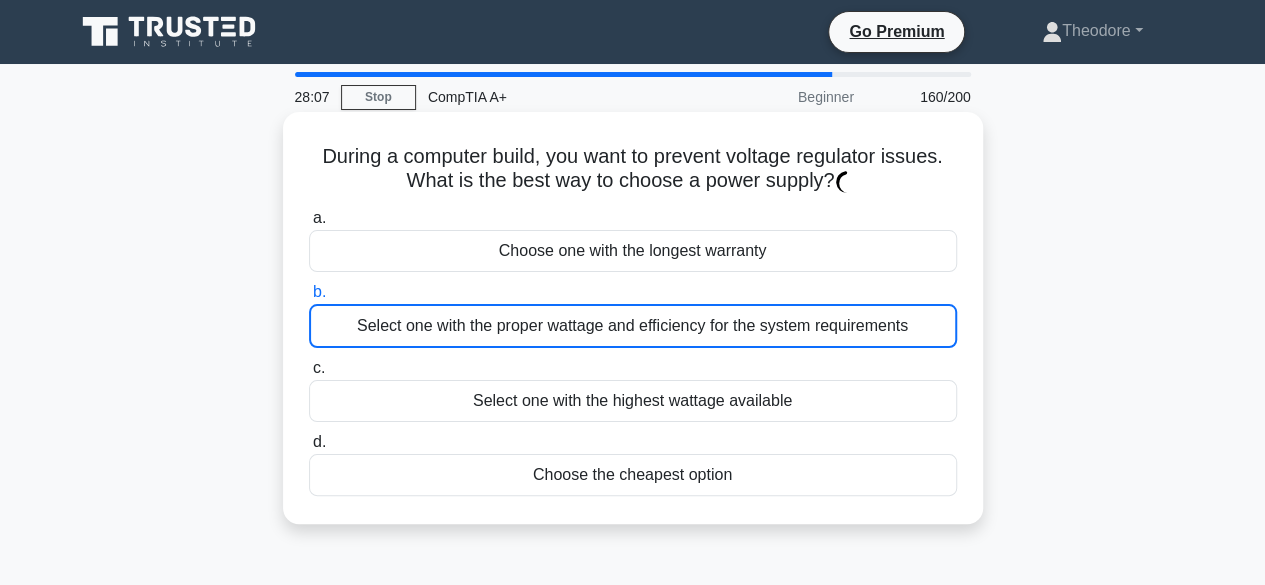 click on "Choose one with the longest warranty" at bounding box center [633, 251] 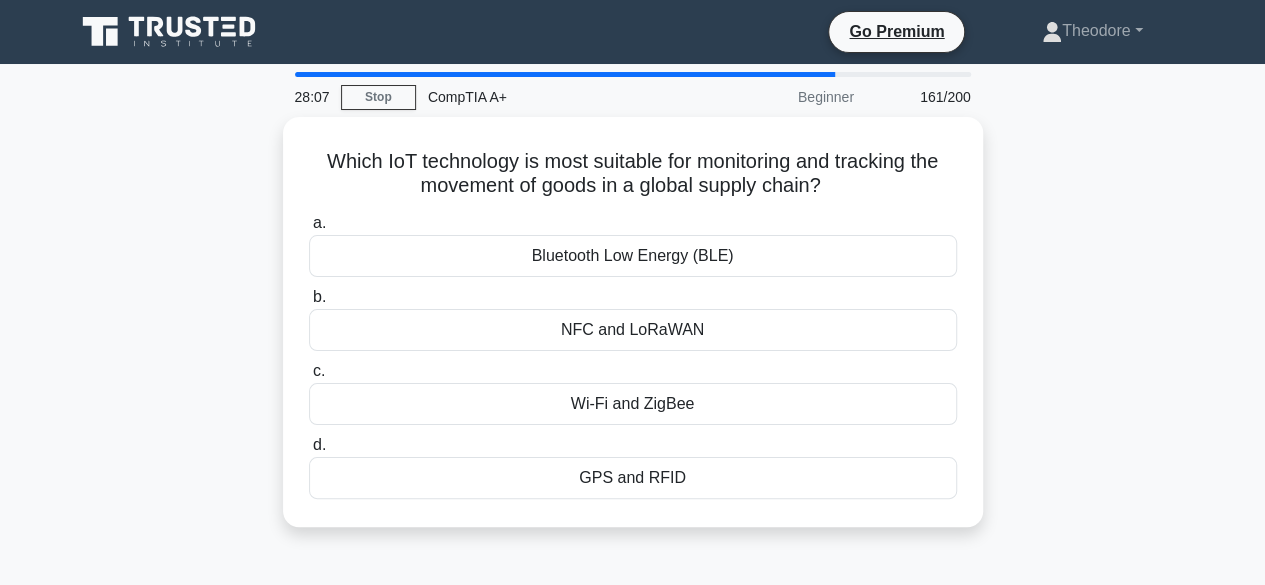 click on "Bluetooth Low Energy (BLE)" at bounding box center (633, 256) 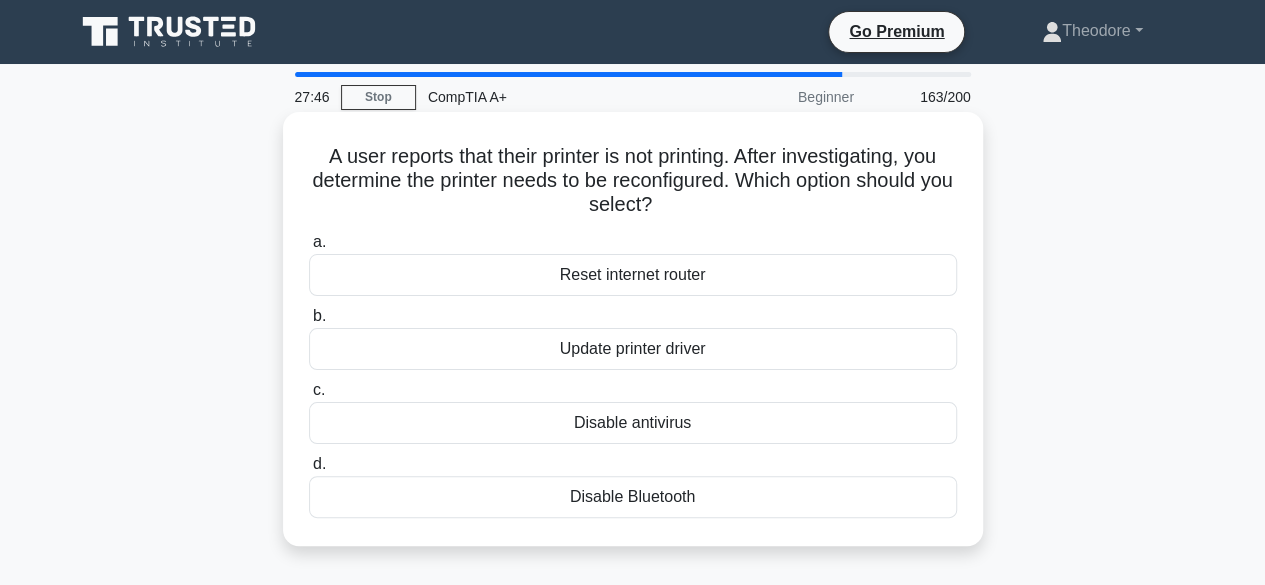 click on "Reset internet router" at bounding box center [633, 275] 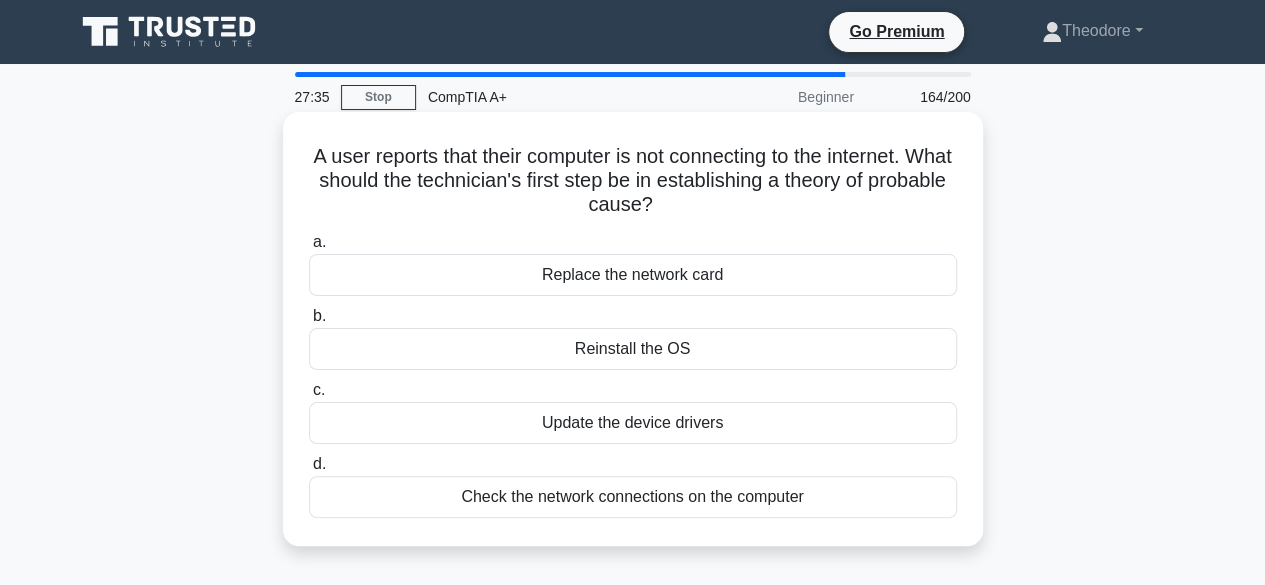click on "Check the network connections on the computer" at bounding box center [633, 497] 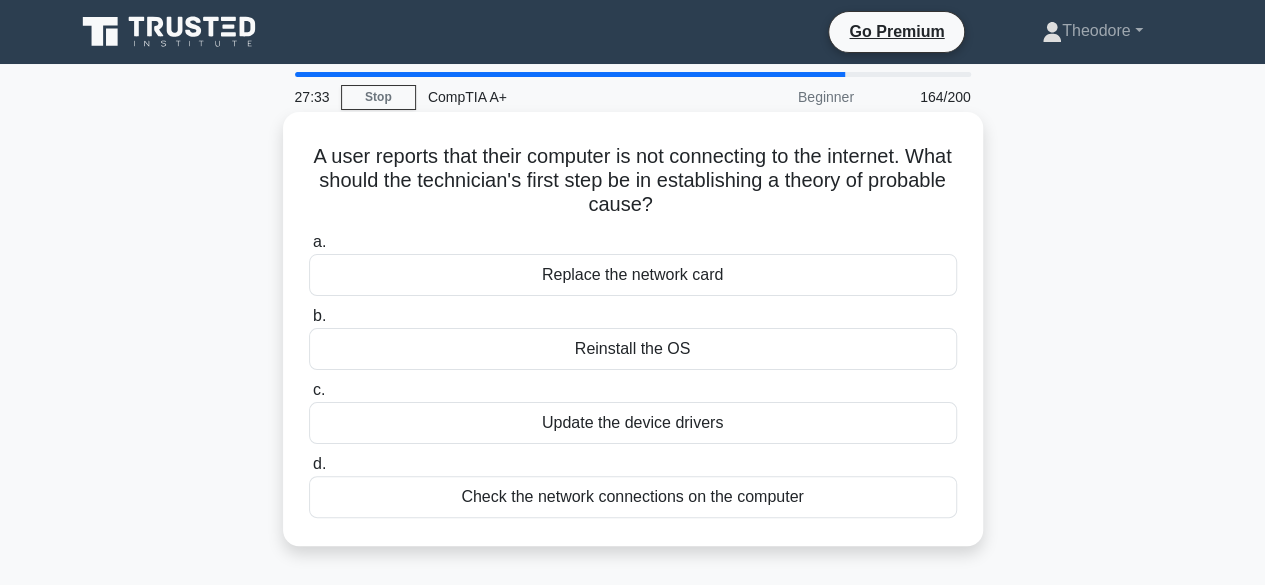 click on "Check the network connections on the computer" at bounding box center (633, 497) 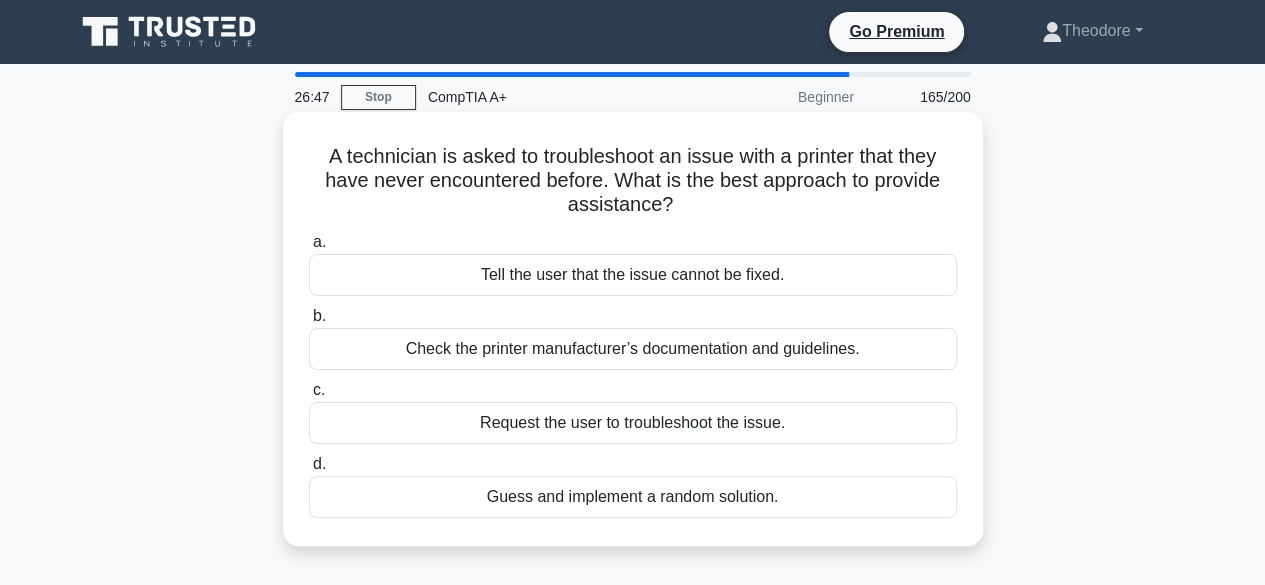 click on "Check the printer manufacturer’s documentation and guidelines." at bounding box center [633, 349] 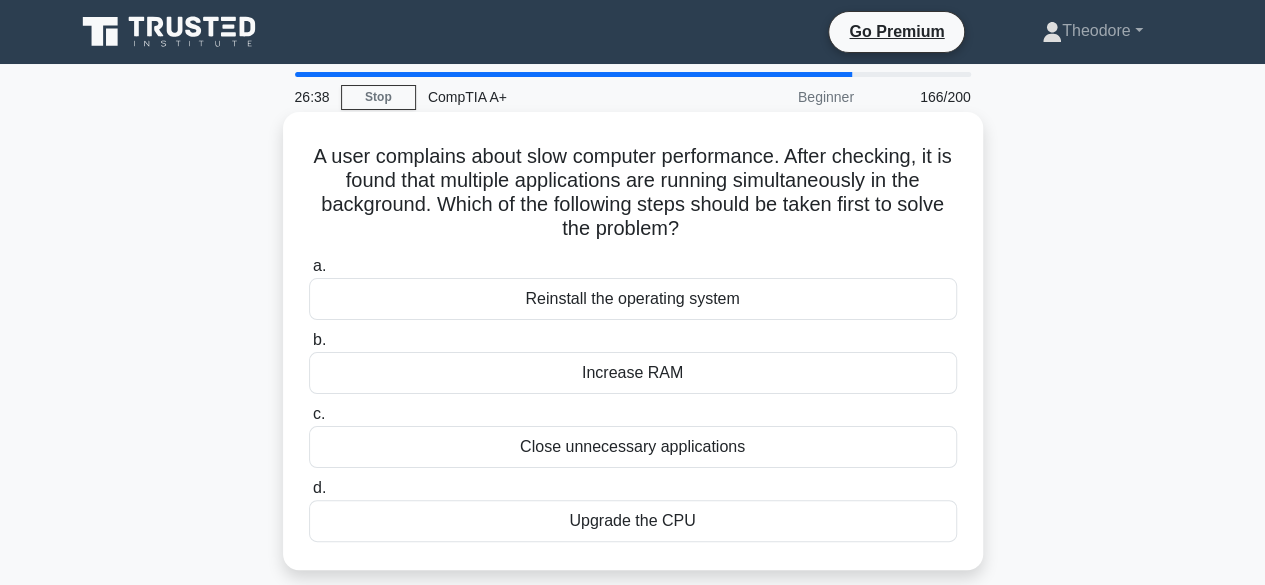 click on "Close unnecessary applications" at bounding box center [633, 447] 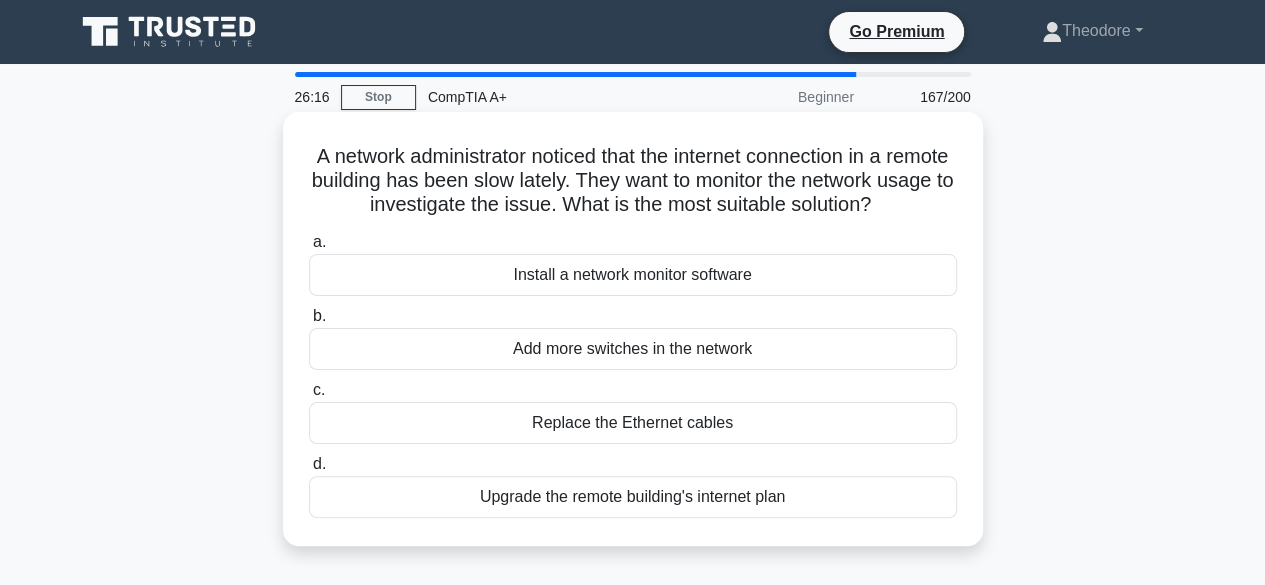 click on "Upgrade the remote building's internet plan" at bounding box center [633, 497] 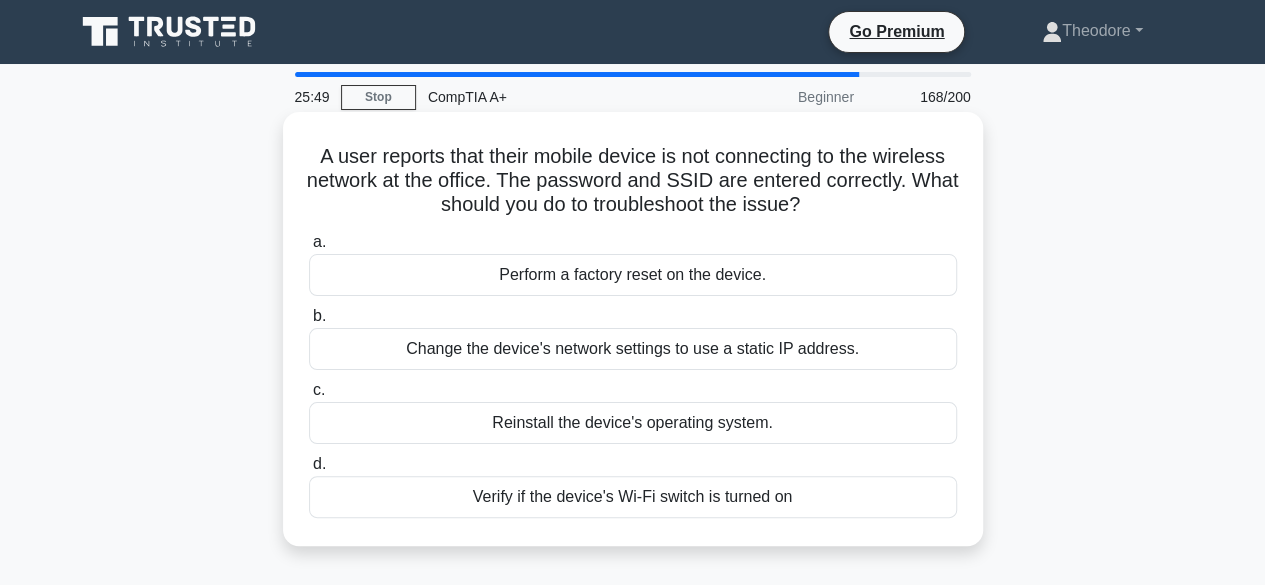 click on "Verify if the device's Wi-Fi switch is turned on" at bounding box center [633, 497] 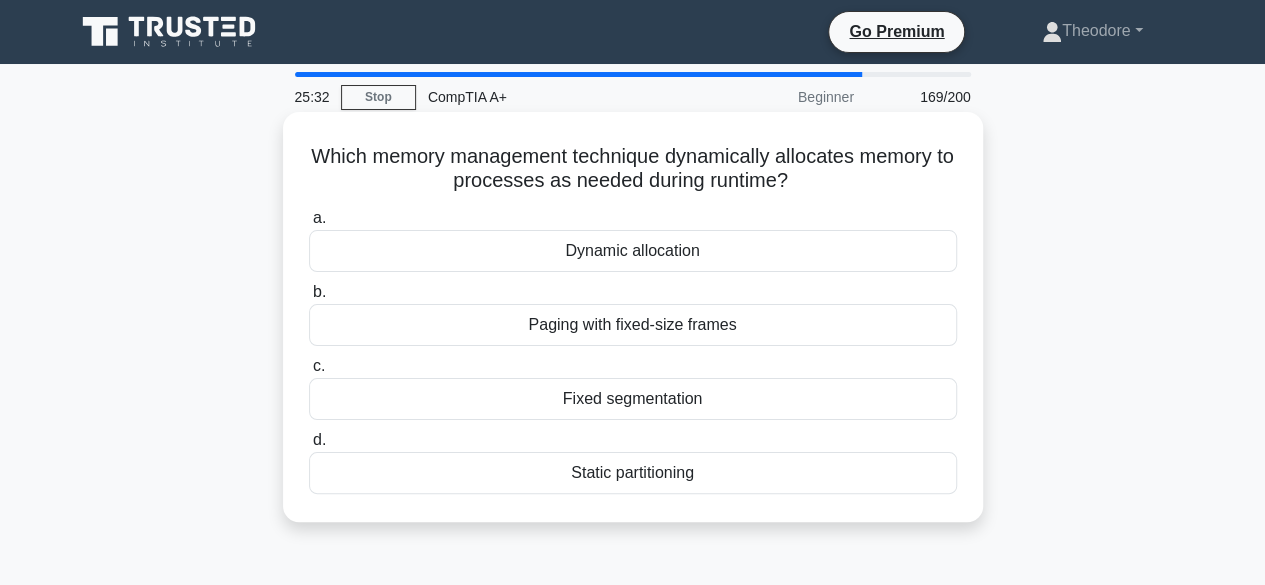 click on "Dynamic allocation" at bounding box center (633, 251) 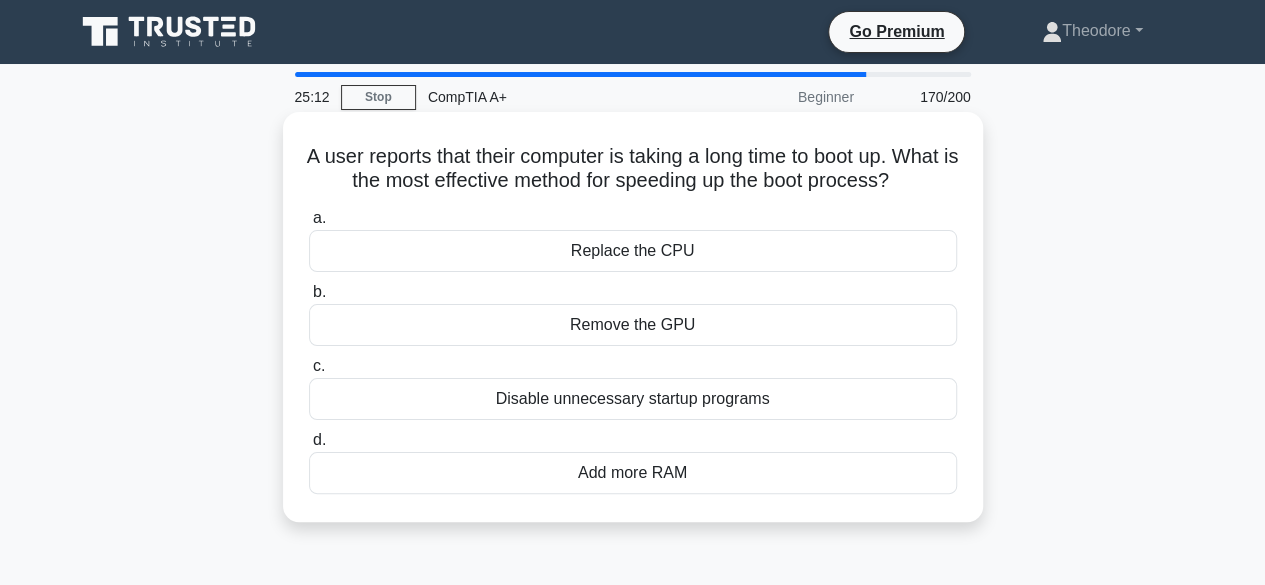 click on "Add more RAM" at bounding box center [633, 473] 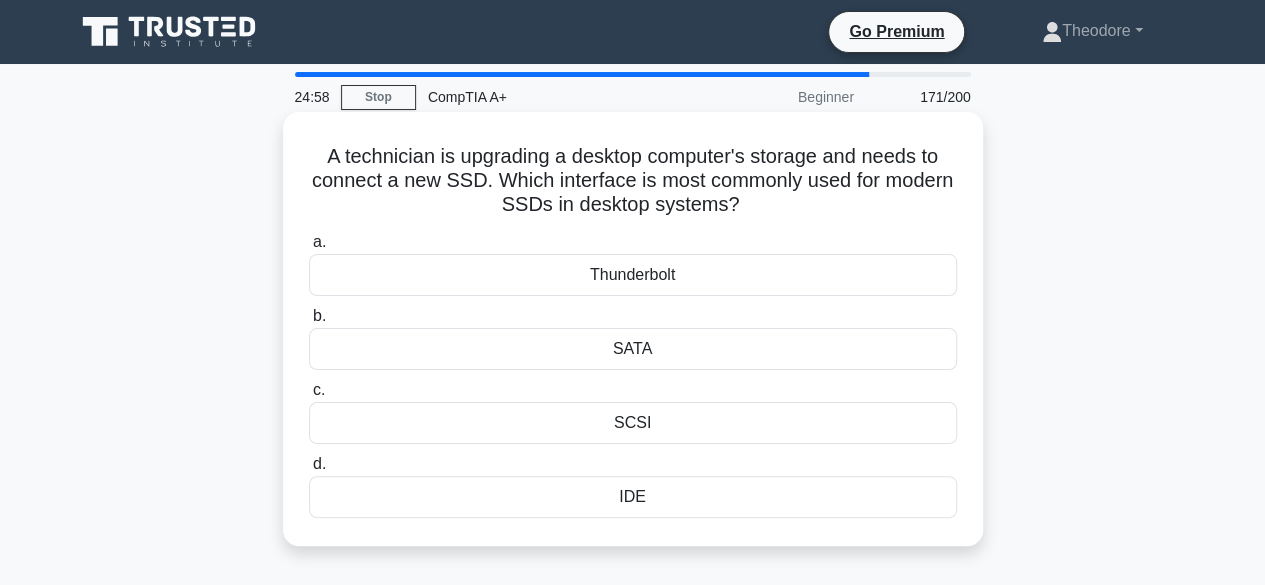 click on "SATA" at bounding box center (633, 349) 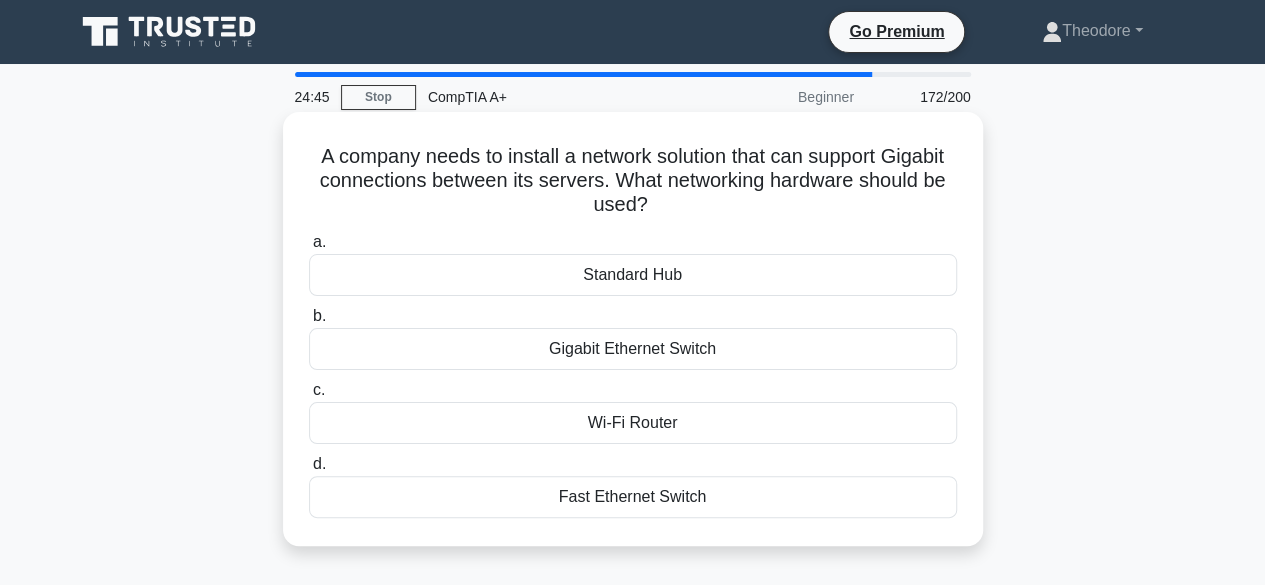 click on "Fast Ethernet Switch" at bounding box center [633, 497] 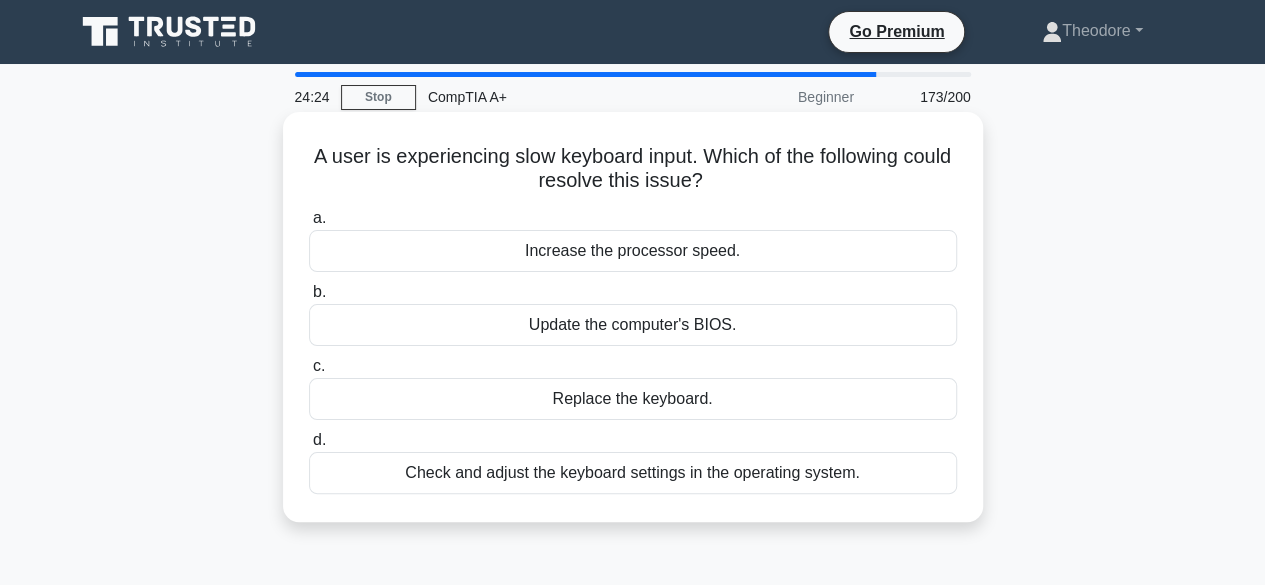 click on "Check and adjust the keyboard settings in the operating system." at bounding box center [633, 473] 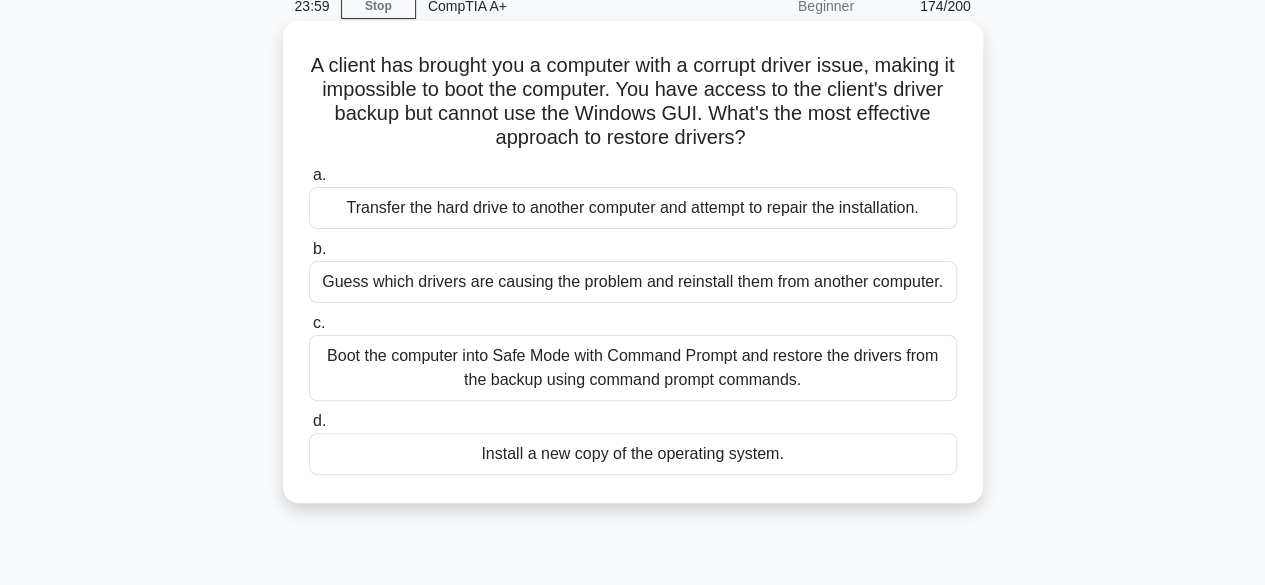 scroll, scrollTop: 100, scrollLeft: 0, axis: vertical 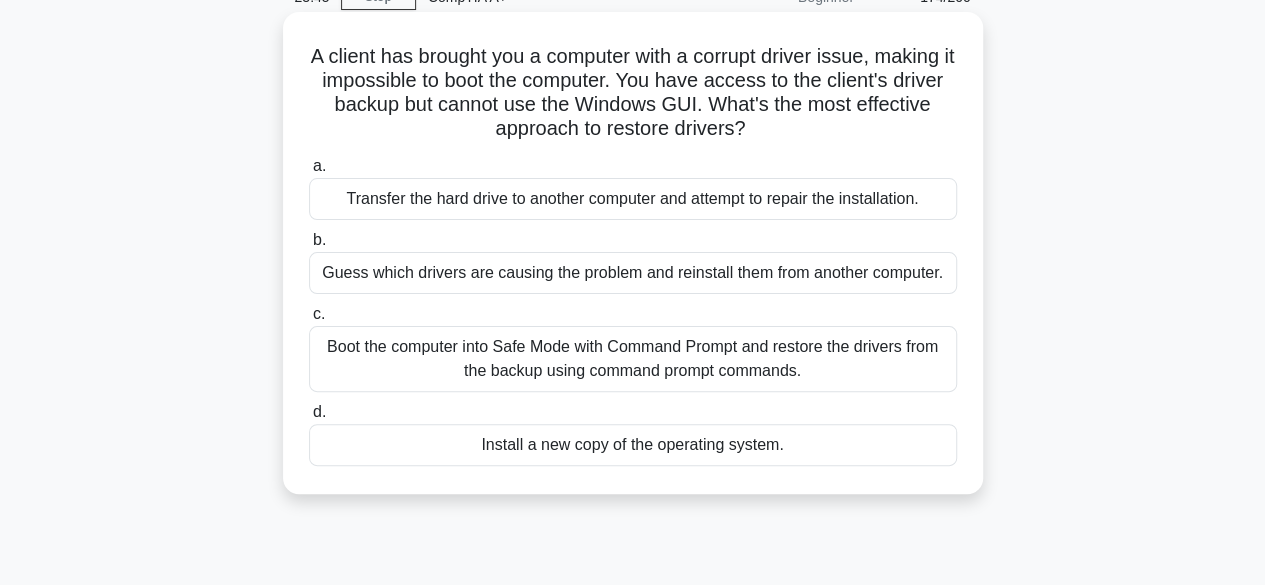 click on "Boot the computer into Safe Mode with Command Prompt and restore the drivers from the backup using command prompt commands." at bounding box center [633, 359] 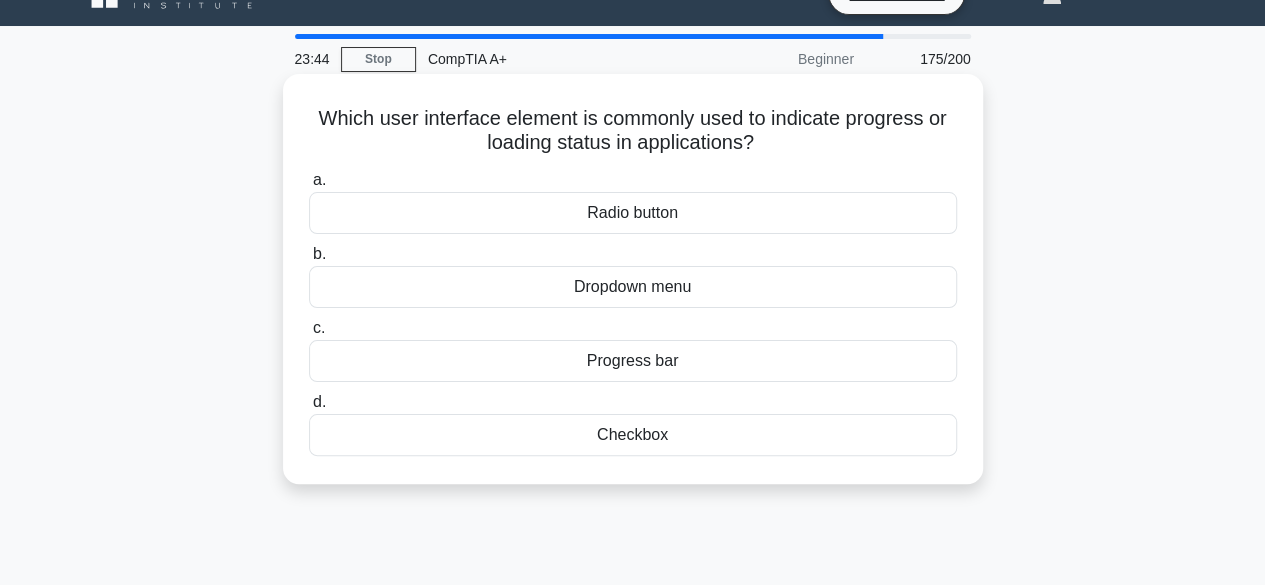 scroll, scrollTop: 0, scrollLeft: 0, axis: both 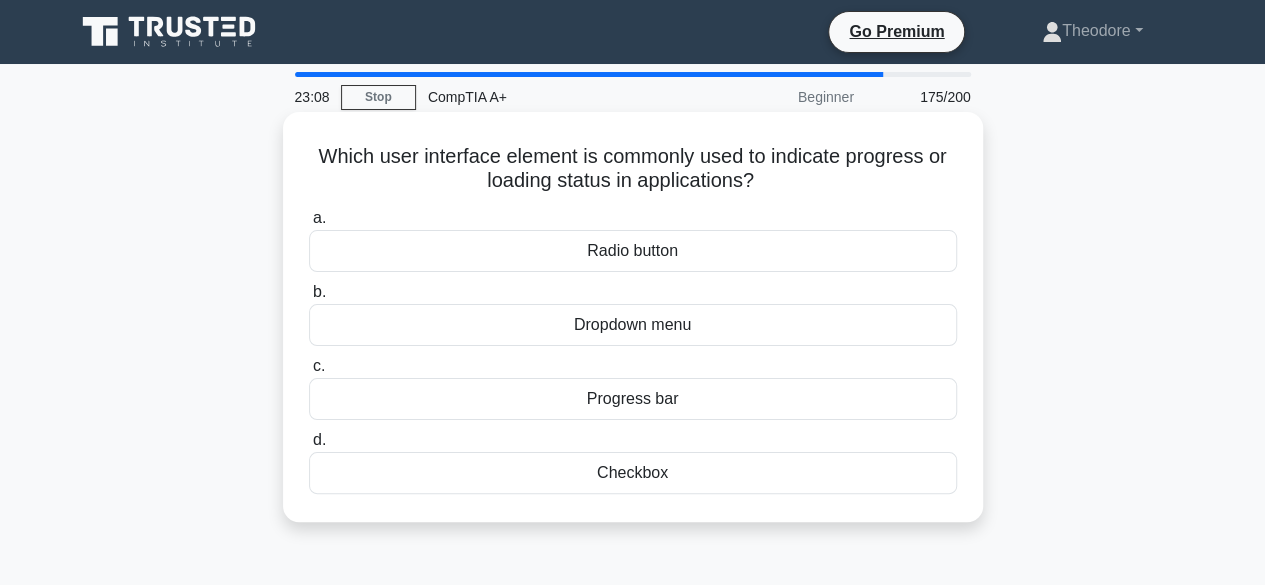 click on "Dropdown menu" at bounding box center [633, 325] 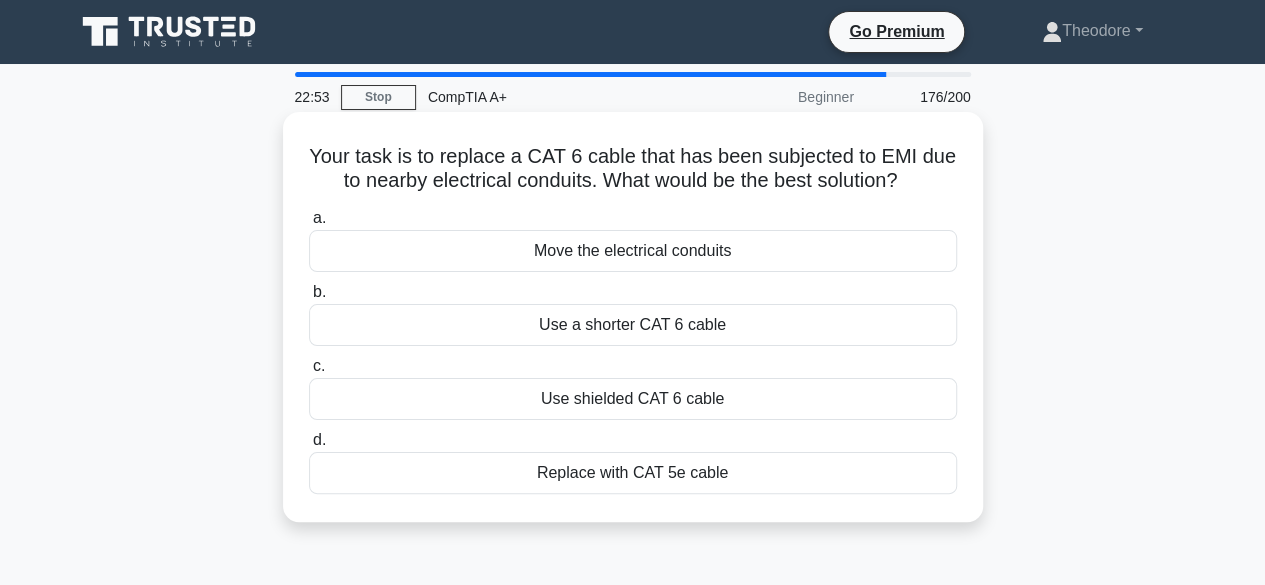 click on "Replace with CAT 5e cable" at bounding box center [633, 473] 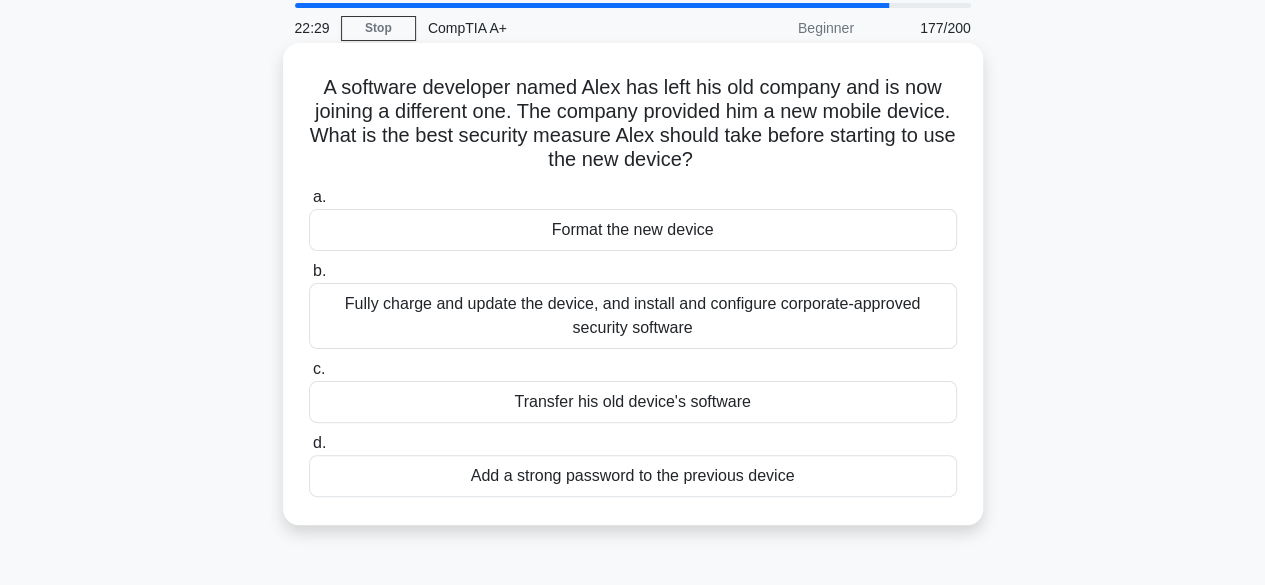 scroll, scrollTop: 100, scrollLeft: 0, axis: vertical 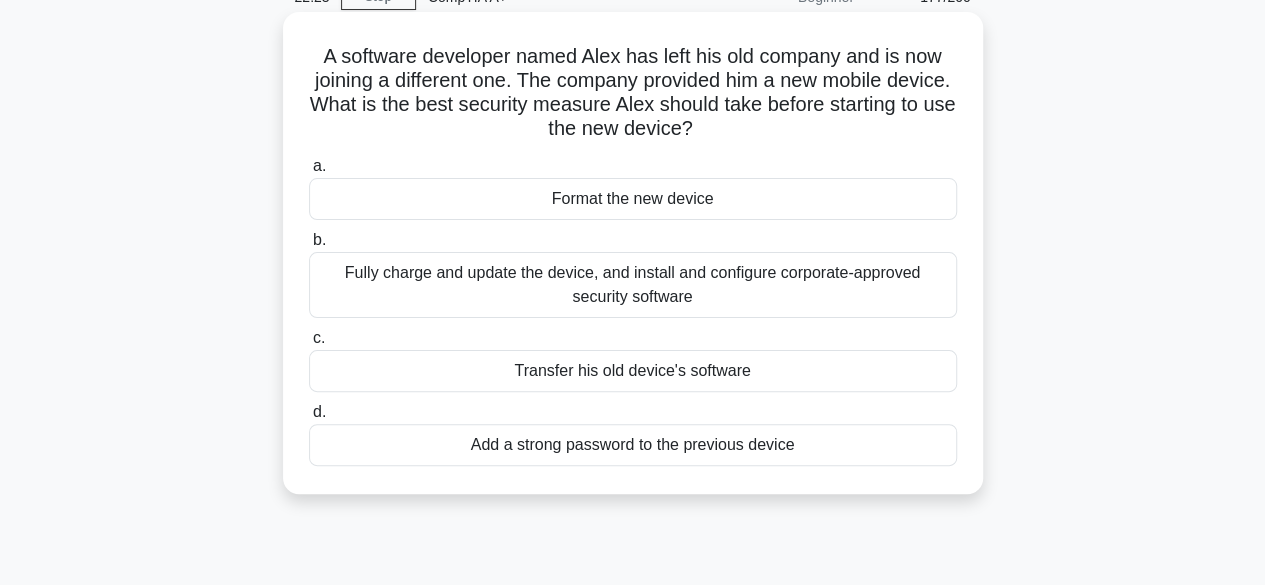 click on "Fully charge and update the device, and install and configure corporate-approved security software" at bounding box center [633, 285] 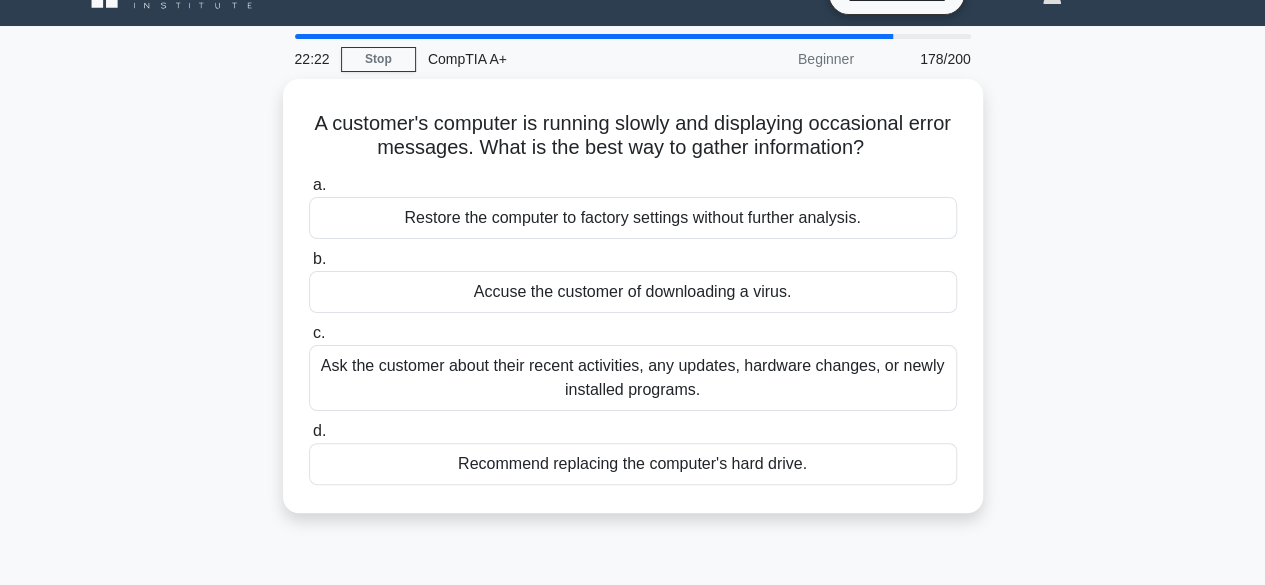 scroll, scrollTop: 0, scrollLeft: 0, axis: both 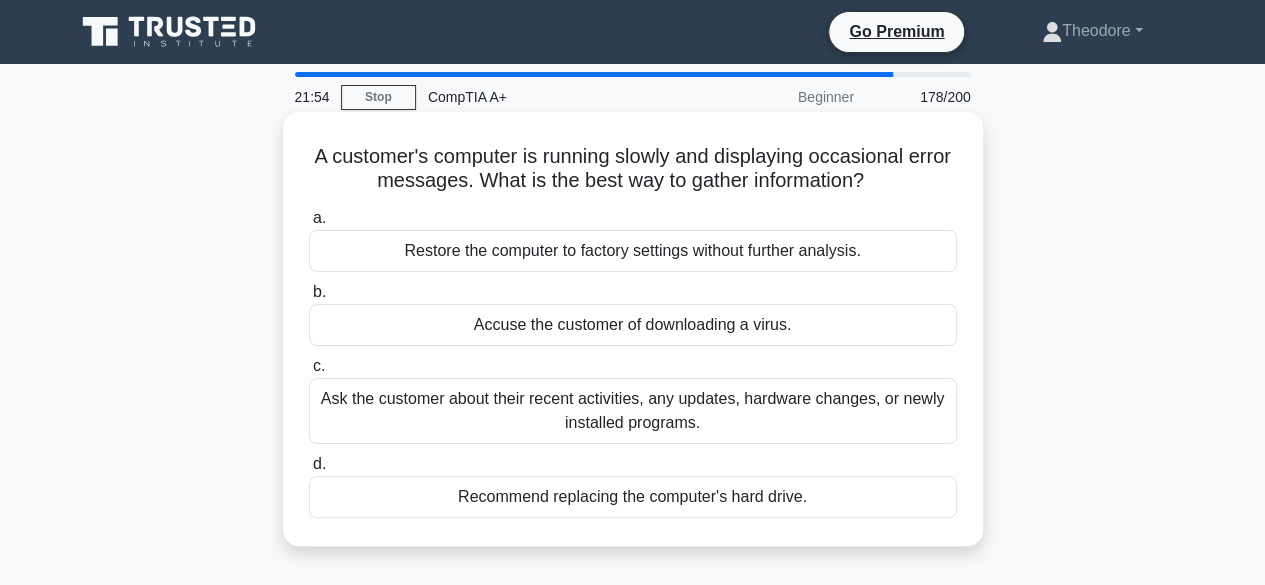 click on "Restore the computer to factory settings without further analysis." at bounding box center [633, 251] 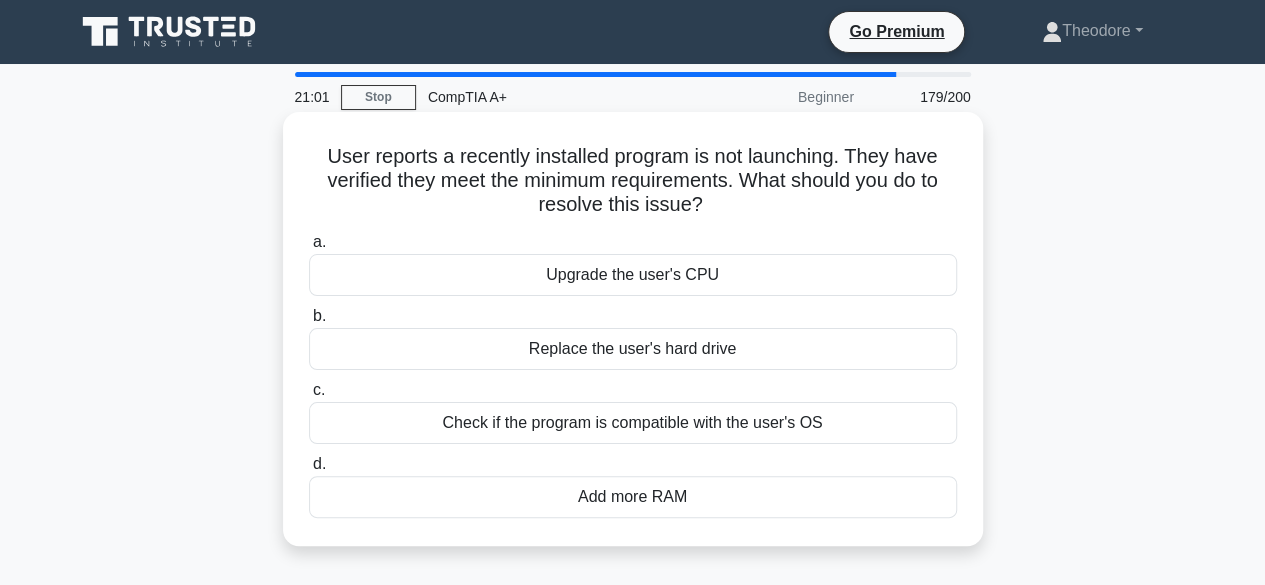 click on "Replace the user's hard drive" at bounding box center [633, 349] 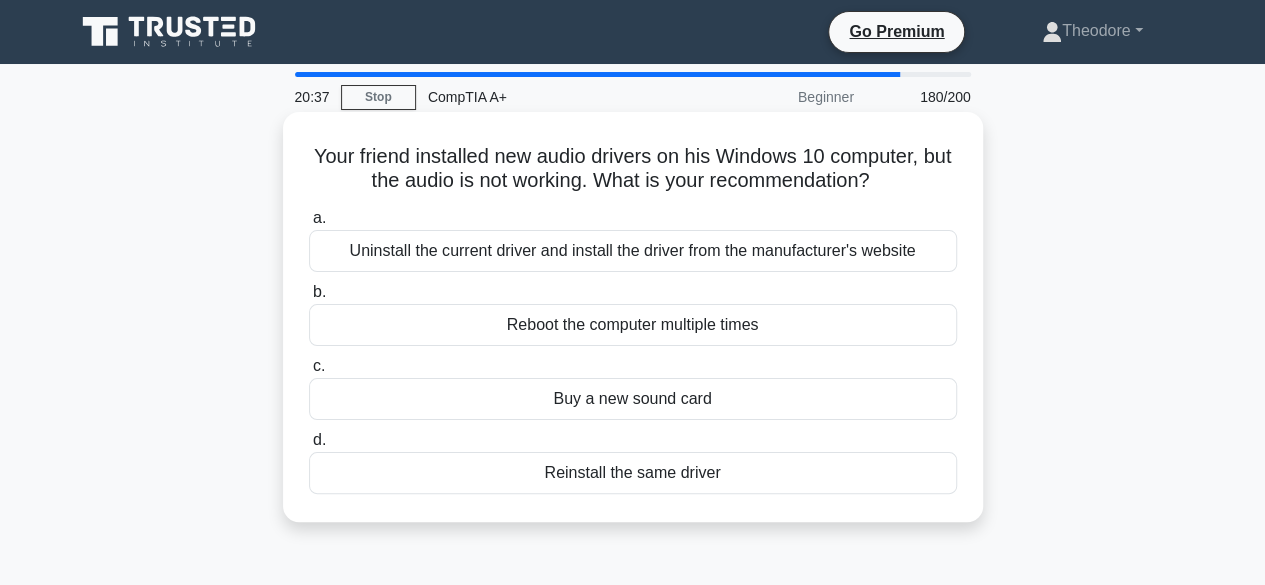 click on "Uninstall the current driver and install the driver from the manufacturer's website" at bounding box center (633, 251) 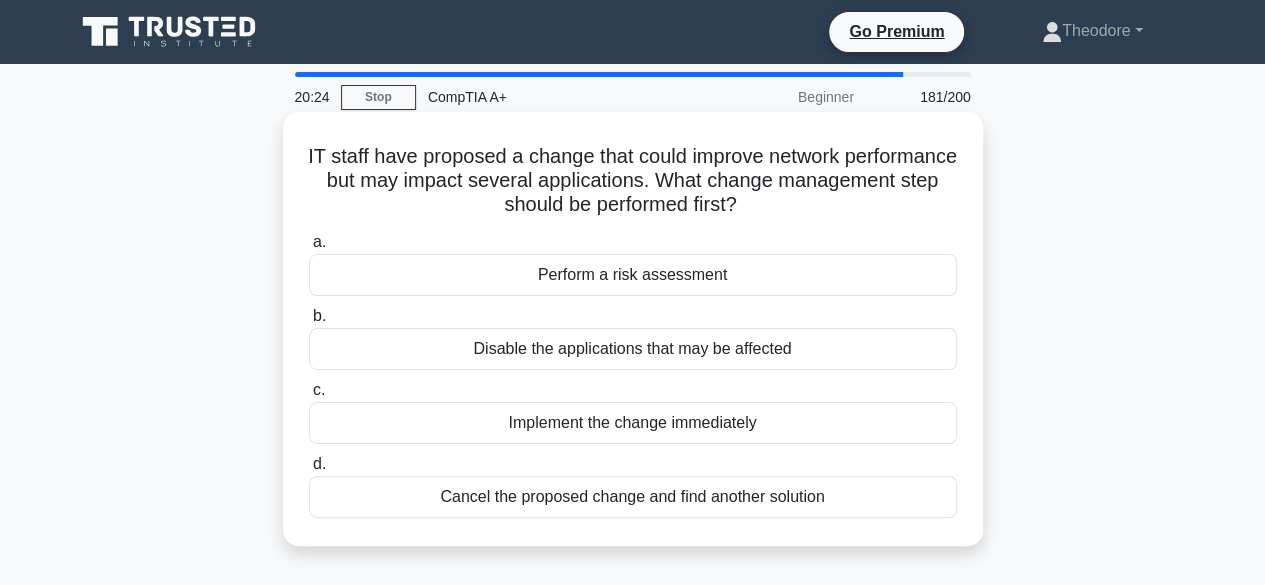click on "Perform a risk assessment" at bounding box center [633, 275] 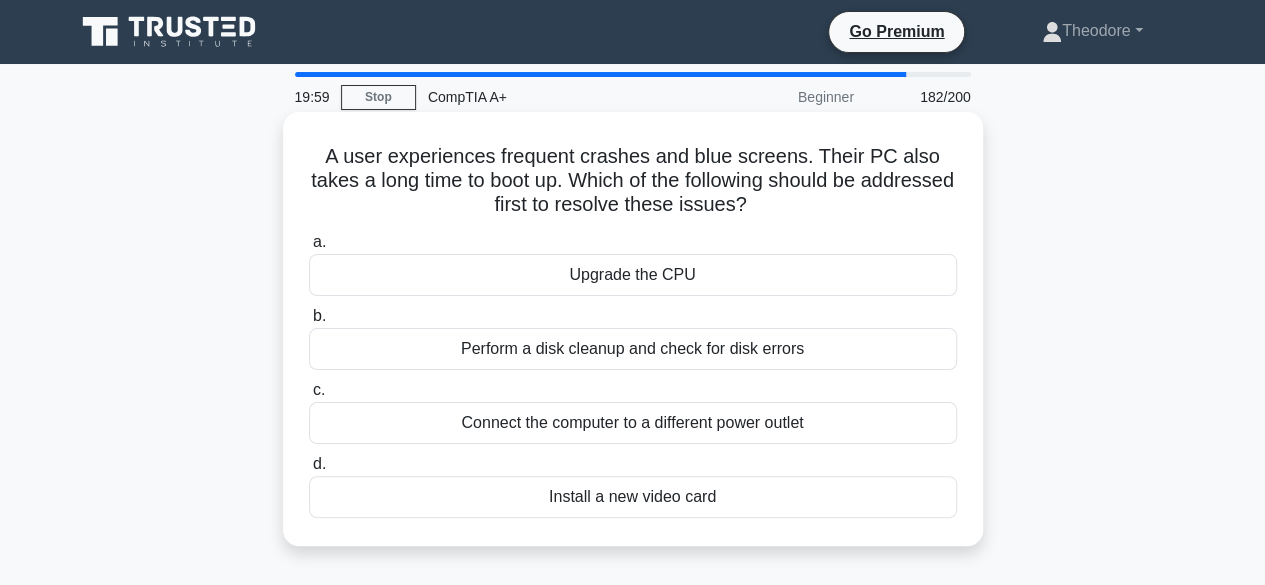 click on "Perform a disk cleanup and check for disk errors" at bounding box center (633, 349) 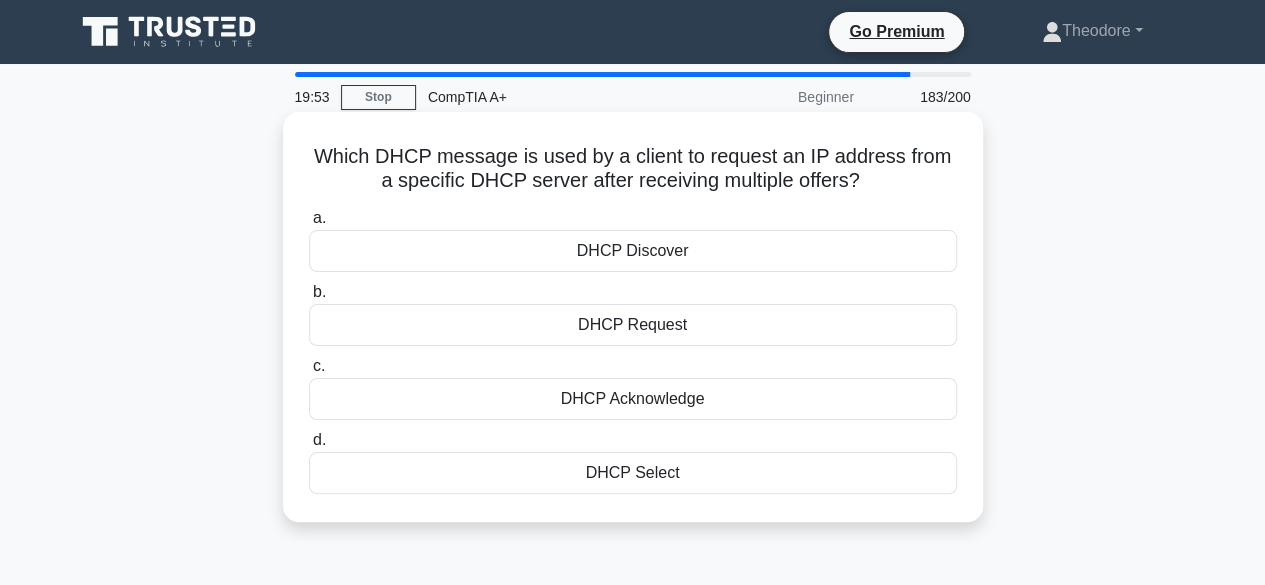 click on "DHCP Acknowledge" at bounding box center [633, 399] 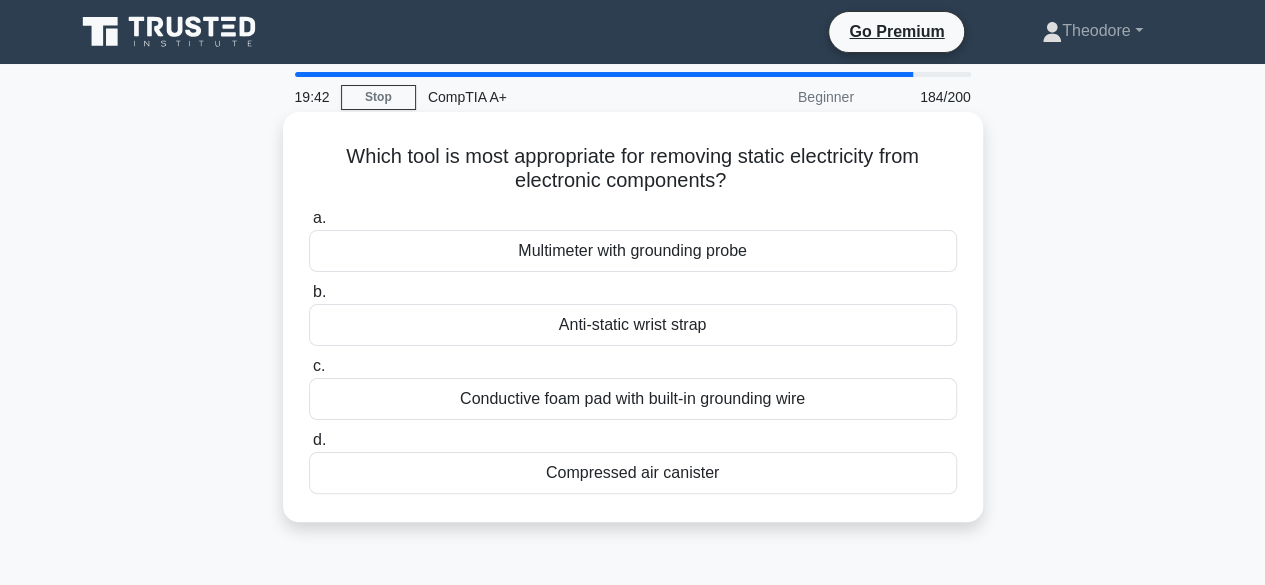 click on "Anti-static wrist strap" at bounding box center (633, 325) 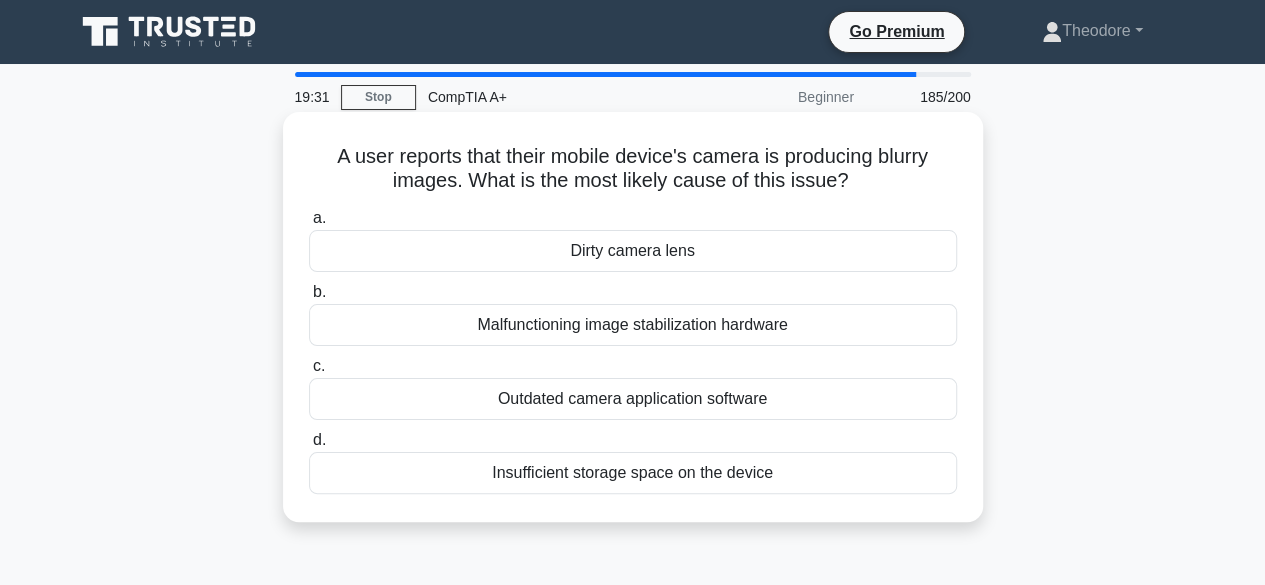 click on "Dirty camera lens" at bounding box center (633, 251) 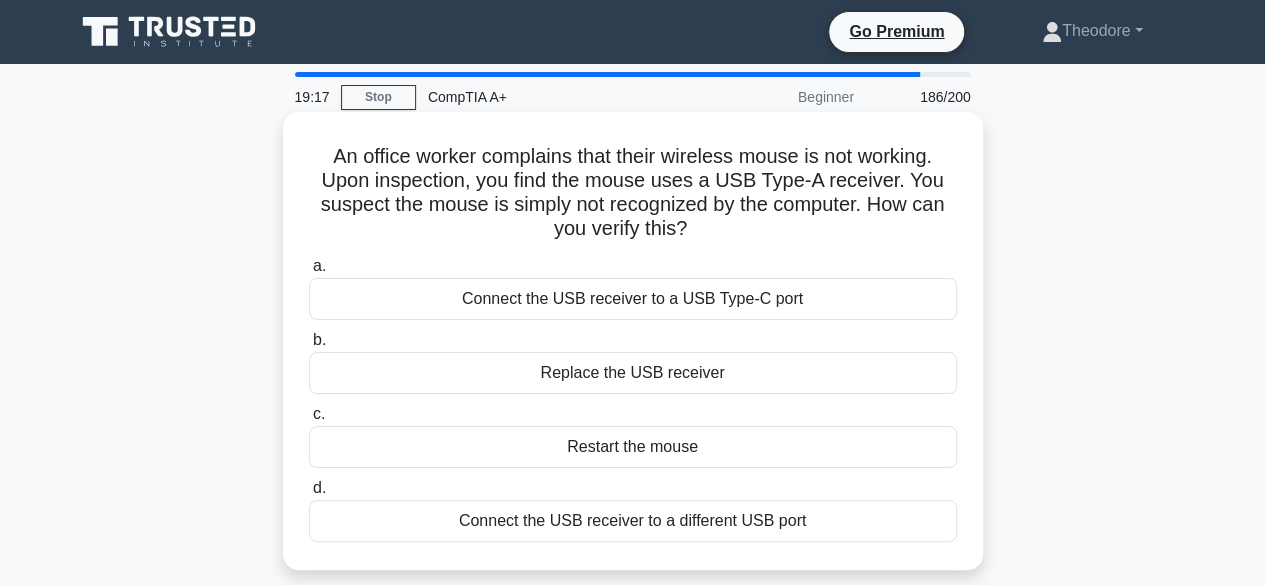 click on "Connect the USB receiver to a USB Type-C port" at bounding box center (633, 299) 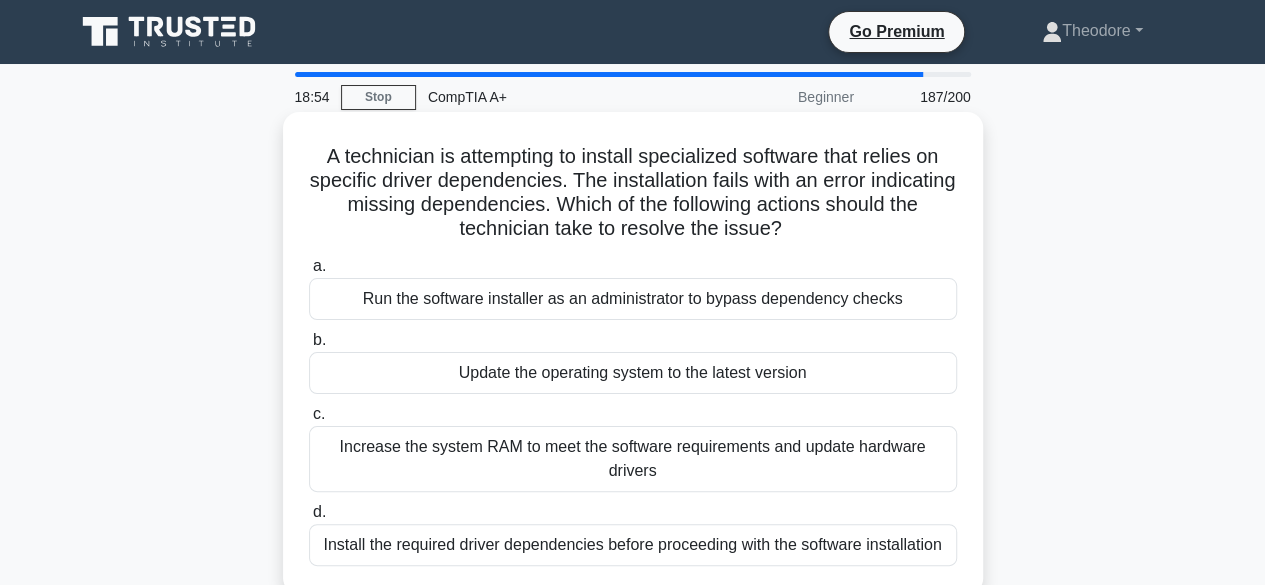 click on "Run the software installer as an administrator to bypass dependency checks" at bounding box center (633, 299) 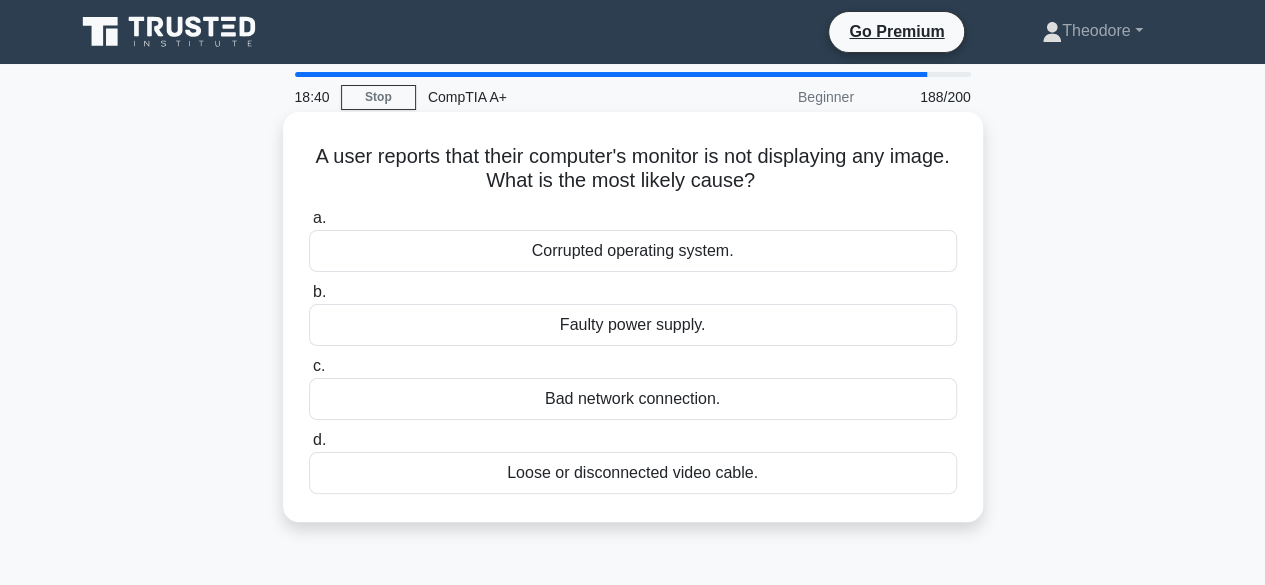 click on "Loose or disconnected video cable." at bounding box center (633, 473) 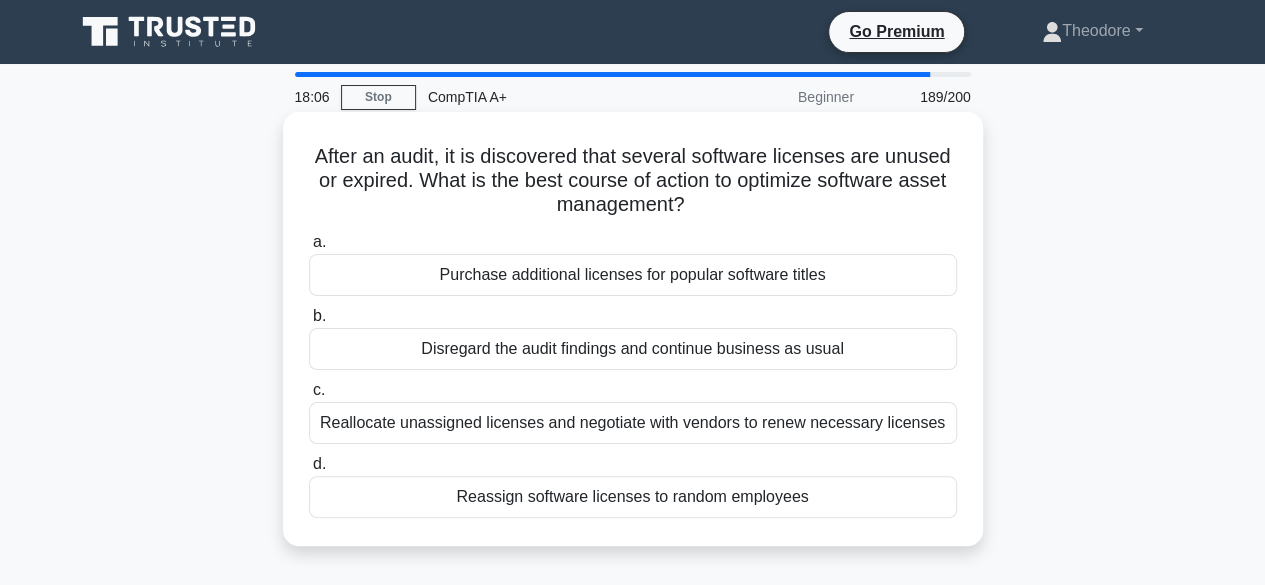 click on "Reassign software licenses to random employees" at bounding box center [633, 497] 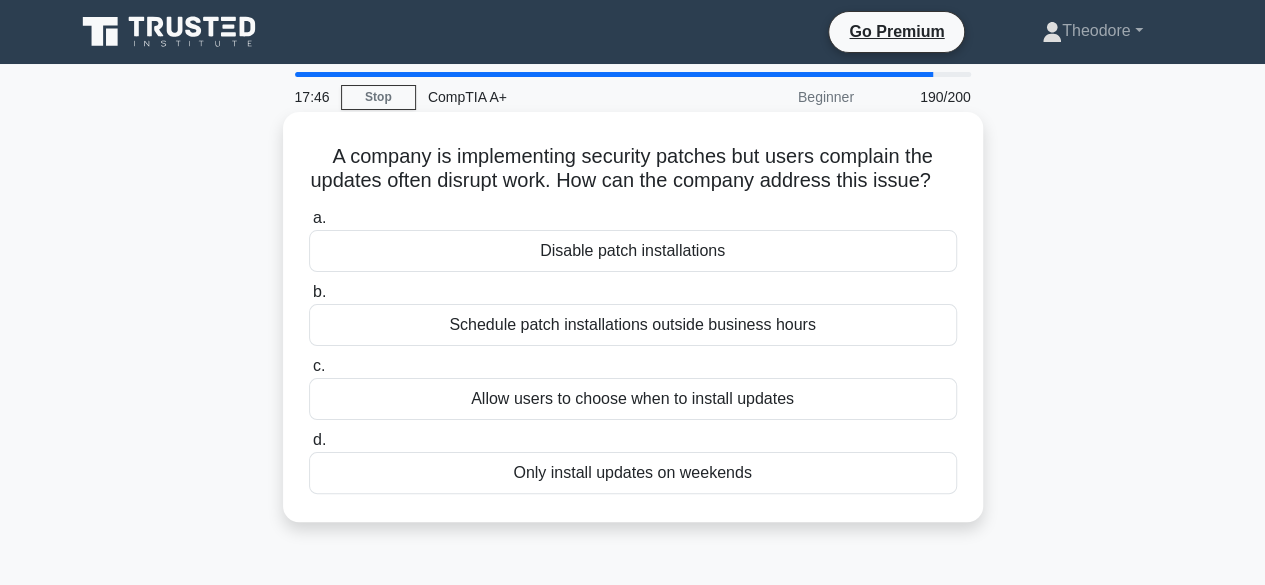 click on "Schedule patch installations outside business hours" at bounding box center [633, 325] 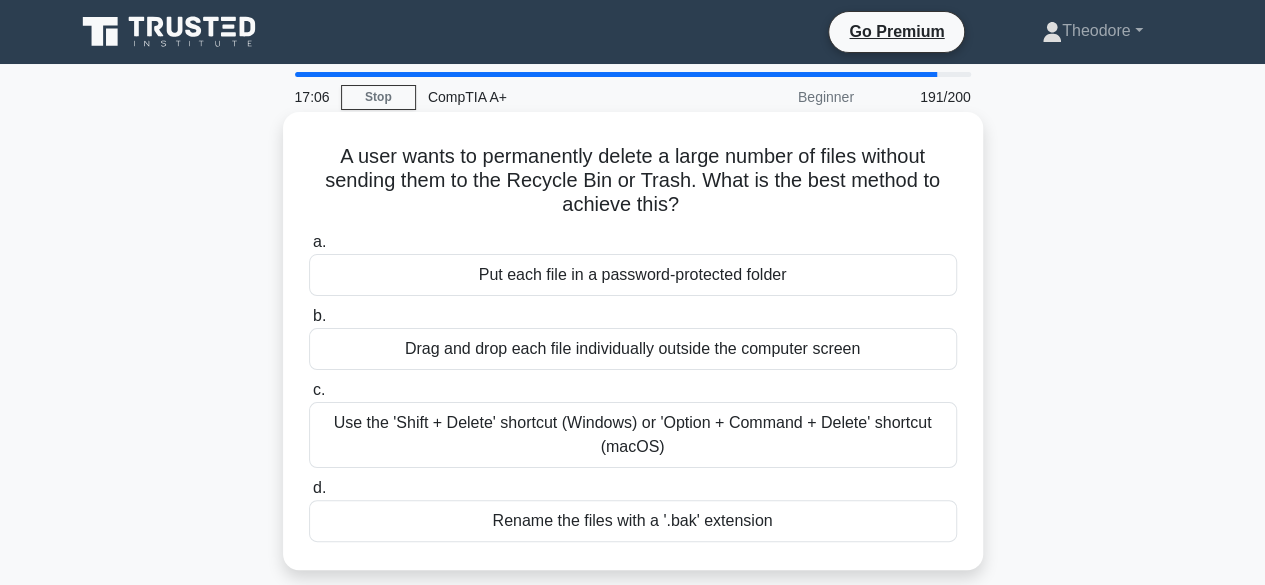 click on "Use the 'Shift + Delete' shortcut (Windows) or 'Option + Command + Delete' shortcut (macOS)" at bounding box center (633, 435) 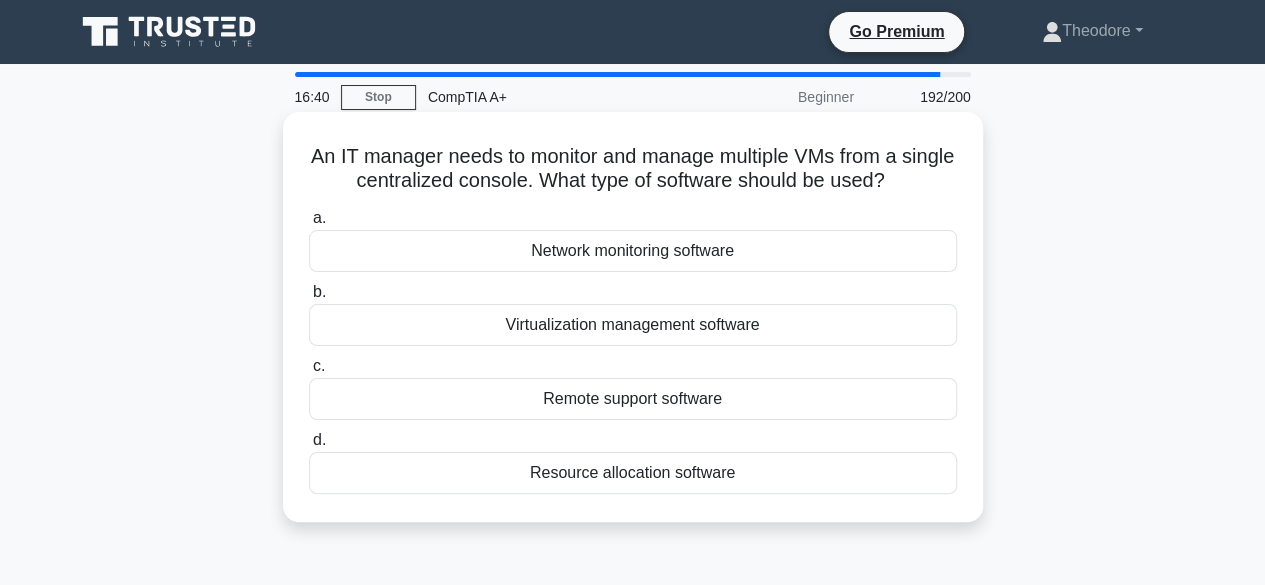 click on "Virtualization management software" at bounding box center (633, 325) 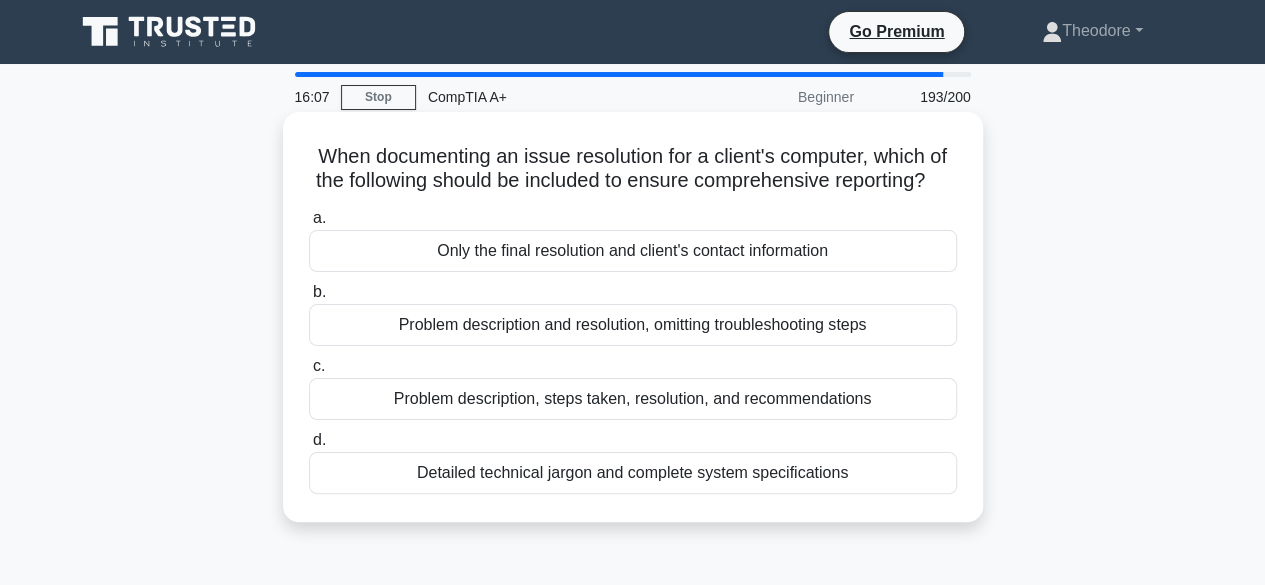click on "Problem description, steps taken, resolution, and recommendations" at bounding box center [633, 399] 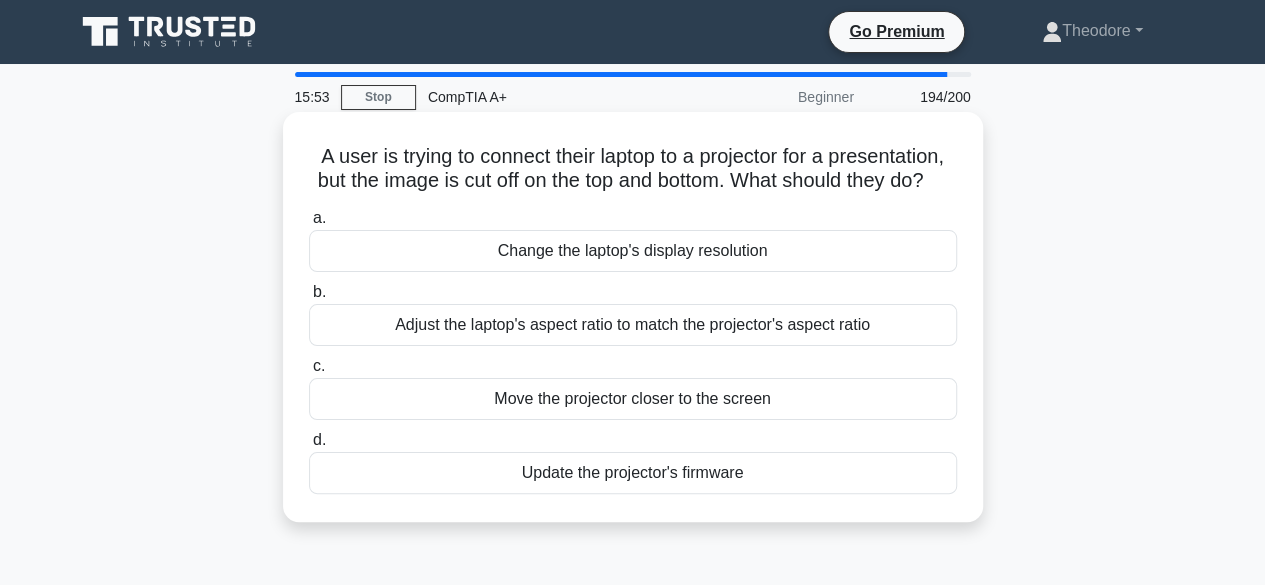 click on "Adjust the laptop's aspect ratio to match the projector's aspect ratio" at bounding box center (633, 325) 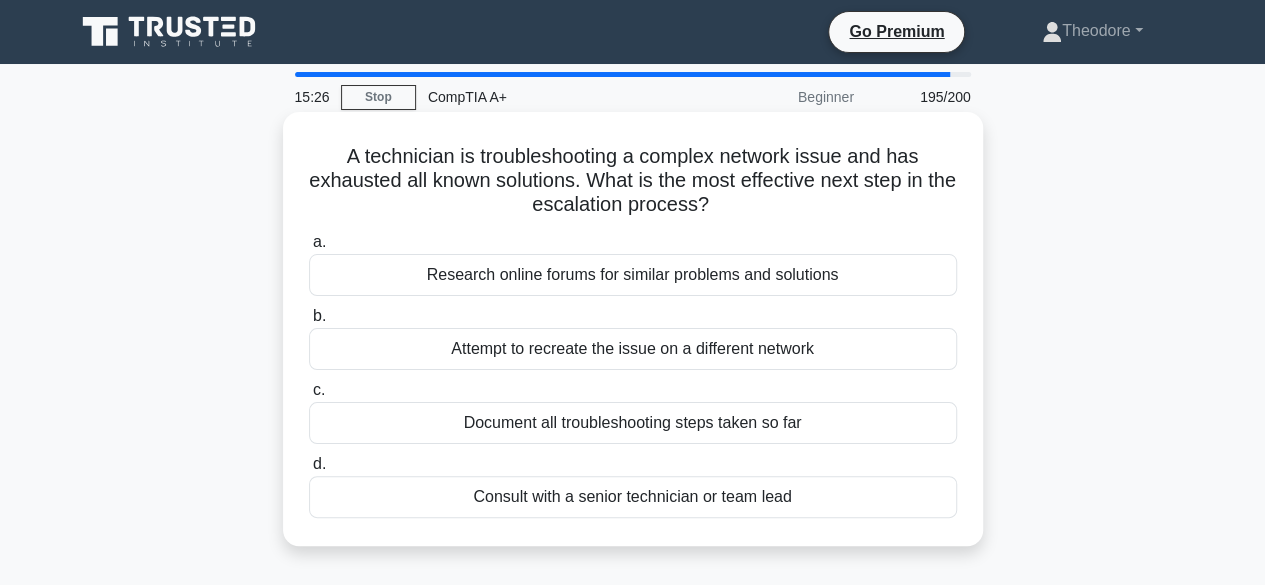 click on "Consult with a senior technician or team lead" at bounding box center (633, 497) 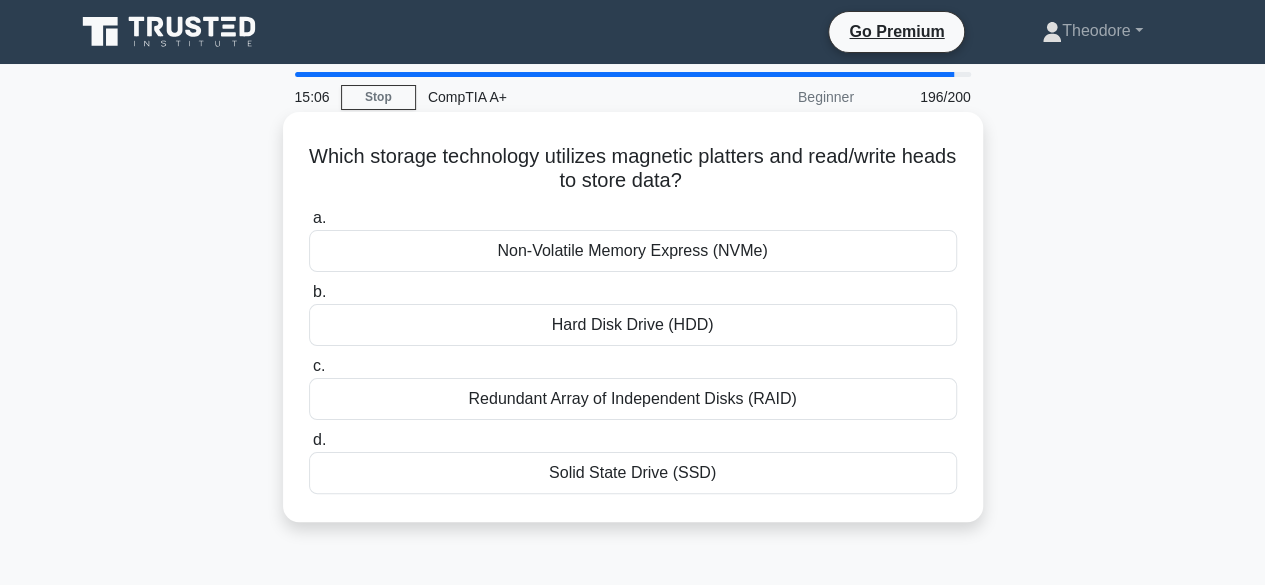 click on "Redundant Array of Independent Disks (RAID)" at bounding box center [633, 399] 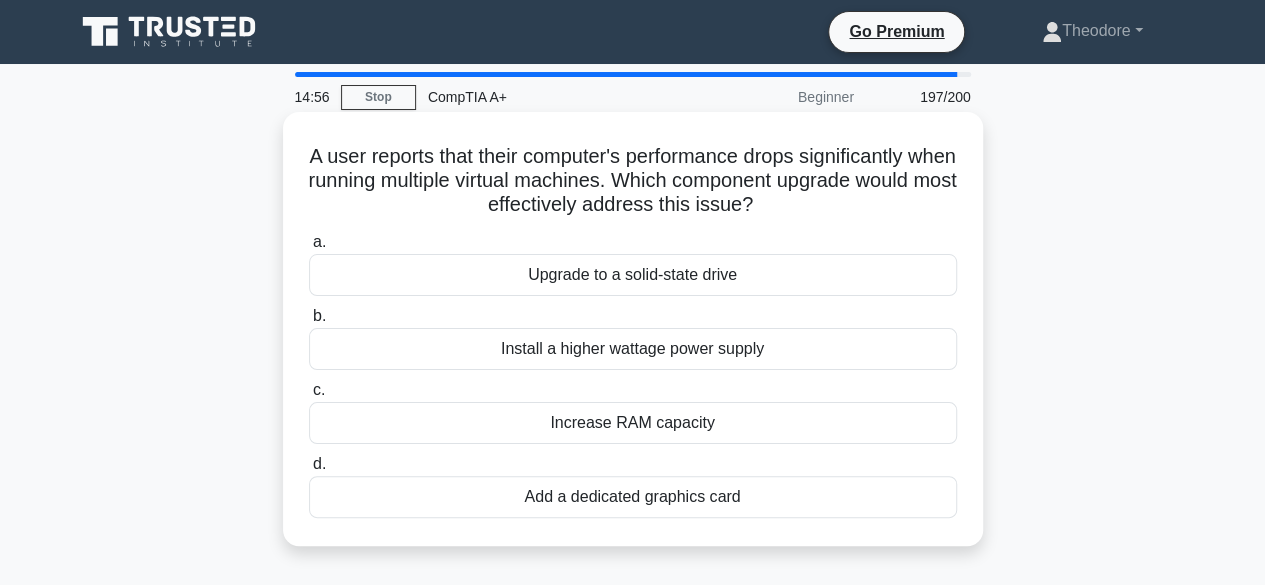 click on "Install a higher wattage power supply" at bounding box center [633, 349] 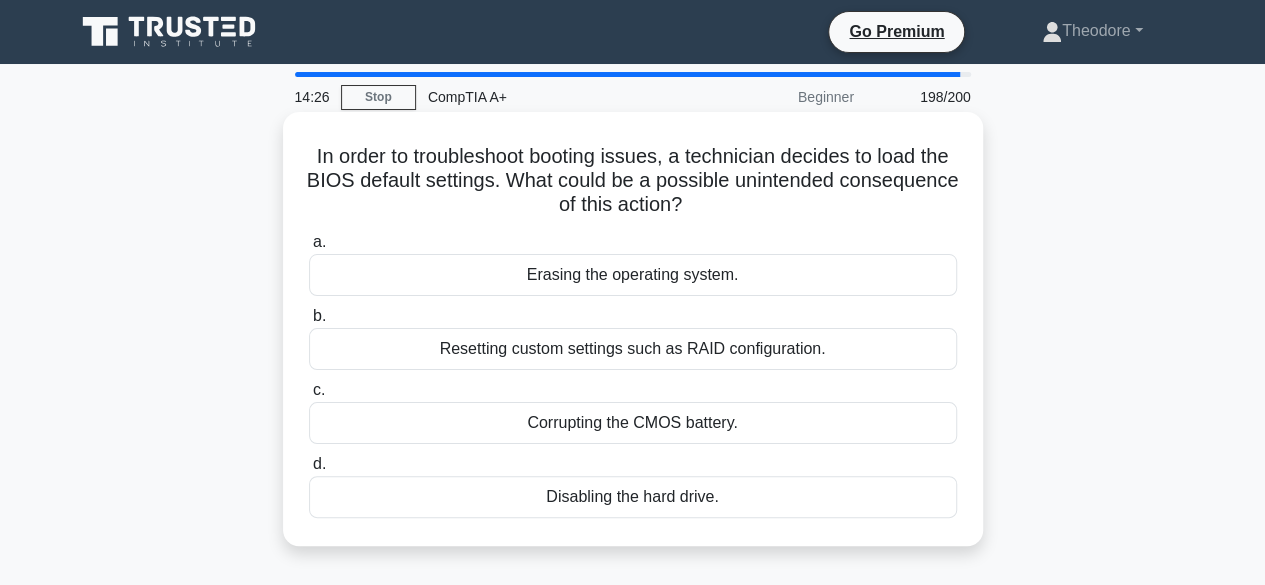 click on "Resetting custom settings such as RAID configuration." at bounding box center [633, 349] 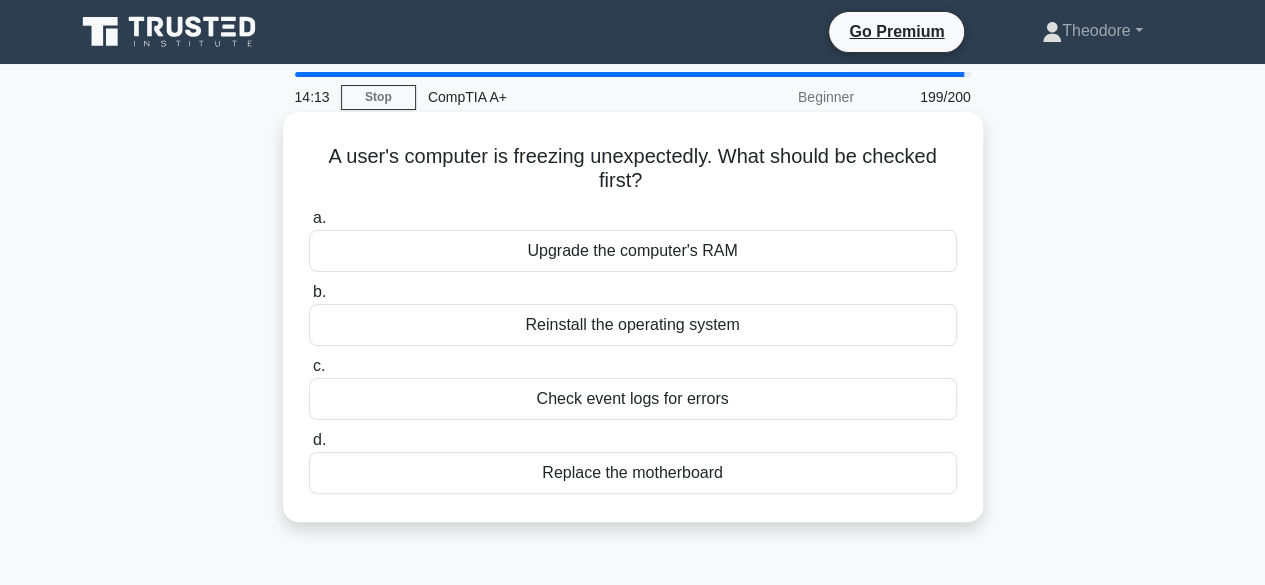 click on "Check event logs for errors" at bounding box center [633, 399] 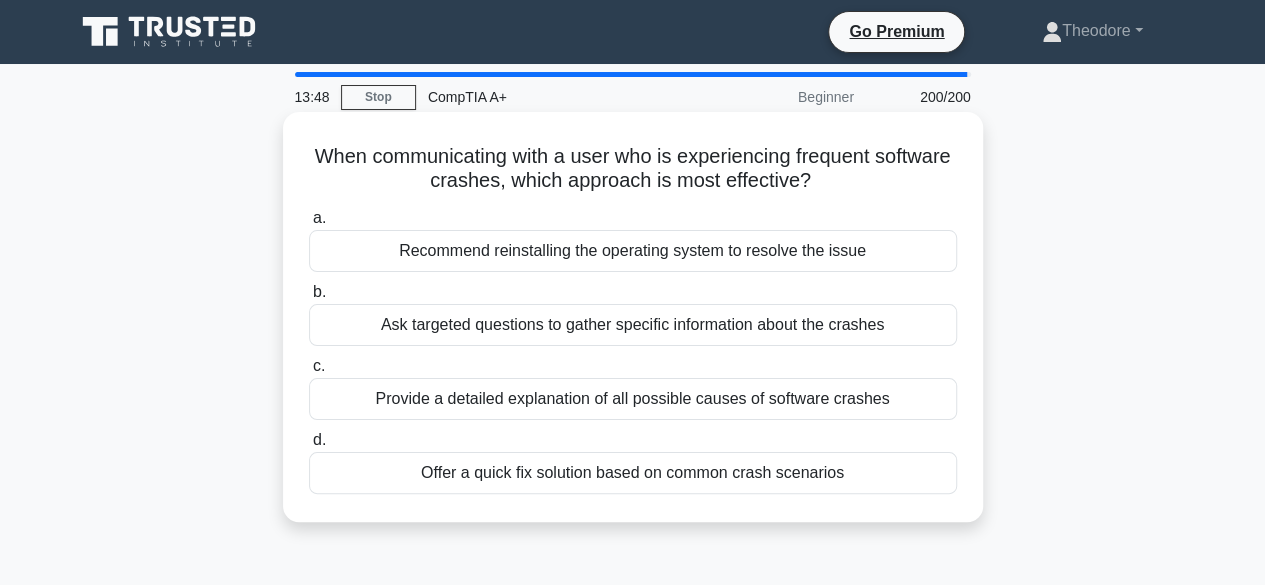 click on "Ask targeted questions to gather specific information about the crashes" at bounding box center (633, 325) 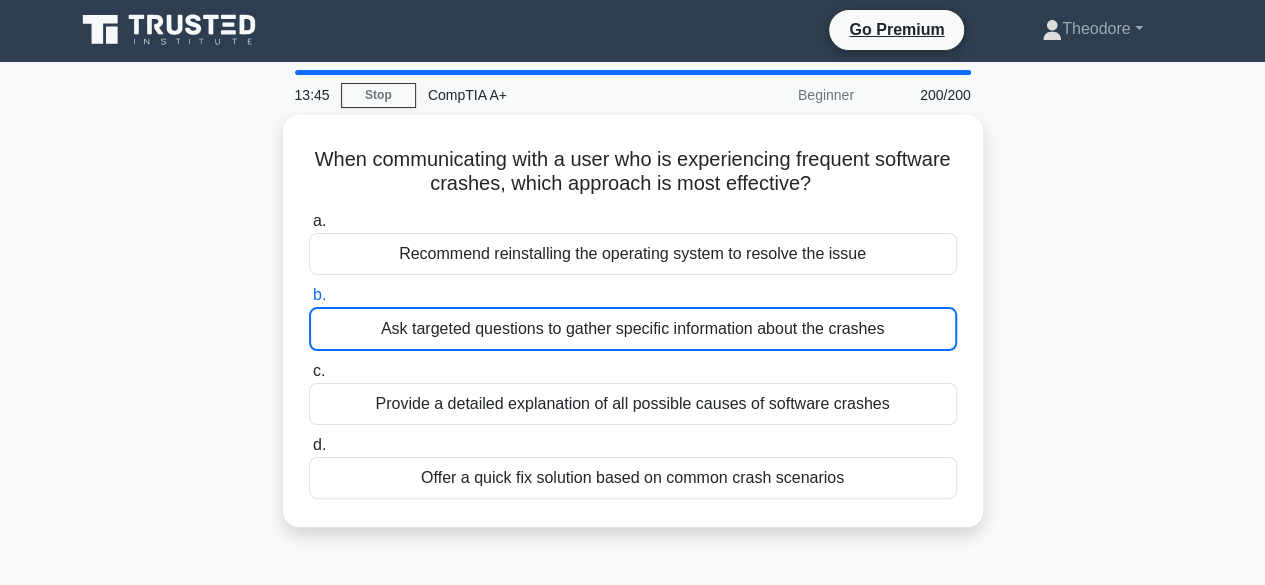 scroll, scrollTop: 0, scrollLeft: 0, axis: both 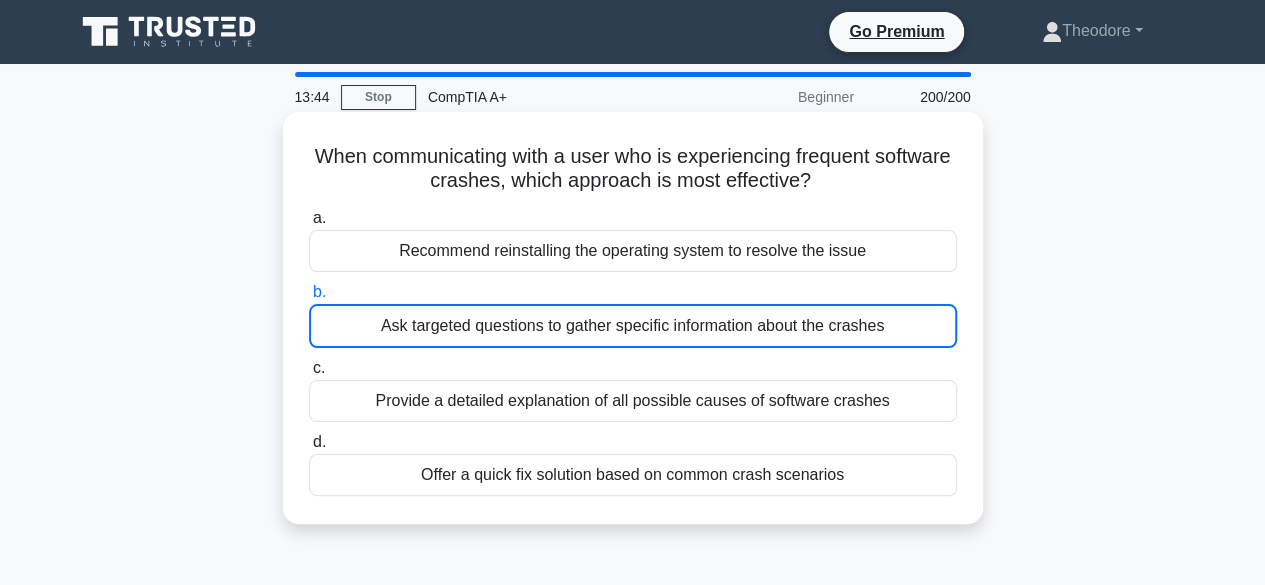 click on "Ask targeted questions to gather specific information about the crashes" at bounding box center [633, 326] 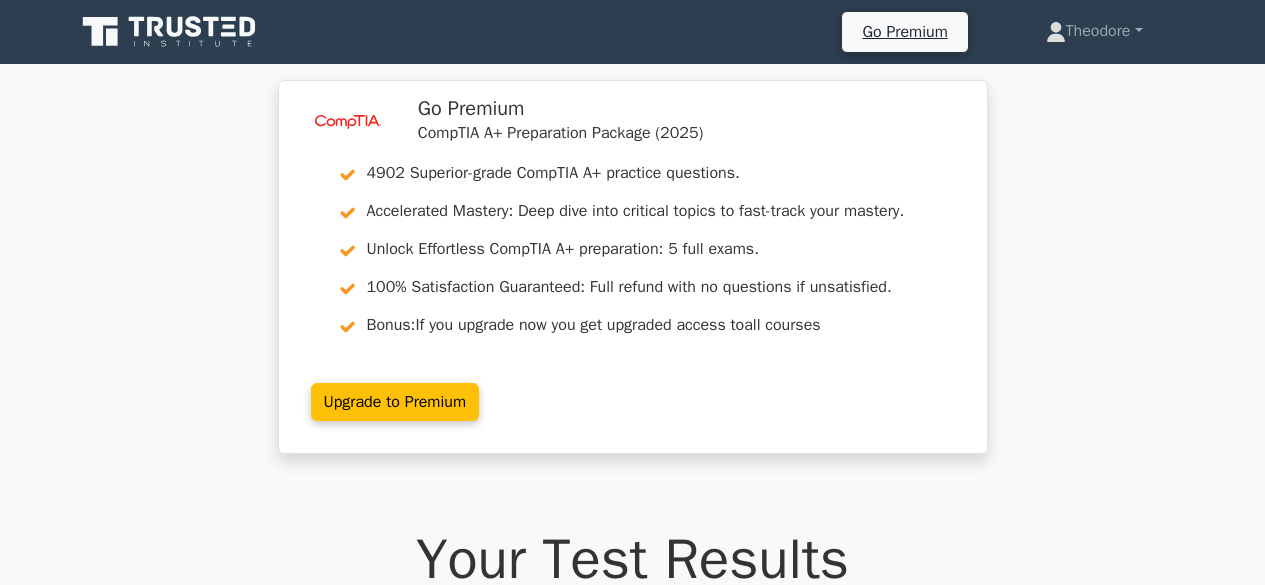 scroll, scrollTop: 600, scrollLeft: 0, axis: vertical 